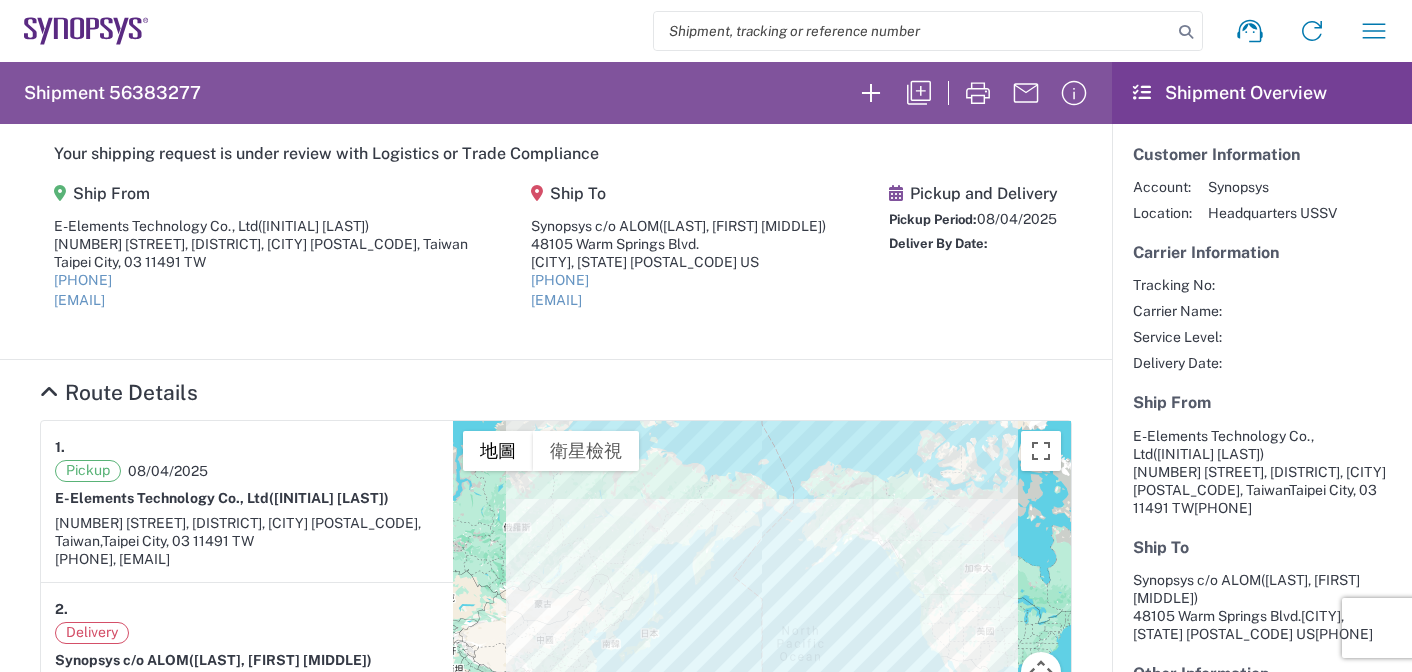 scroll, scrollTop: 0, scrollLeft: 0, axis: both 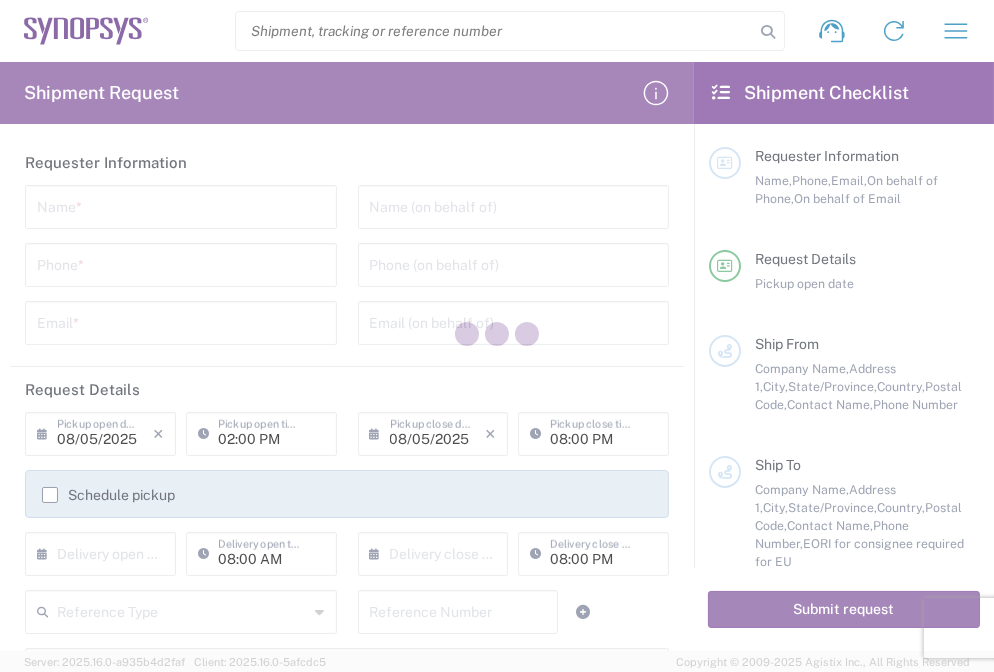 type on "United States" 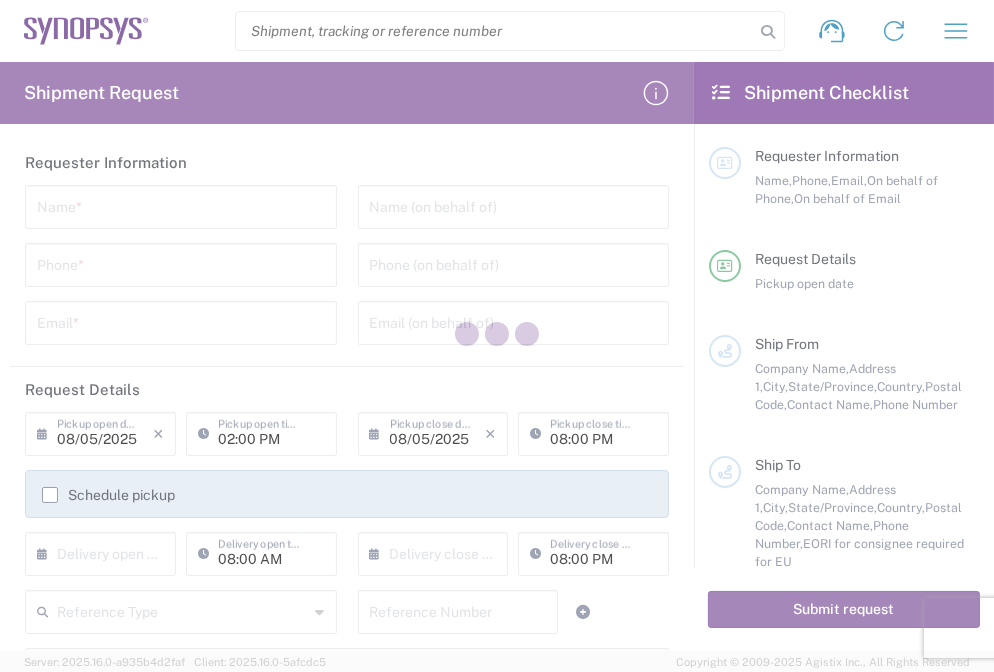 type on "United States" 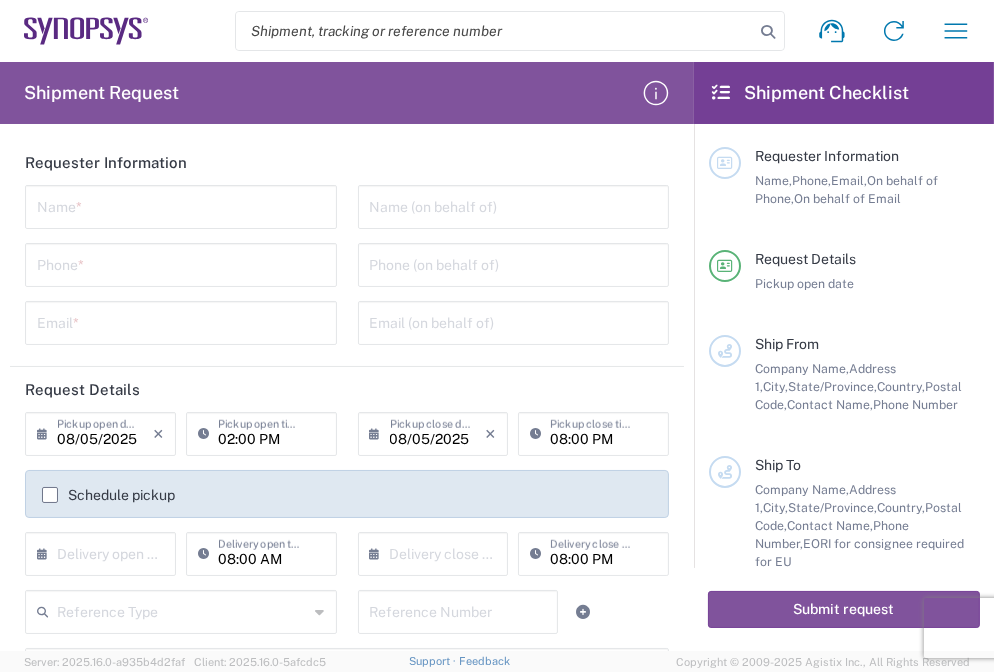 click on "Name  *  Phone  *  Email  *" 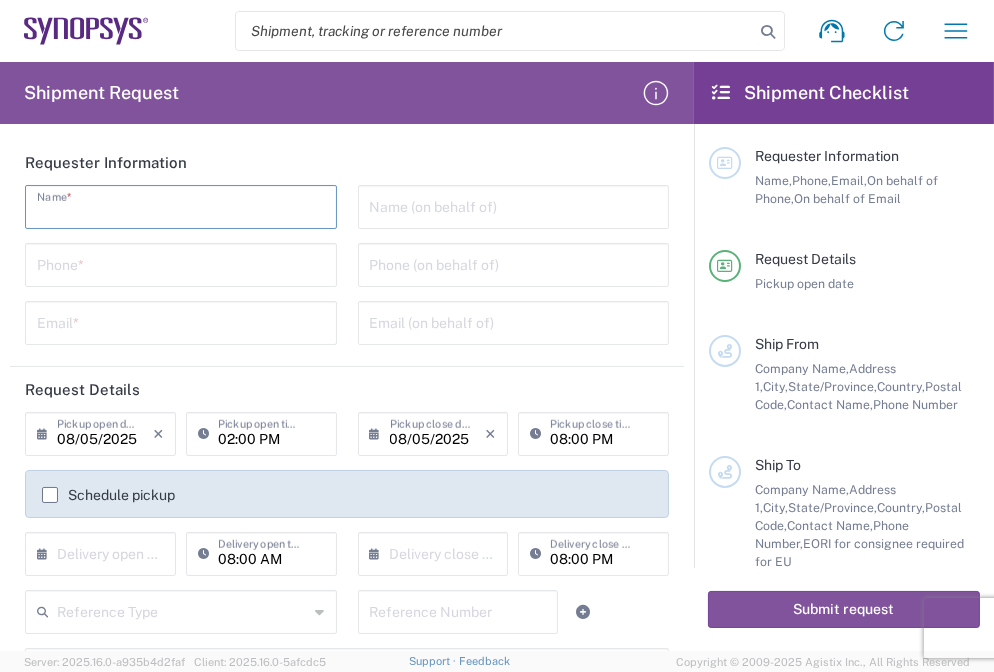 click at bounding box center (181, 205) 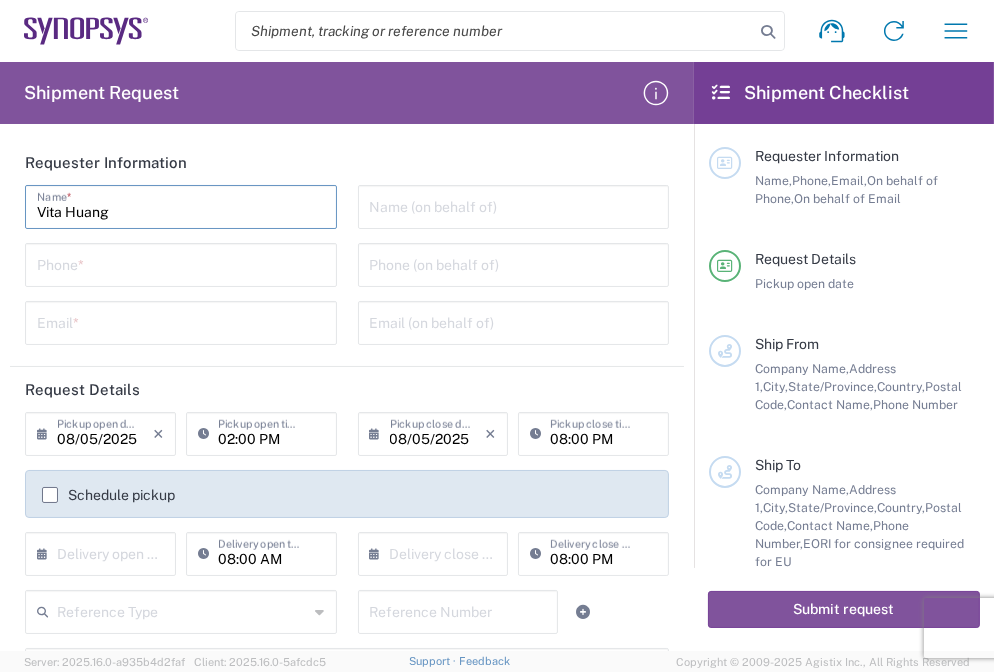 type on "Vita Huang" 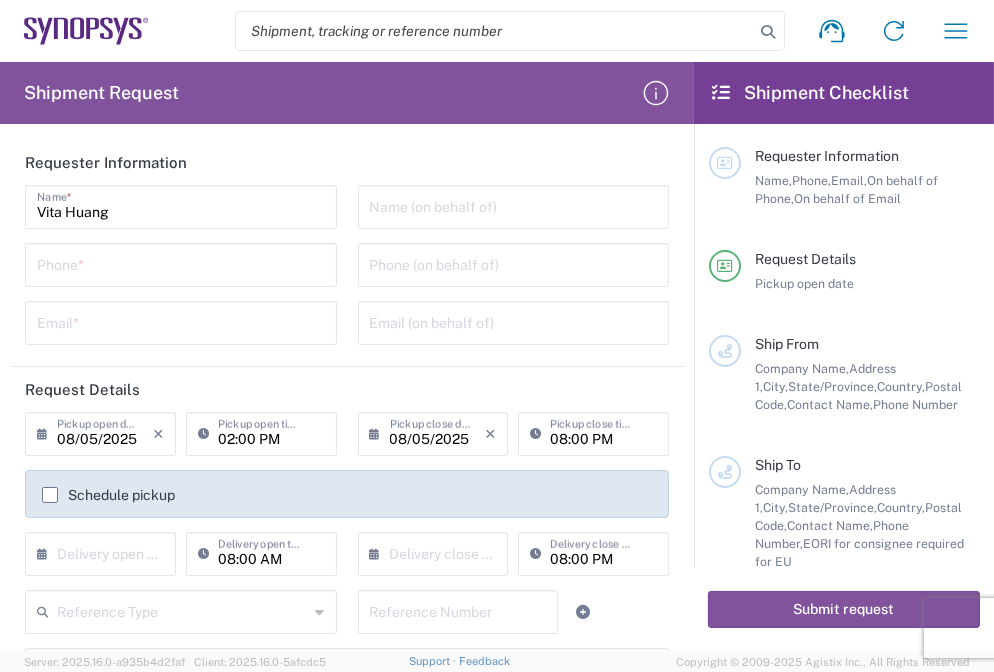 click at bounding box center [181, 263] 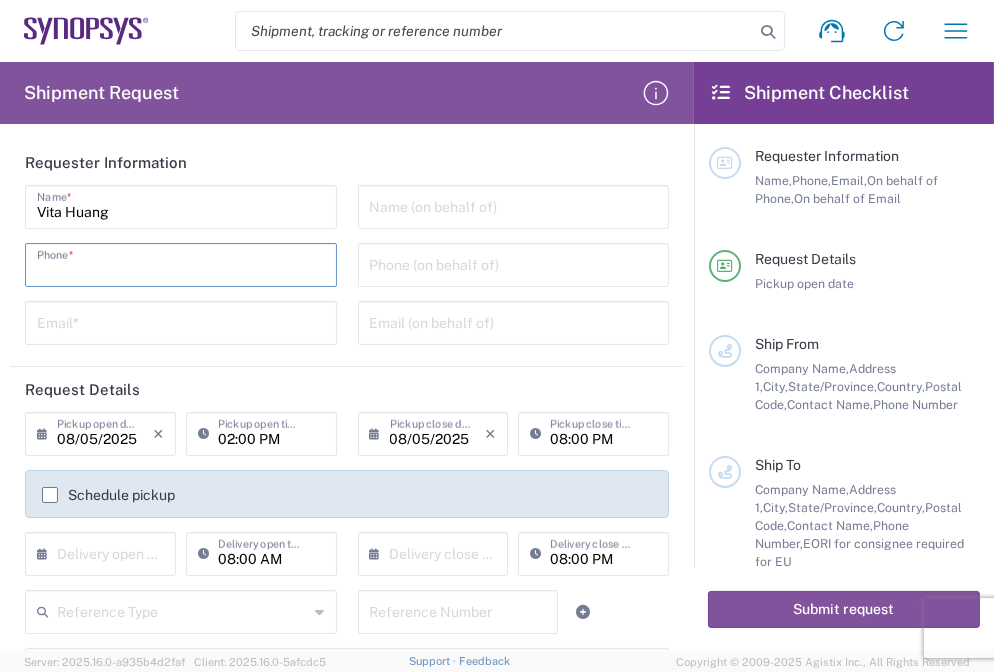 paste on "[PHONE]" 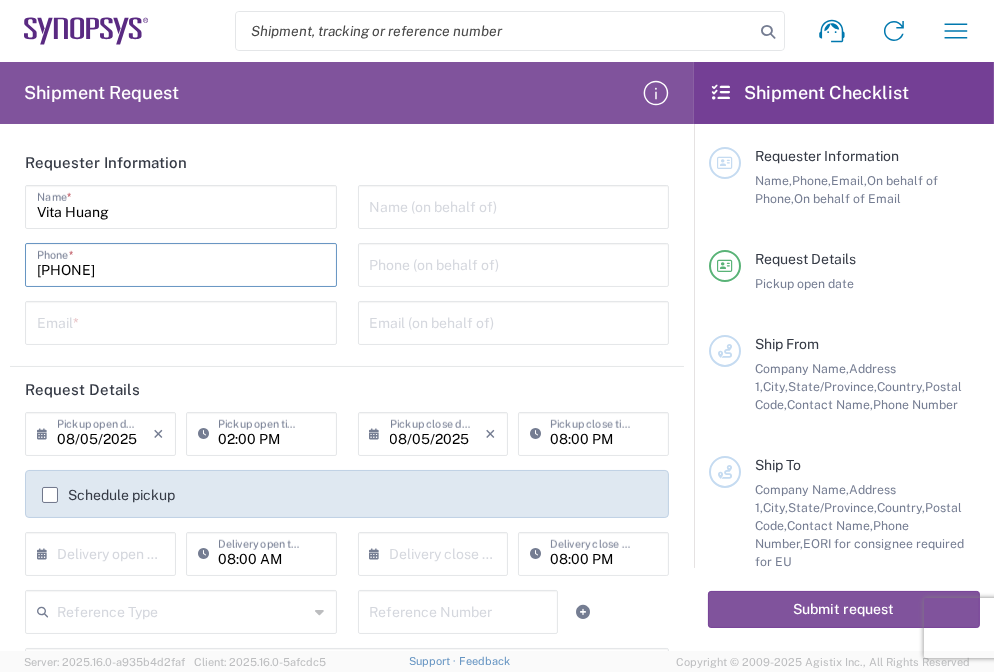 type on "[PHONE]" 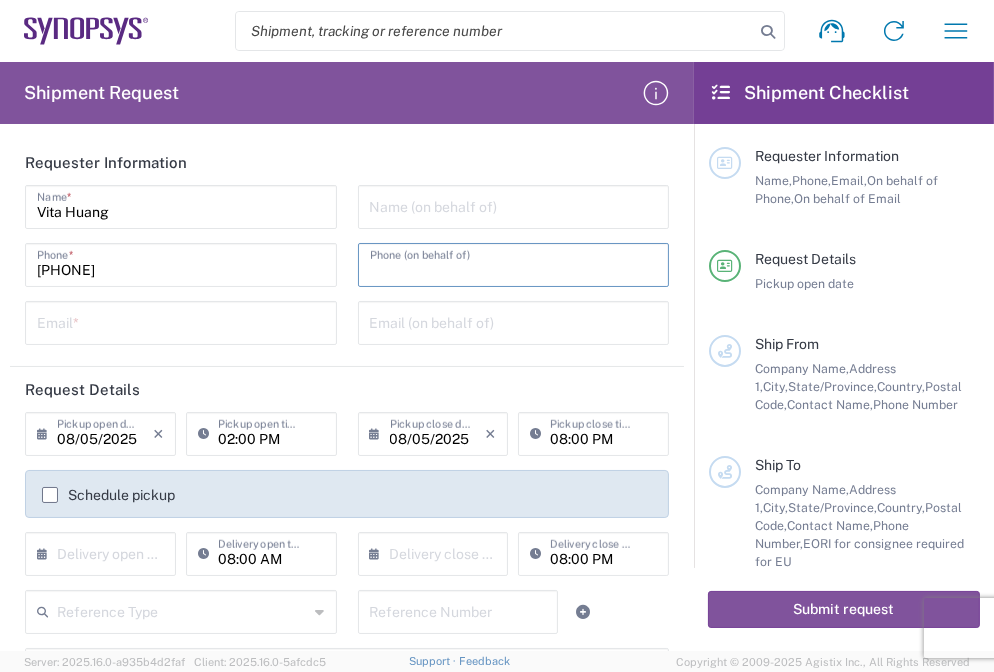 click at bounding box center (514, 263) 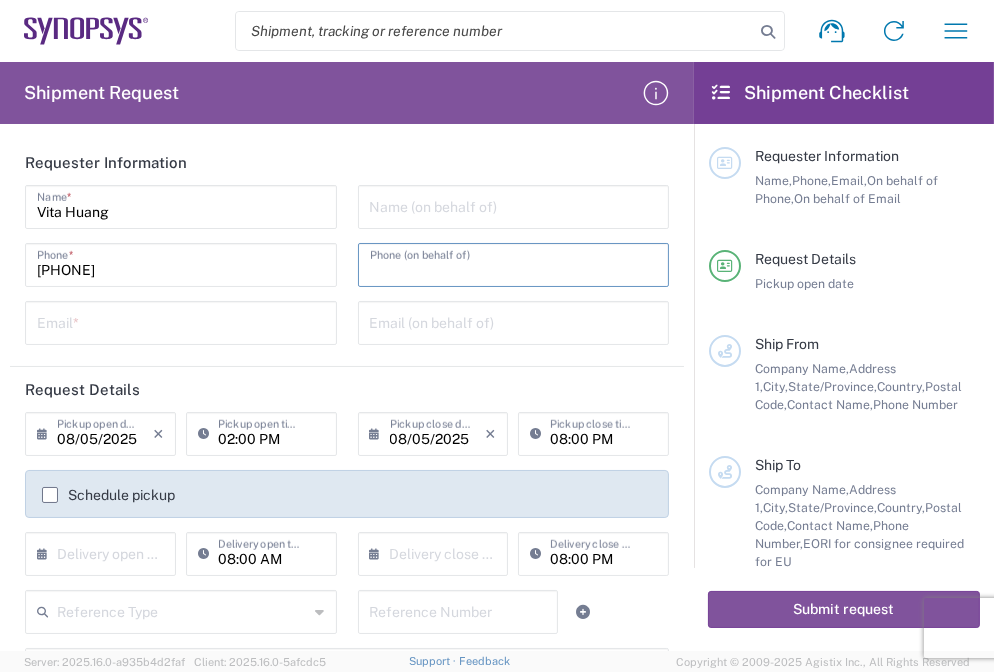 paste on "[PHONE]" 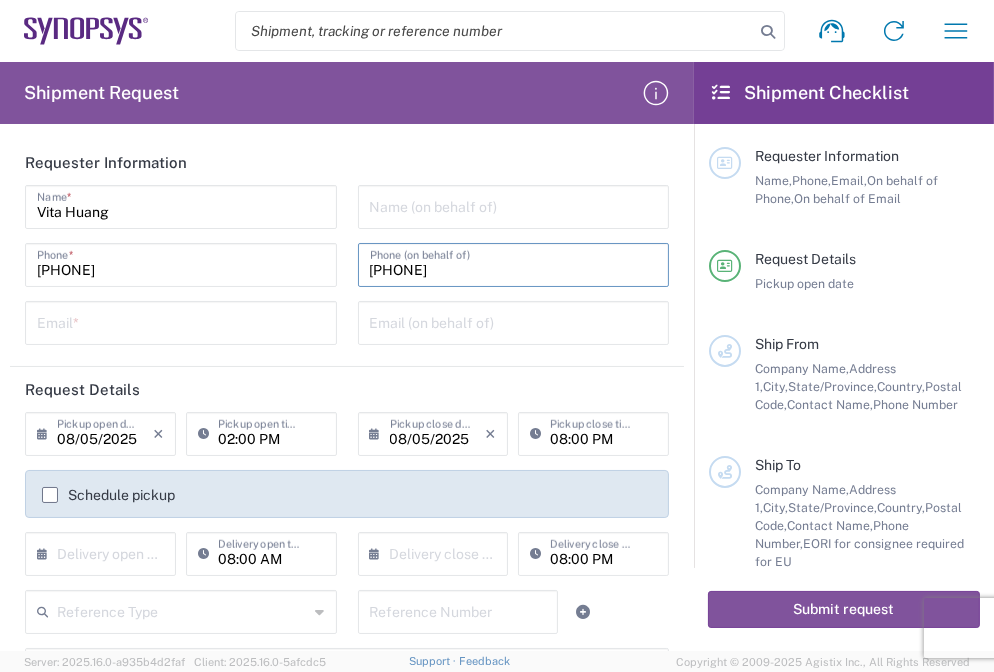 type on "[PHONE]" 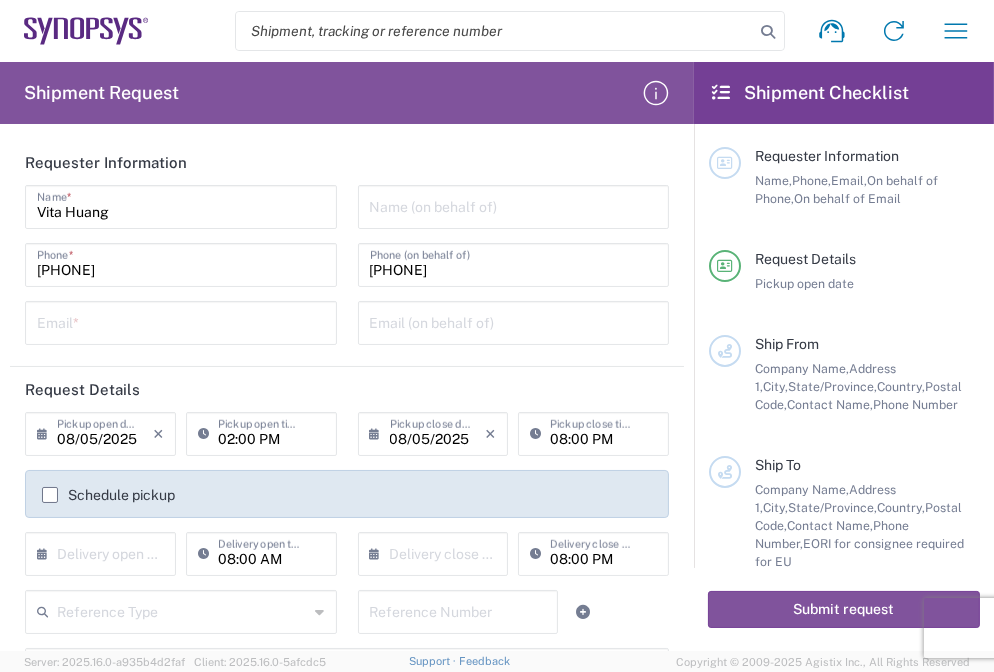 drag, startPoint x: 198, startPoint y: 314, endPoint x: 230, endPoint y: 313, distance: 32.01562 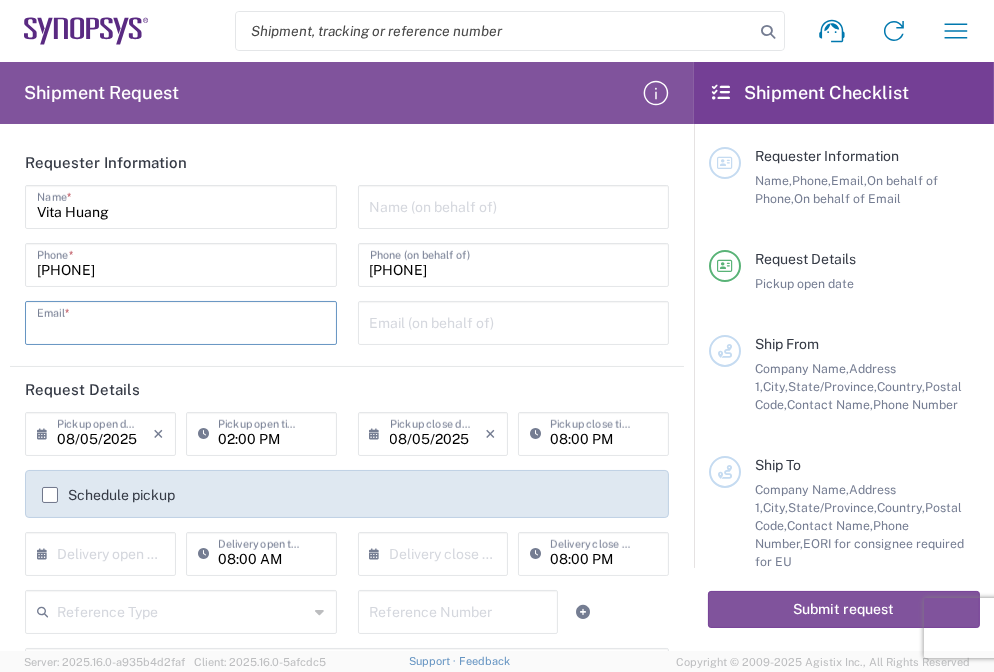 paste on "[EMAIL]" 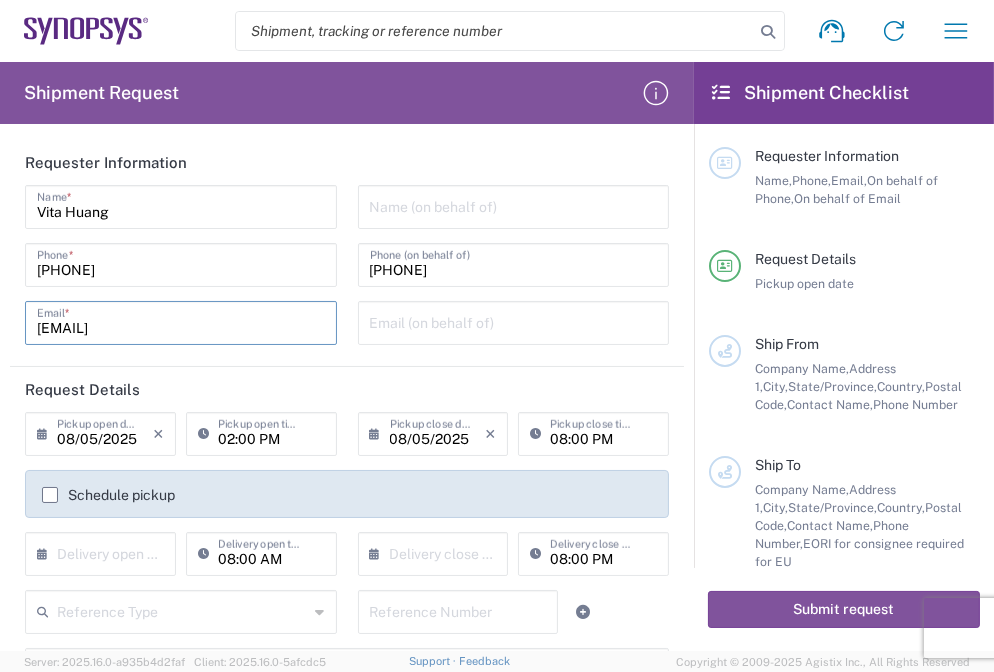 type on "[EMAIL]" 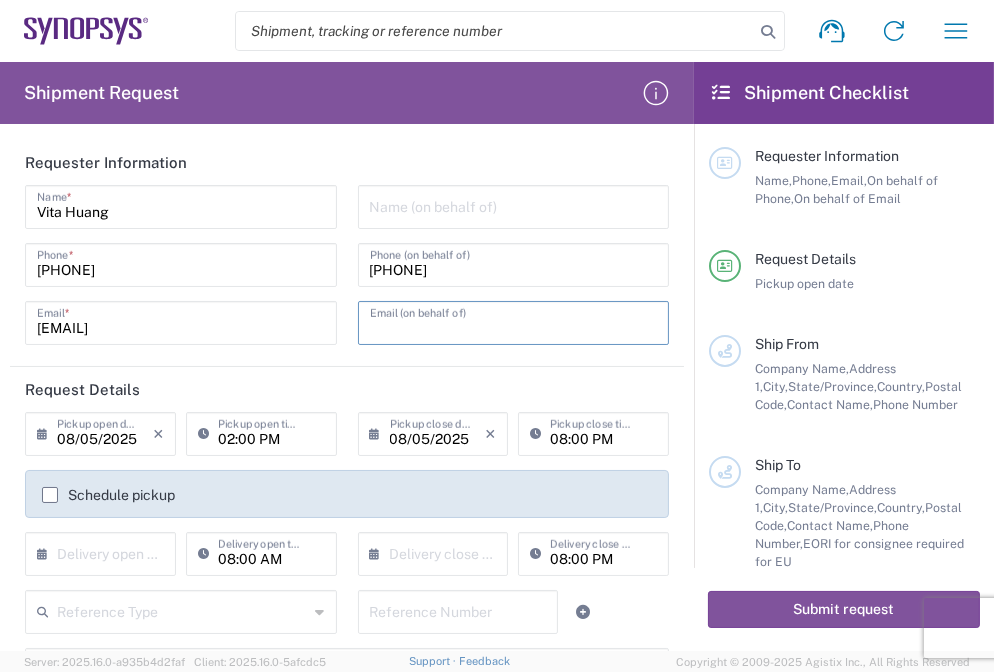 drag, startPoint x: 405, startPoint y: 326, endPoint x: 417, endPoint y: 324, distance: 12.165525 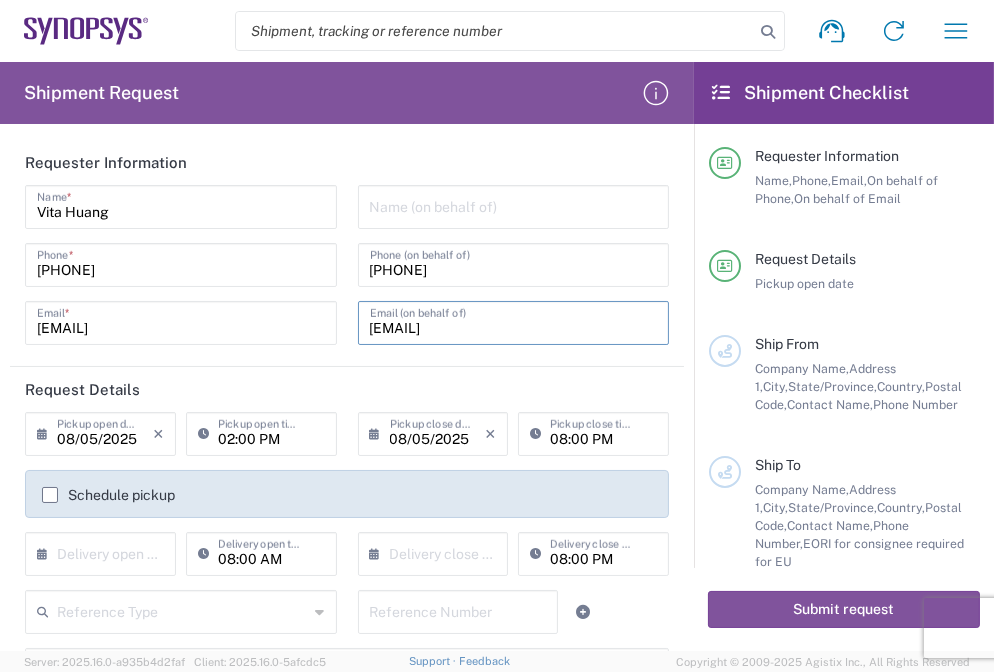 type on "[EMAIL]" 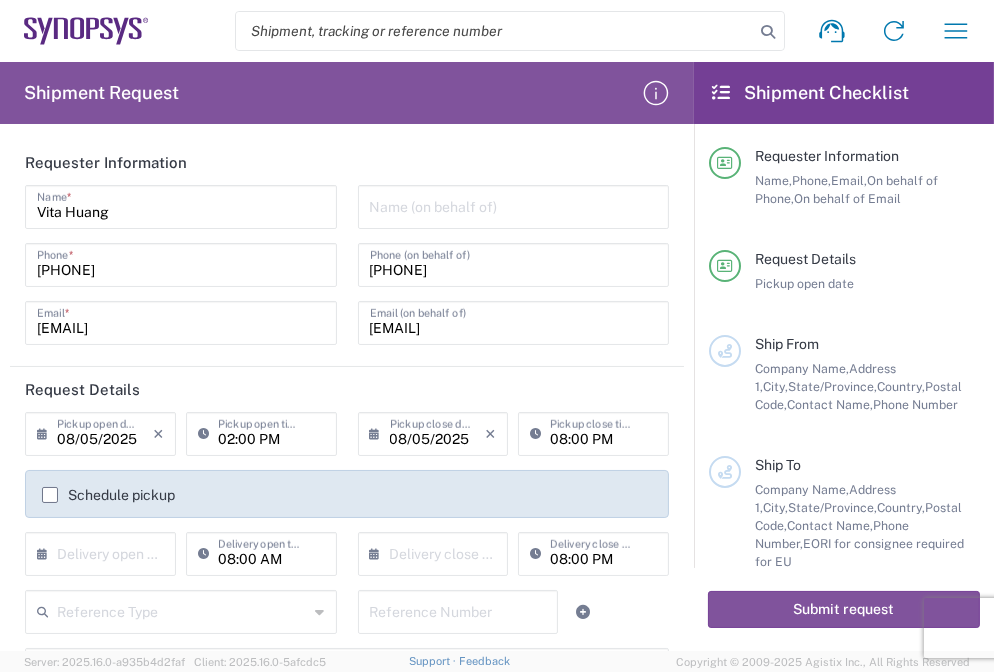 click at bounding box center [514, 205] 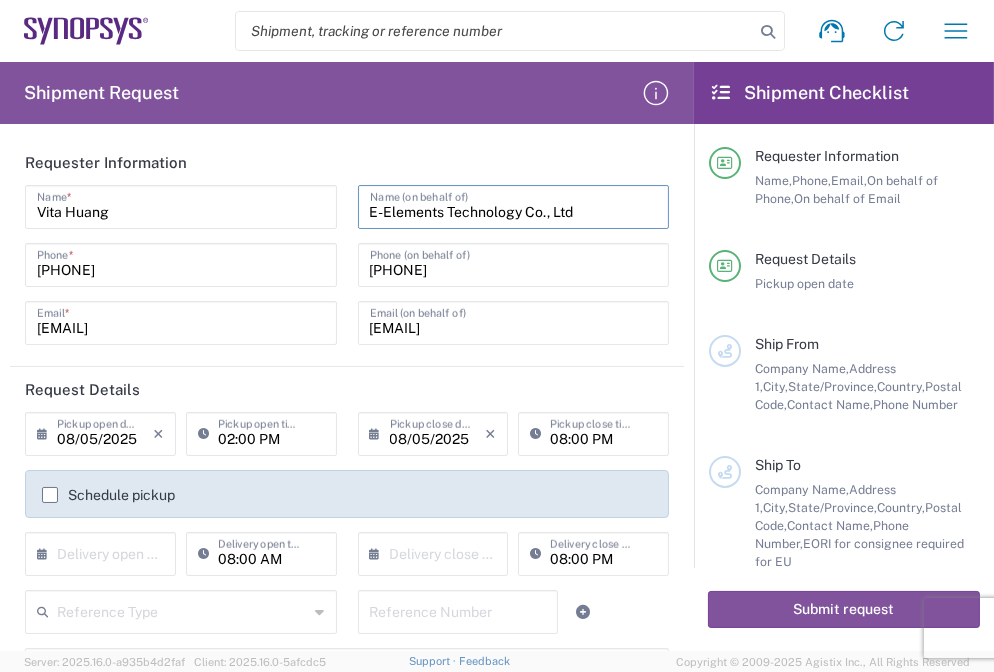 type on "E-Elements Technology Co., Ltd" 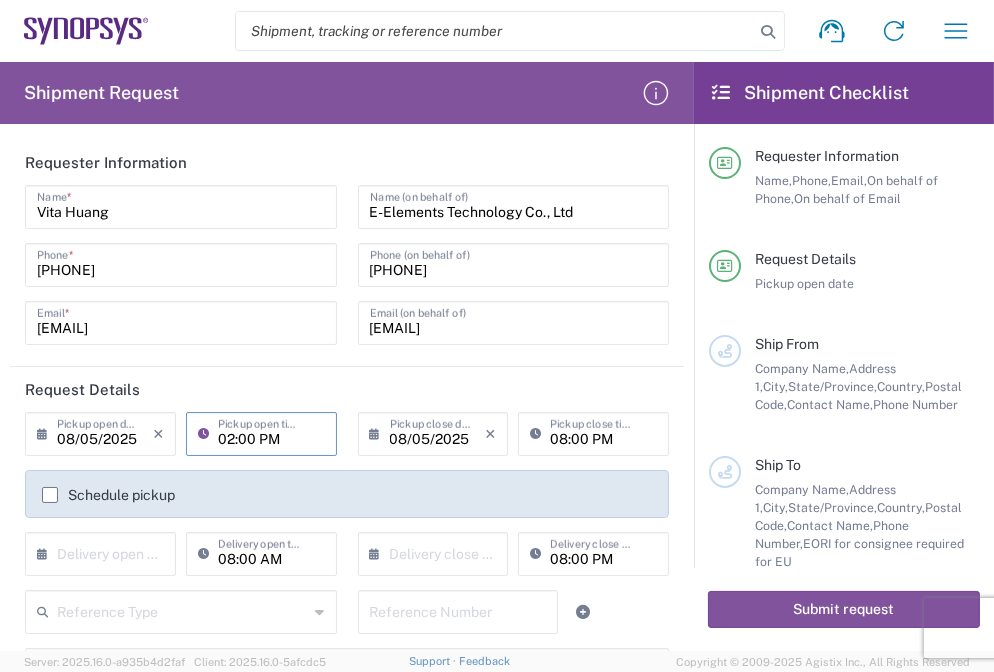 click on "02:00 PM" at bounding box center (271, 432) 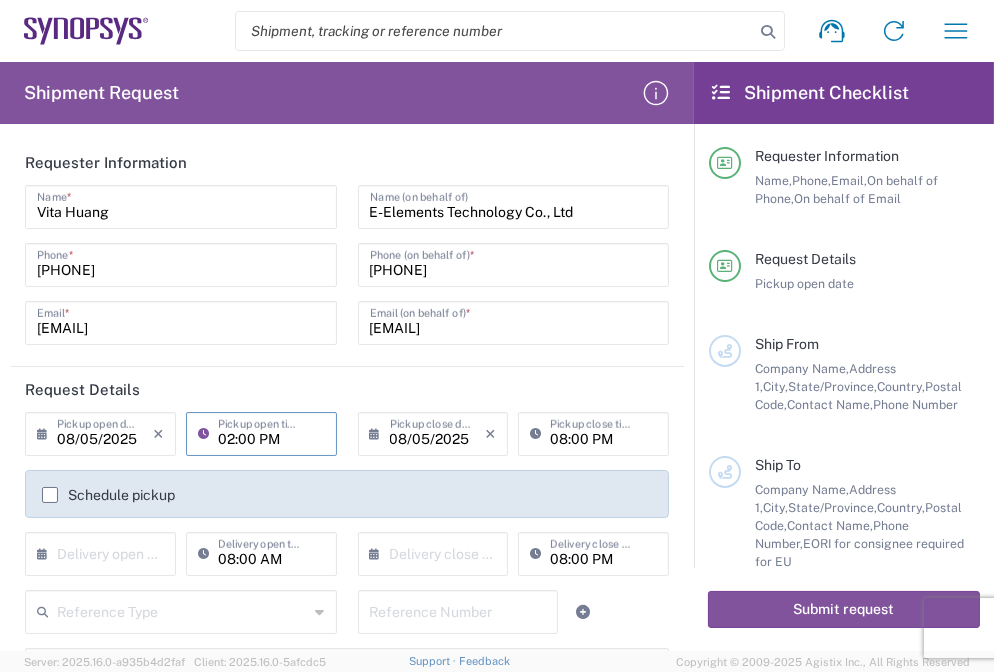 type on ":00 PM" 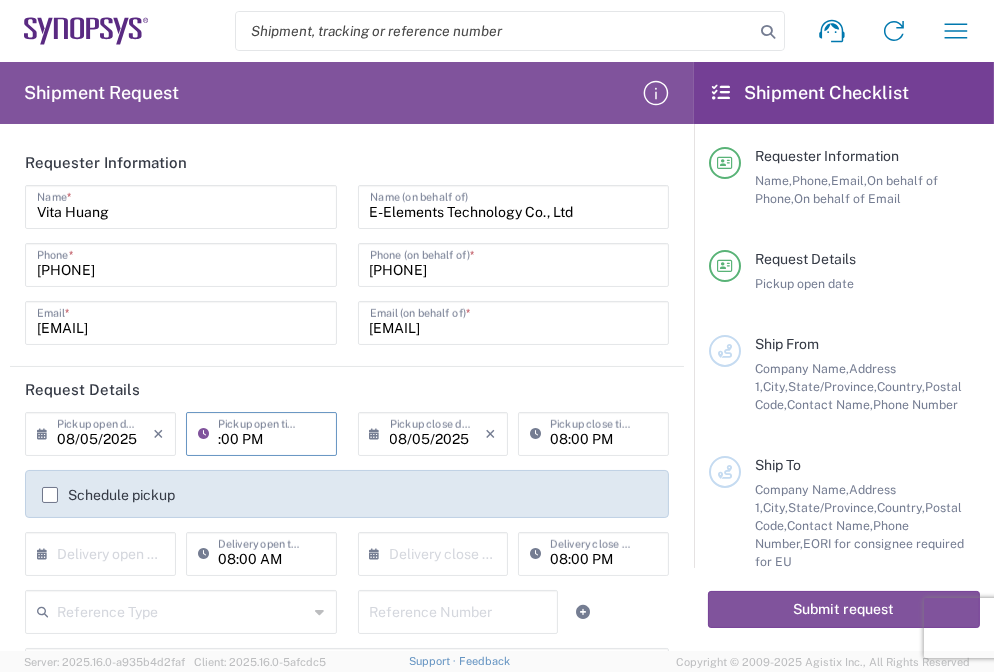 drag, startPoint x: 281, startPoint y: 446, endPoint x: 107, endPoint y: 412, distance: 177.29073 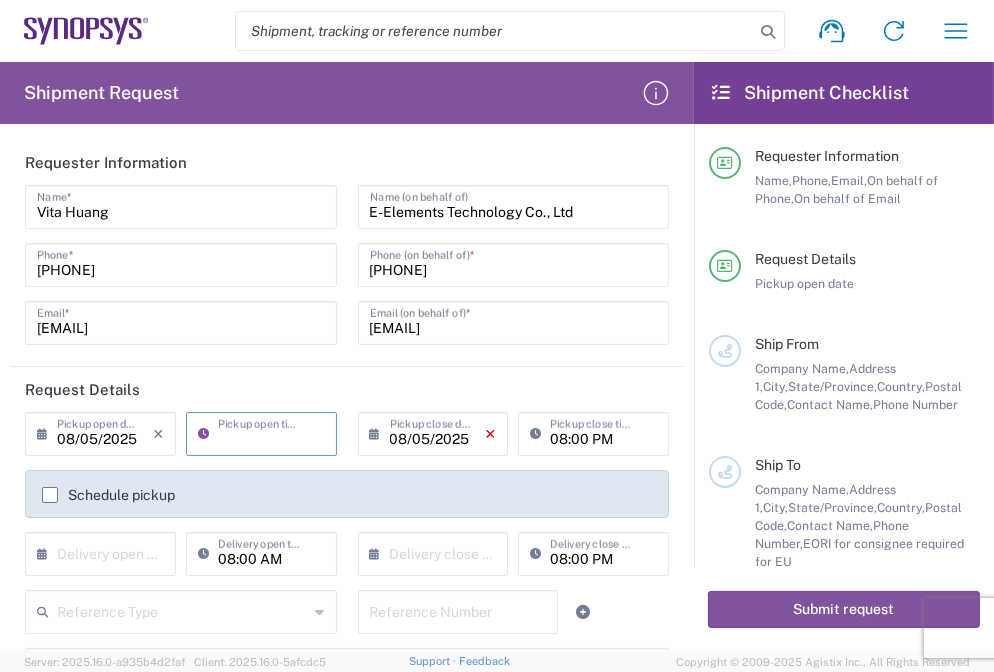 type 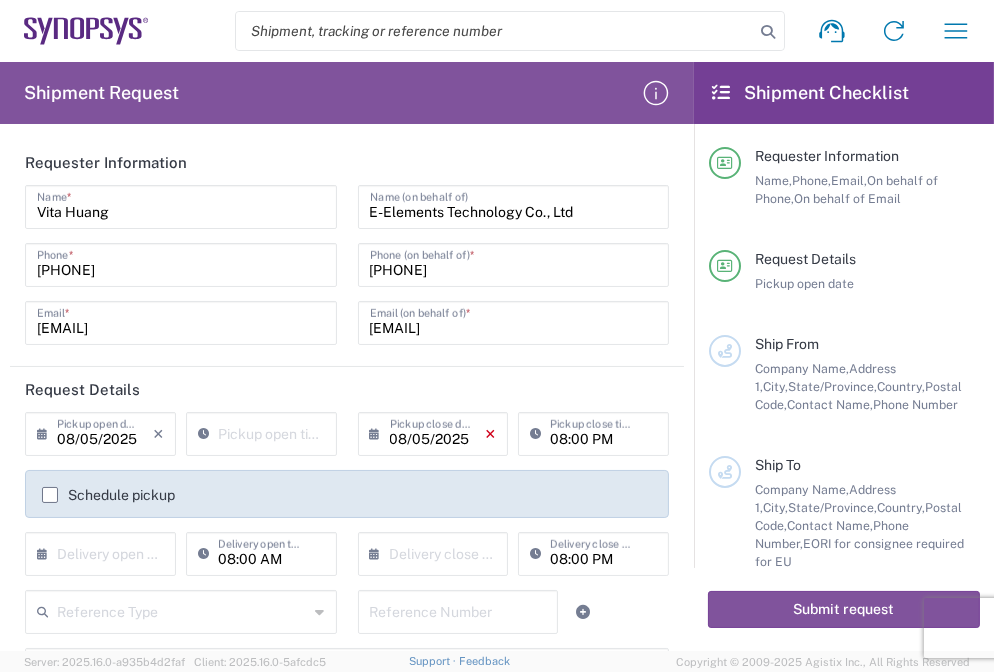 click on "×" 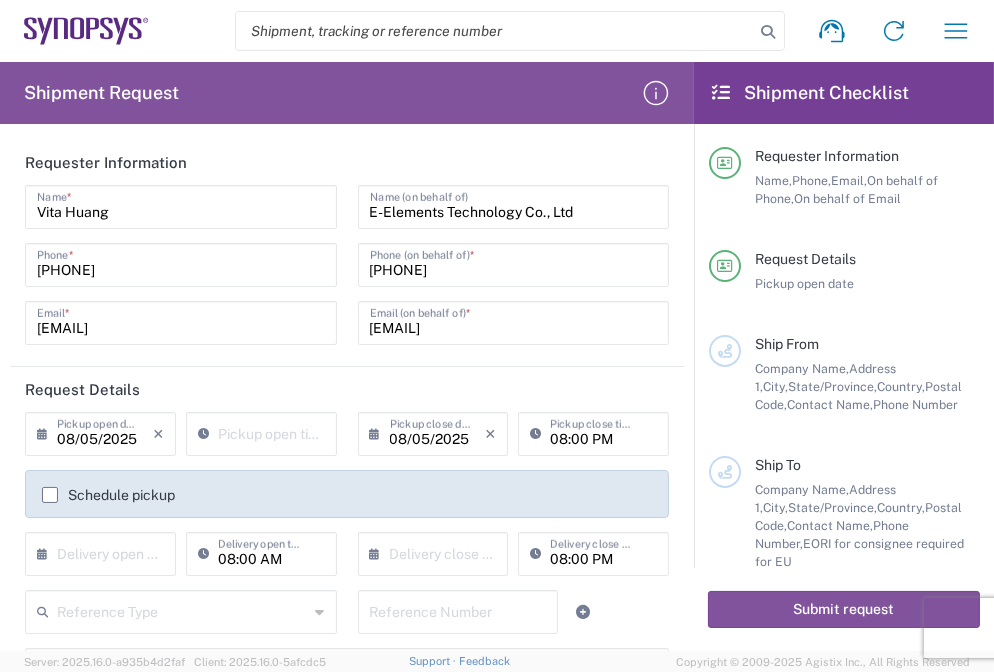 type 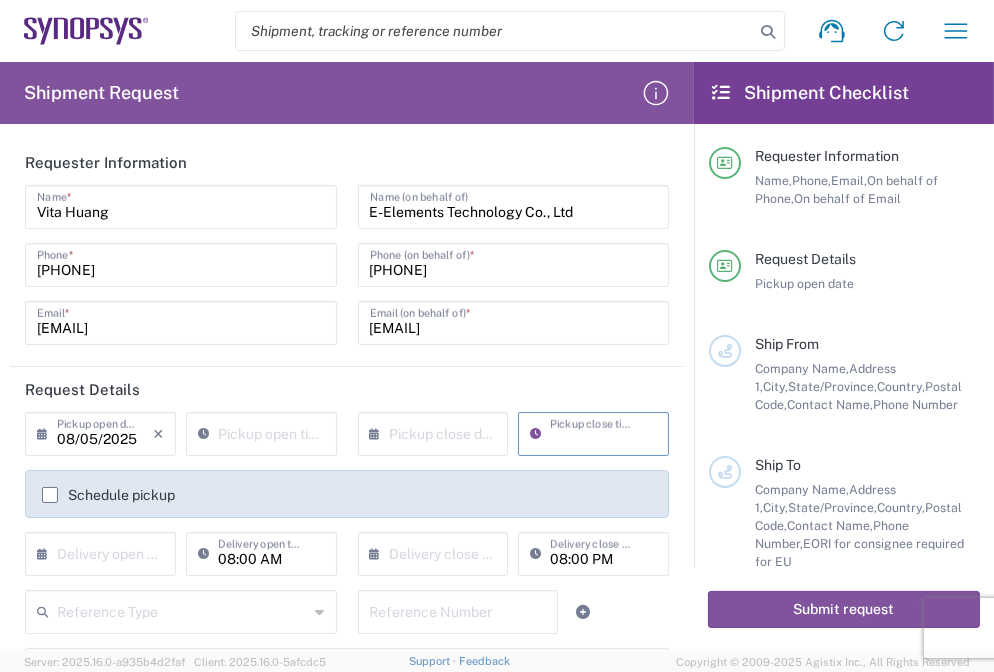 type 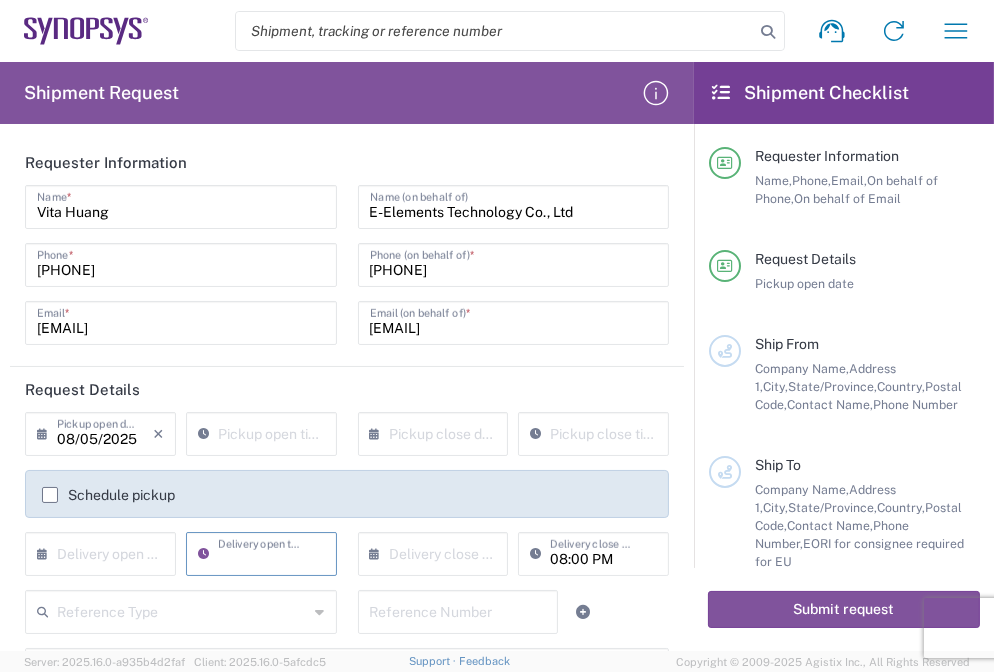type 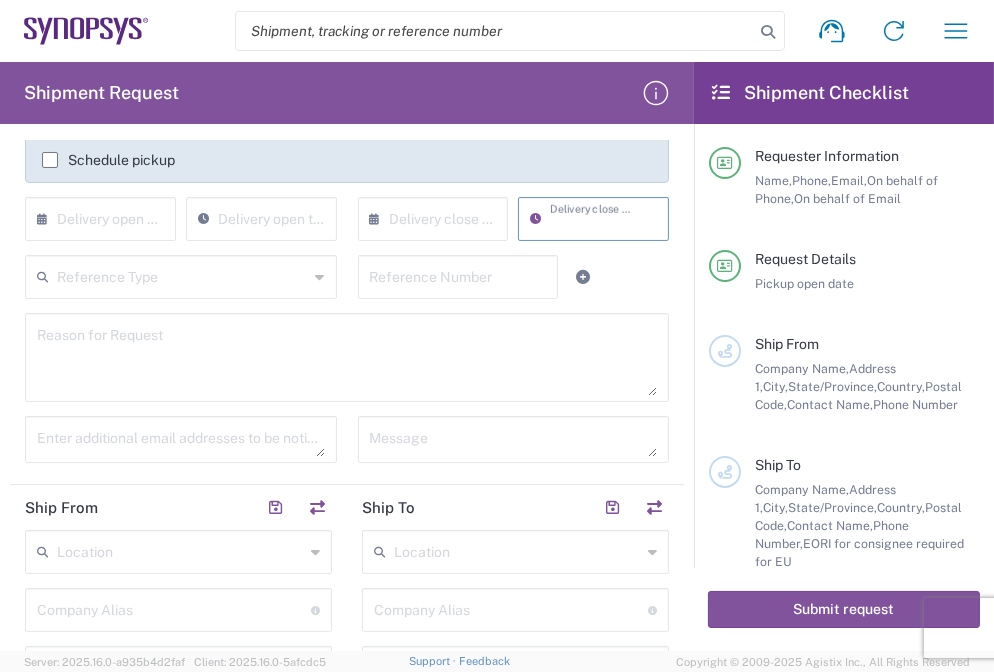 scroll, scrollTop: 363, scrollLeft: 0, axis: vertical 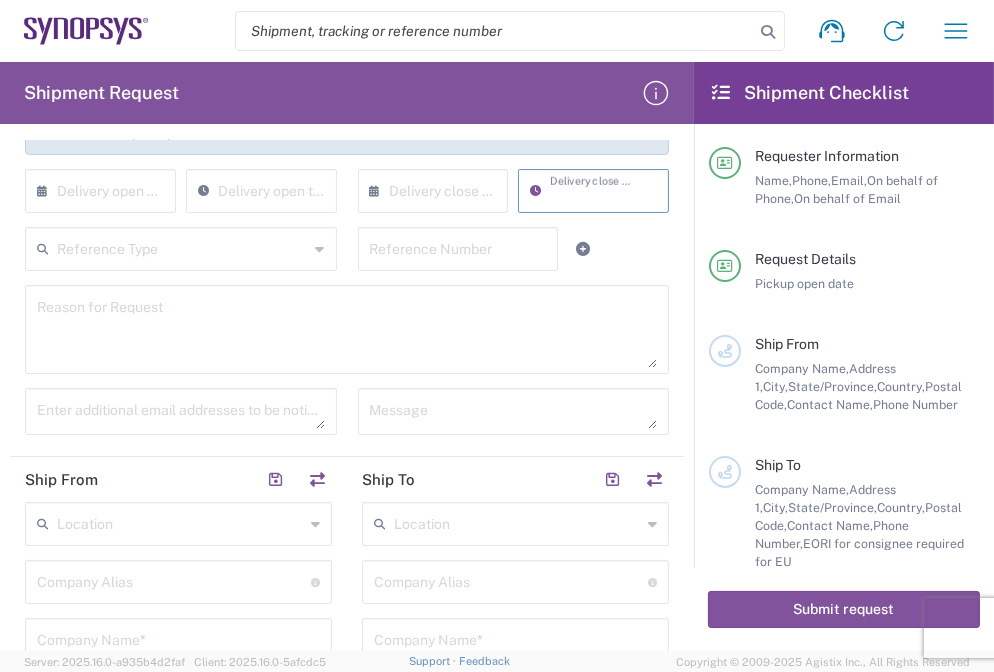 type 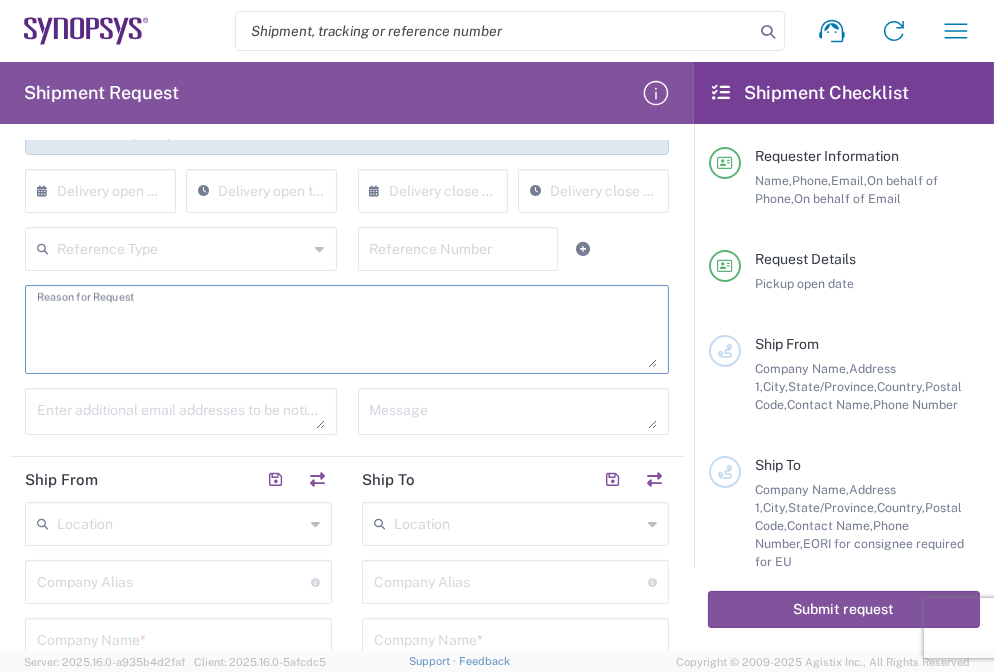 paste on "Shipment of [NUMBER] pcs of product [PRODUCT_CODE],model name [PRODUCT_NAME] to ALOM sub." 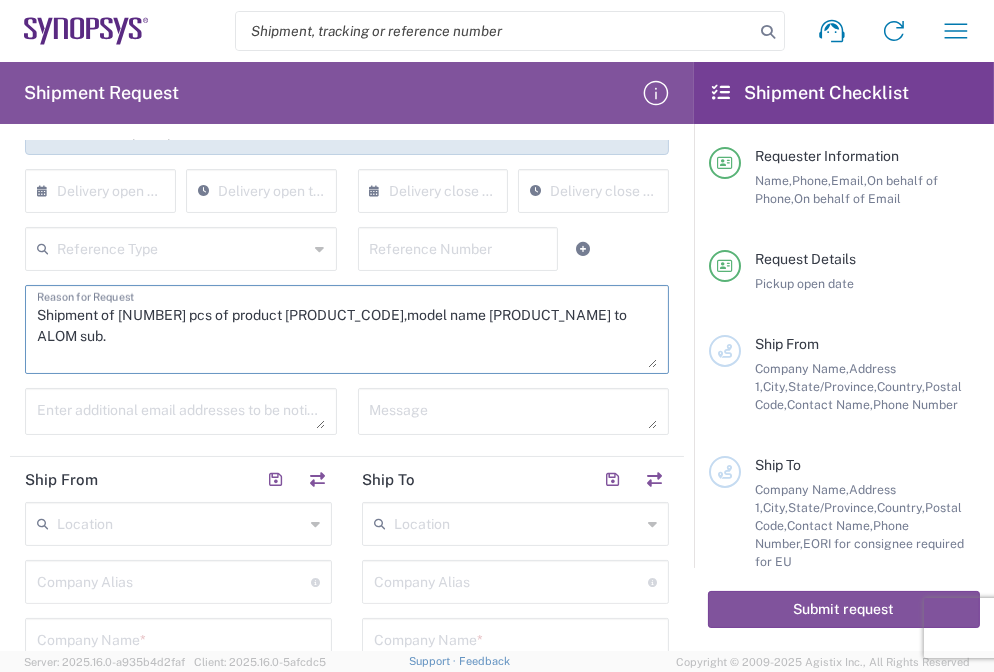 click on "Shipment of [NUMBER] pcs of product [PRODUCT_CODE],model name [PRODUCT_NAME] to ALOM sub." at bounding box center (347, 329) 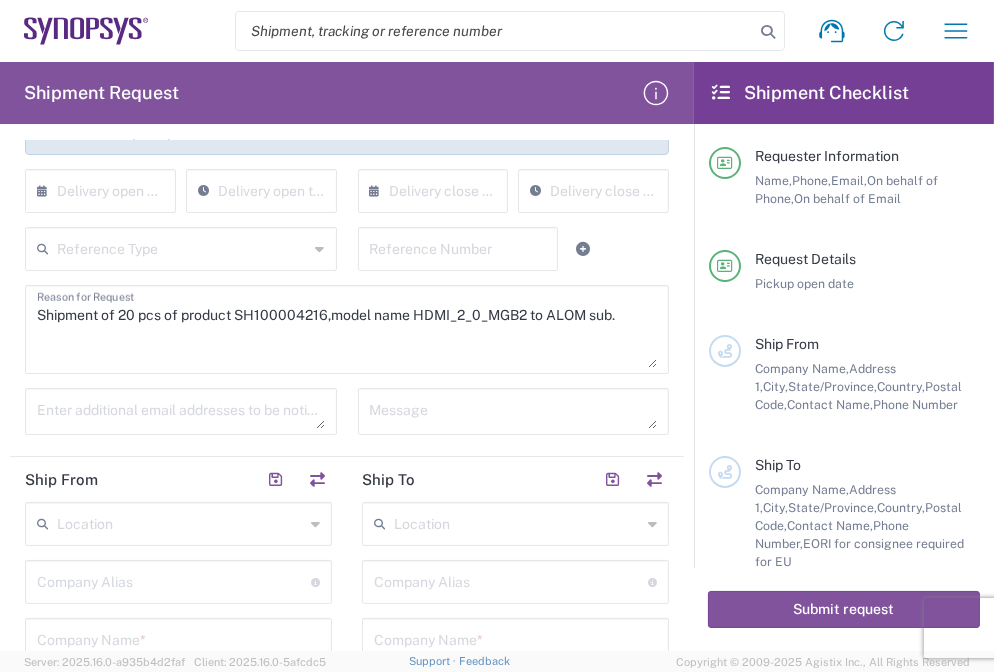 drag, startPoint x: 274, startPoint y: 304, endPoint x: 242, endPoint y: 301, distance: 32.140316 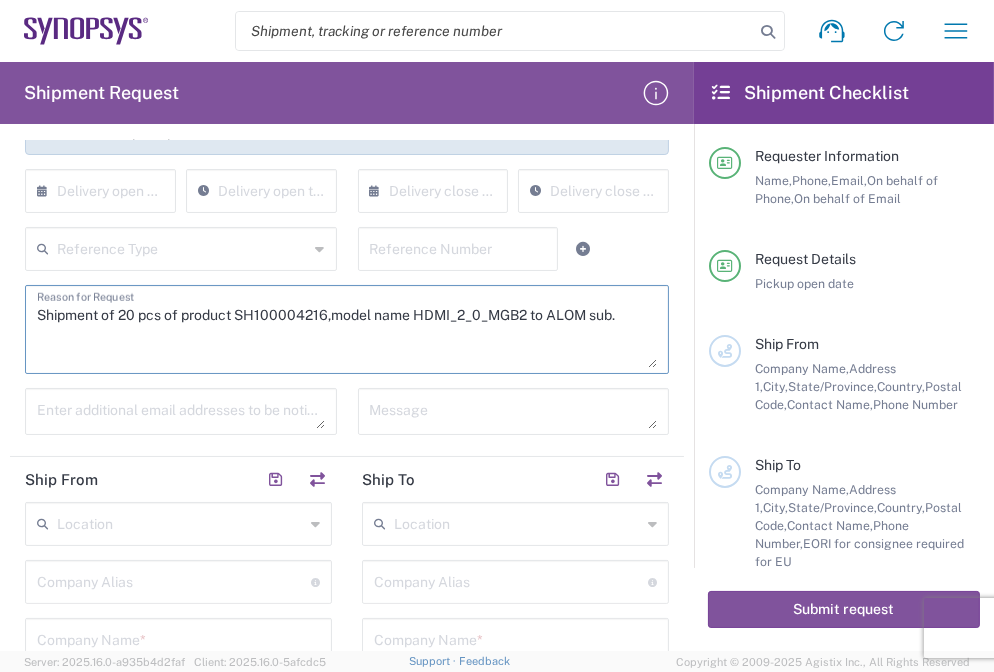 drag, startPoint x: 237, startPoint y: 315, endPoint x: 323, endPoint y: 318, distance: 86.05231 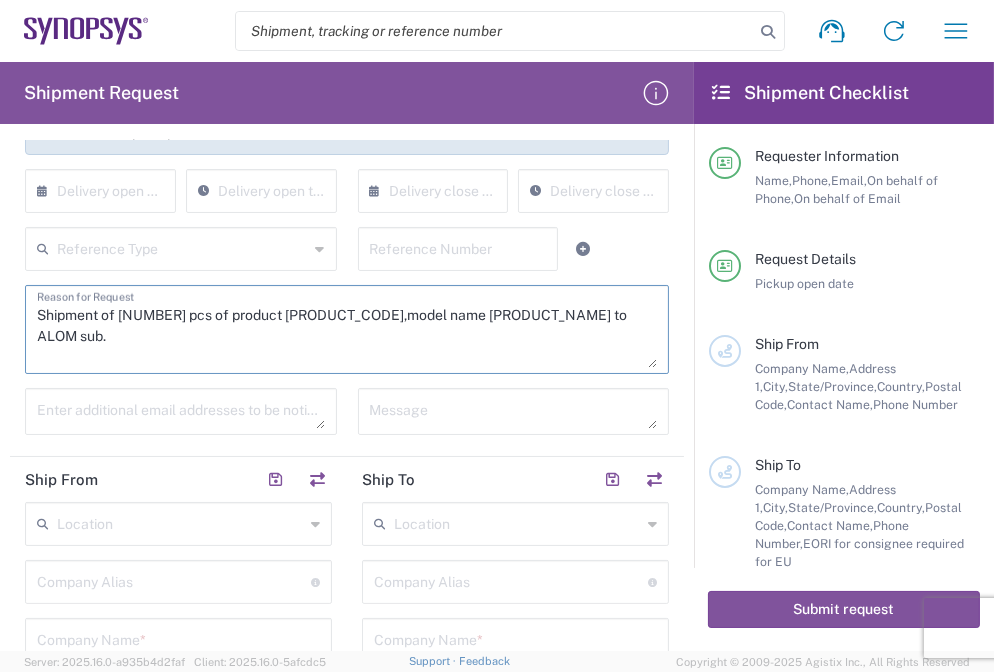 click on "Shipment of [NUMBER] pcs of product [PRODUCT_CODE],model name [PRODUCT_NAME] to ALOM sub." at bounding box center (347, 329) 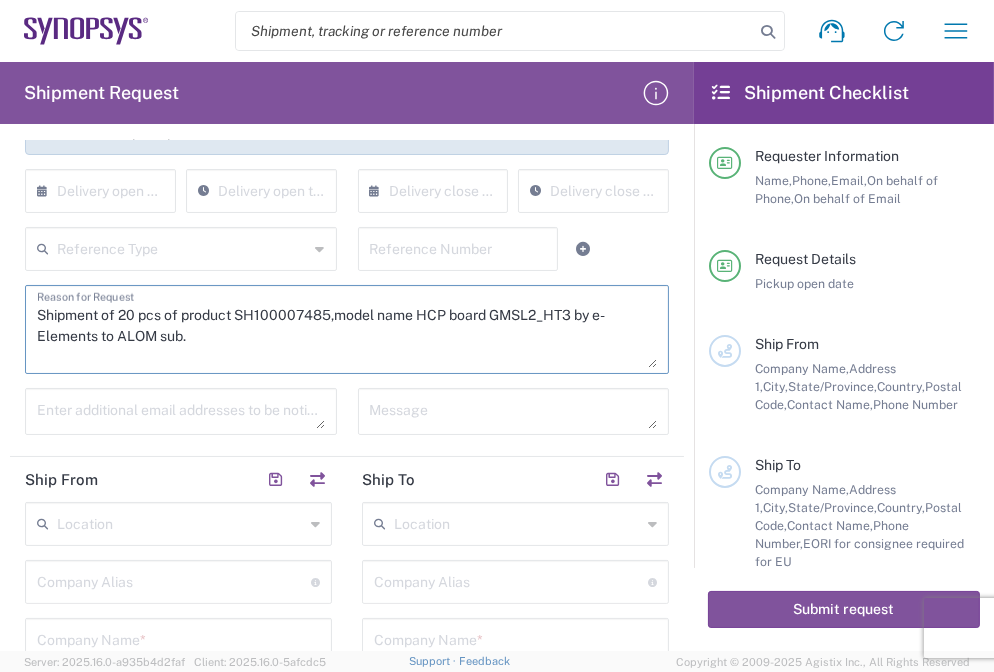 drag, startPoint x: 579, startPoint y: 313, endPoint x: 101, endPoint y: 338, distance: 478.65332 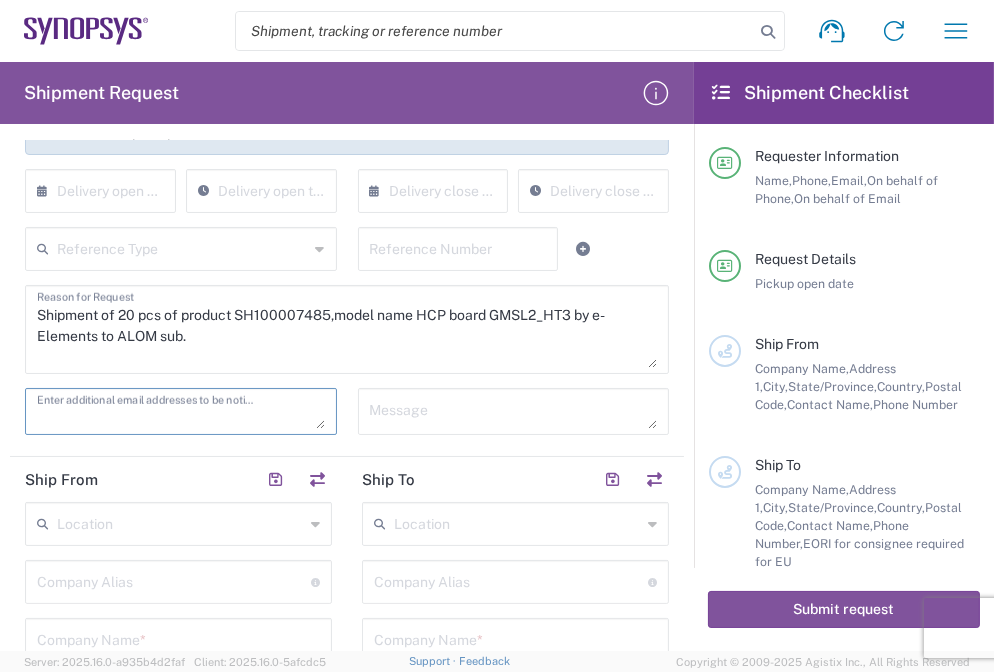 click at bounding box center [181, 411] 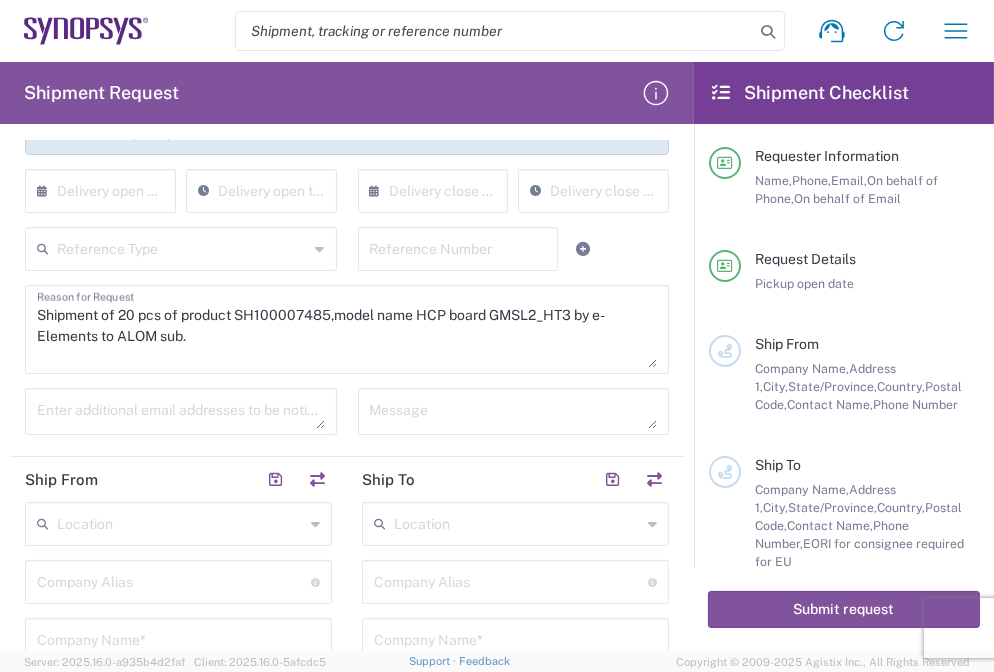 click at bounding box center [181, 411] 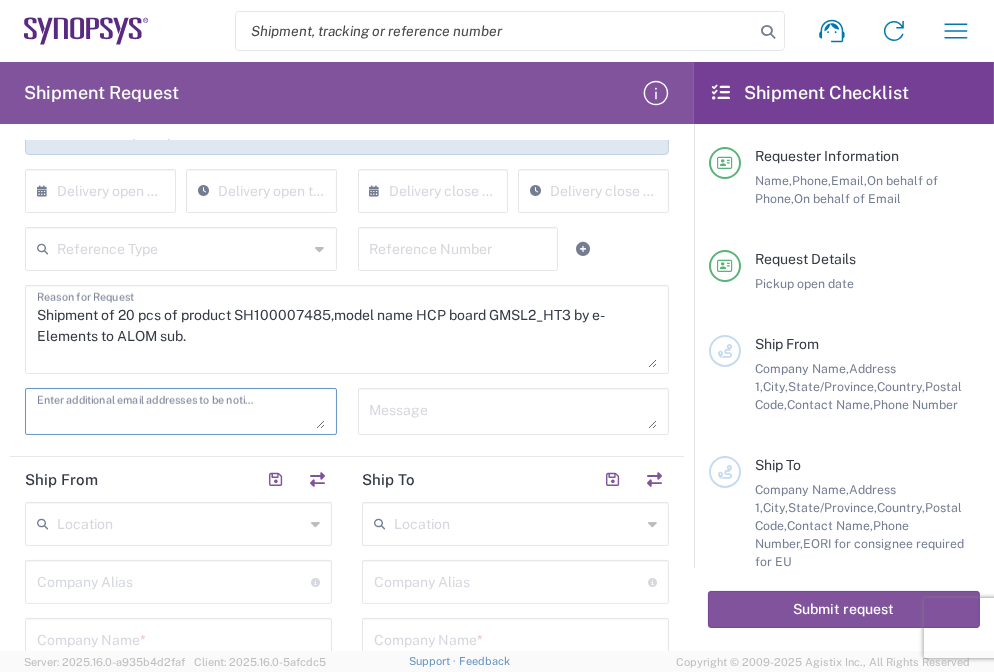 paste on "[EMAIL]" 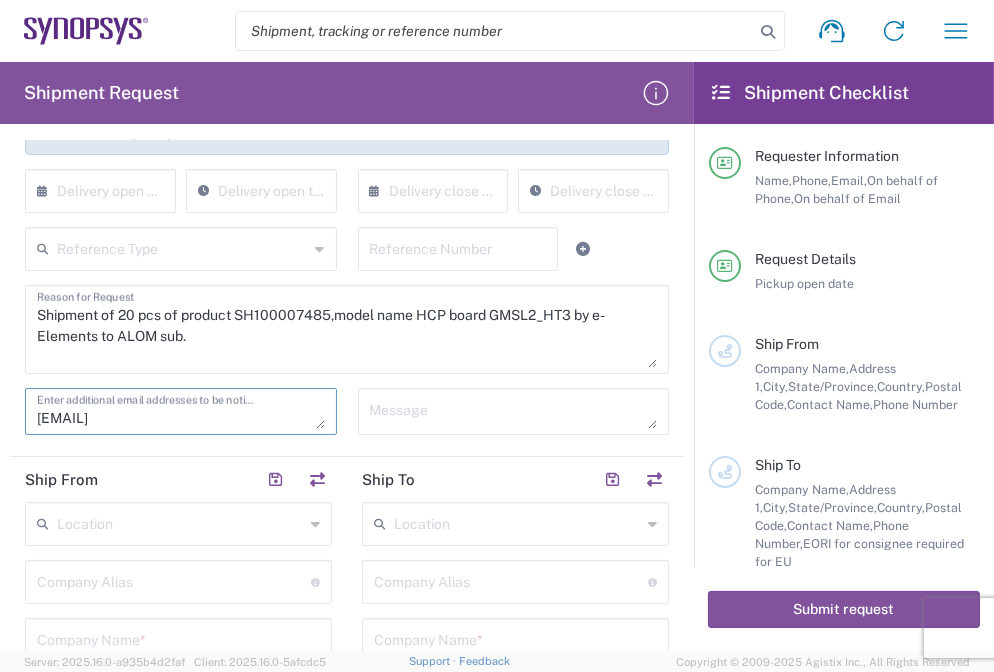 type on "[EMAIL]" 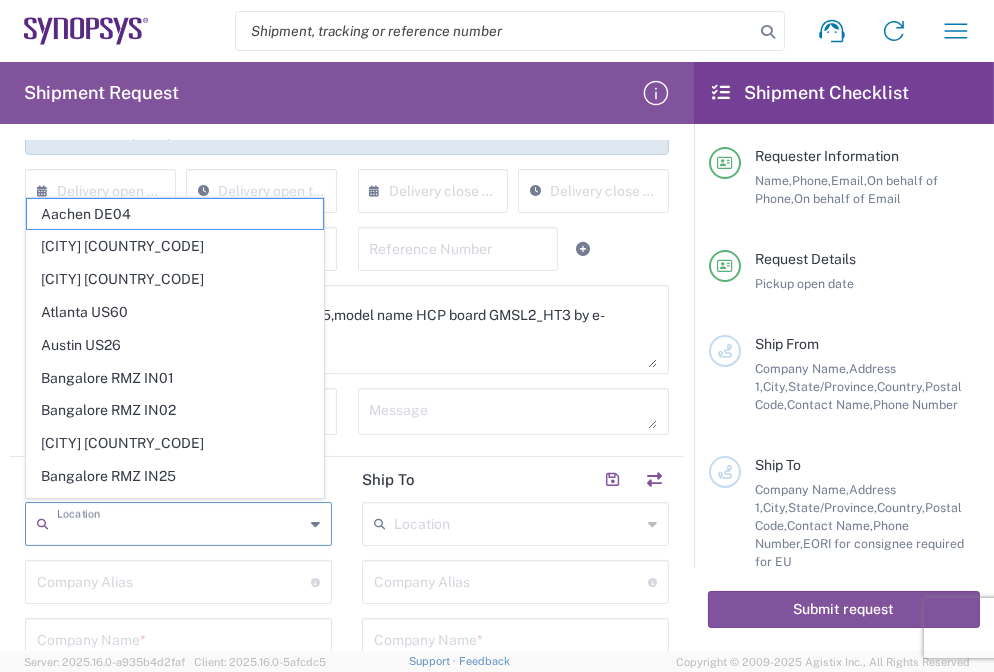click at bounding box center (180, 522) 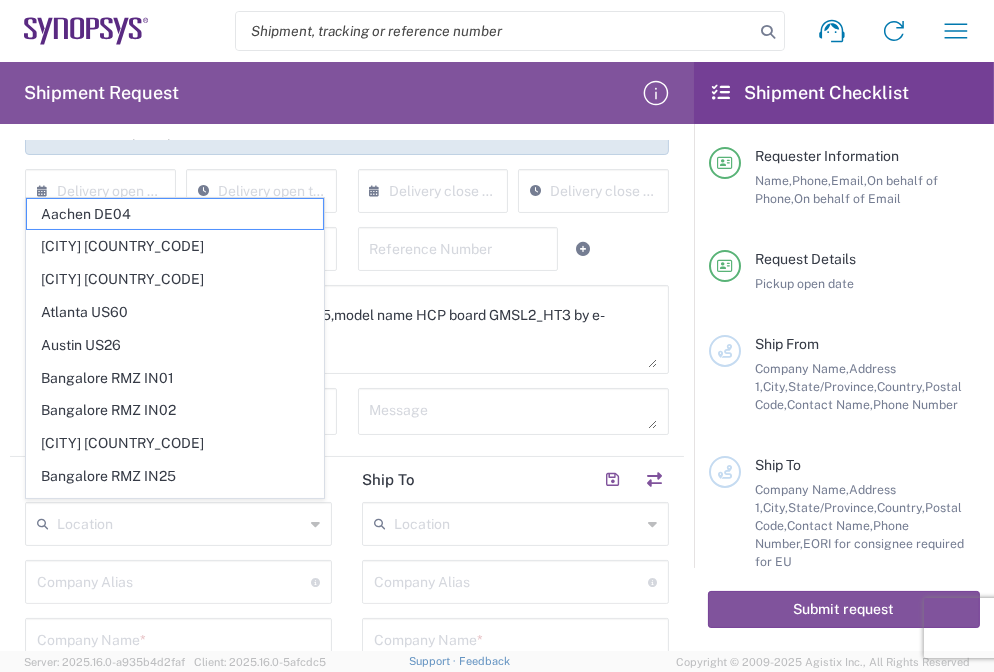 click at bounding box center [517, 522] 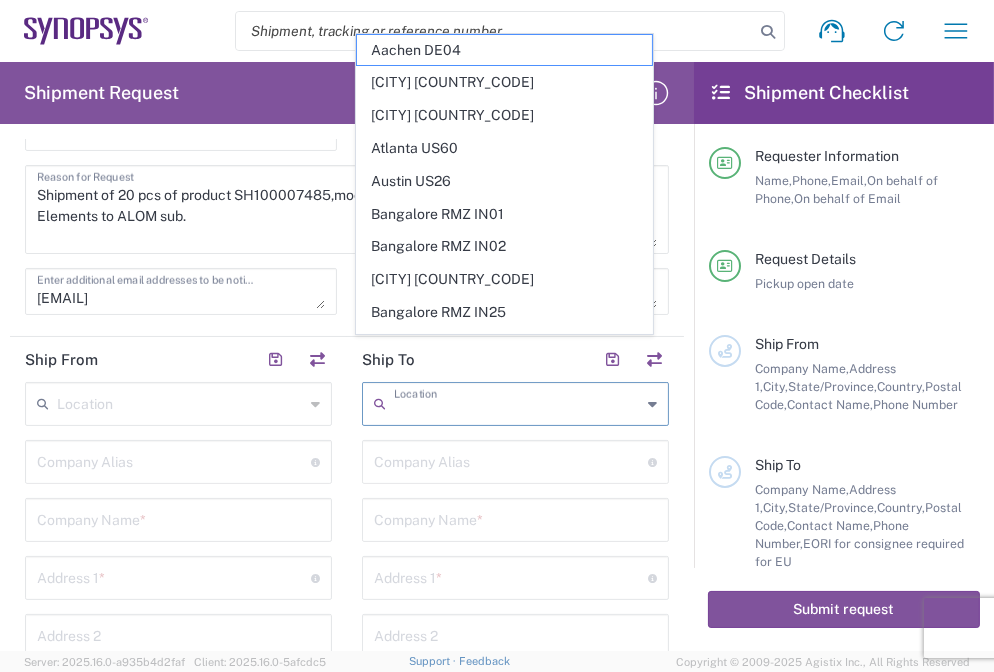 scroll, scrollTop: 605, scrollLeft: 0, axis: vertical 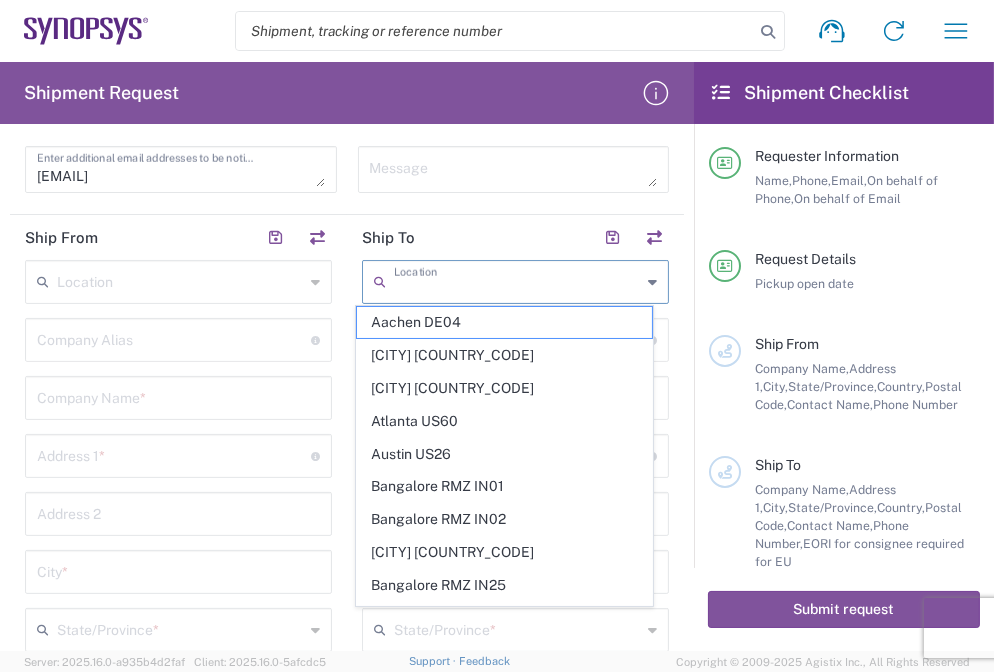 click at bounding box center [517, 280] 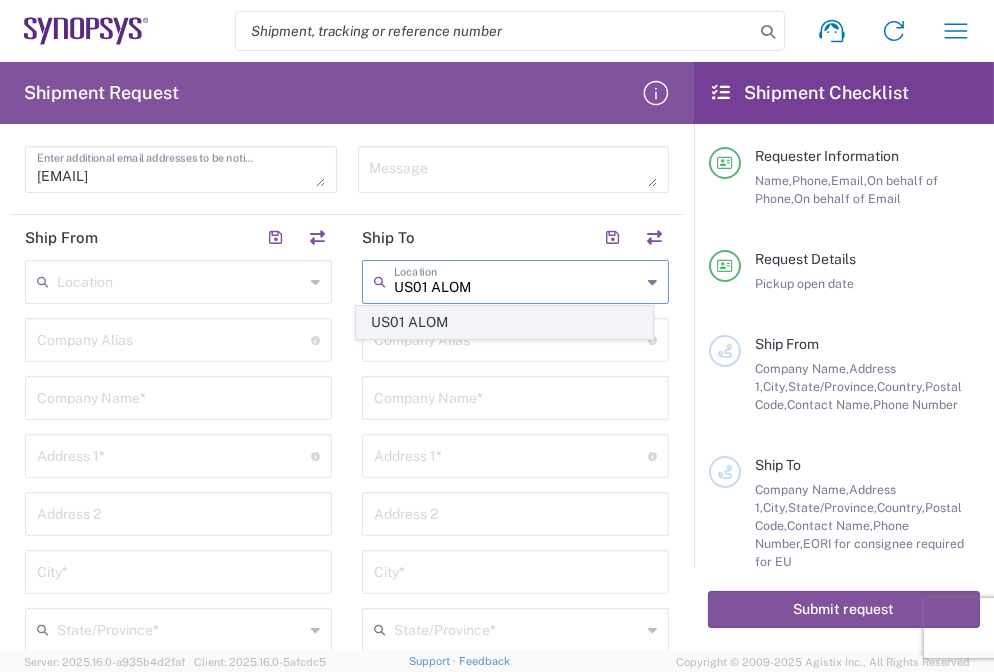click on "US01 ALOM" 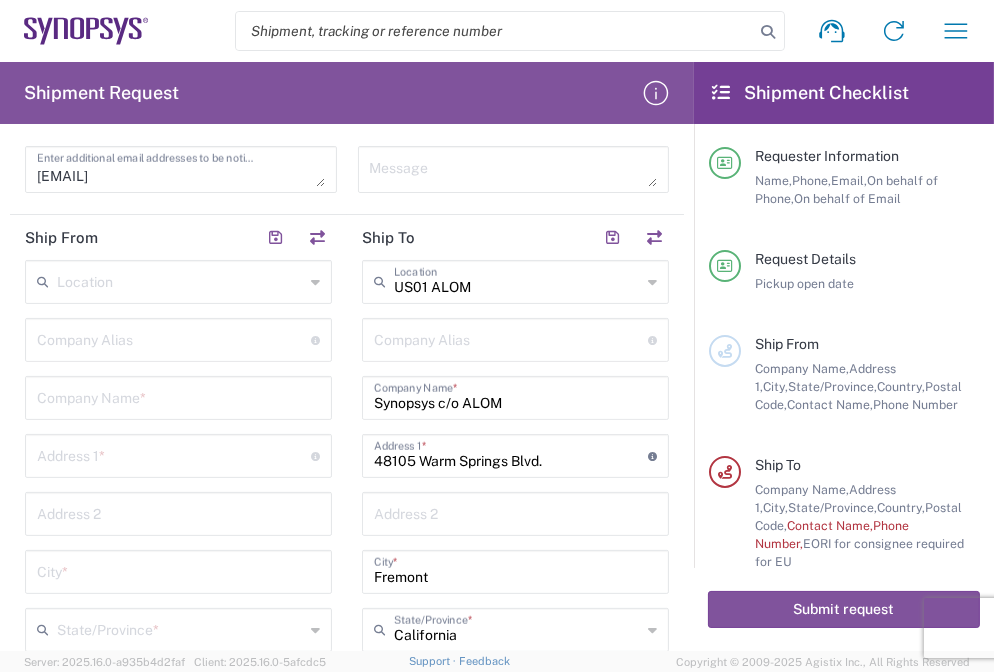 paste on "E-Elements Technology Co., Ltd" 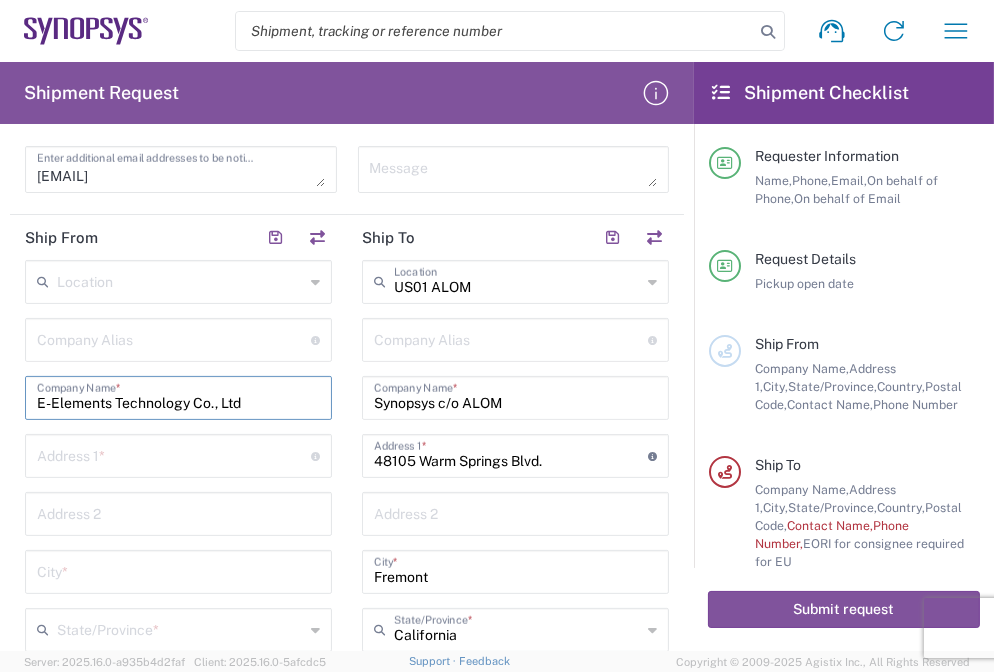 type on "E-Elements Technology Co., Ltd" 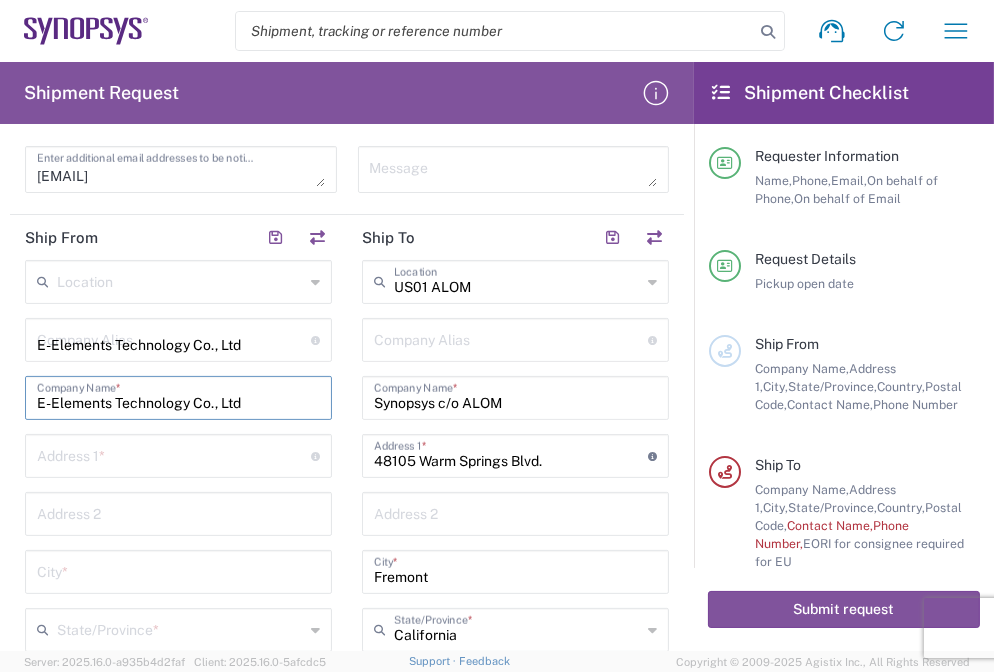 type on "5F., No. 61, Ln. 76, Ruiguang Rd.," 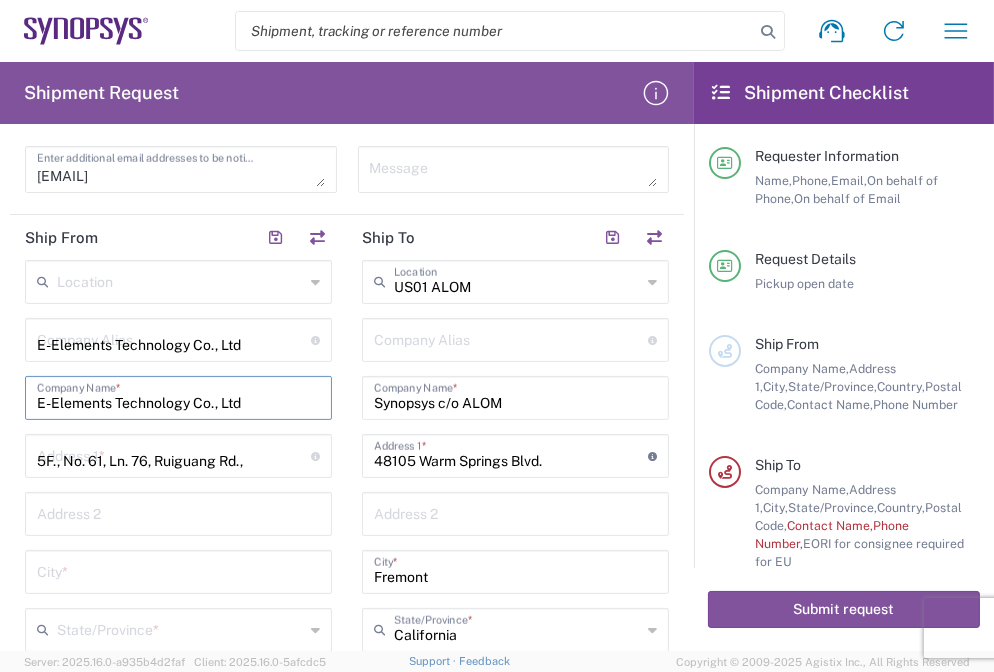 type on "Neihu Dist., Taipei City 114, Taiwan (R.O.C.)" 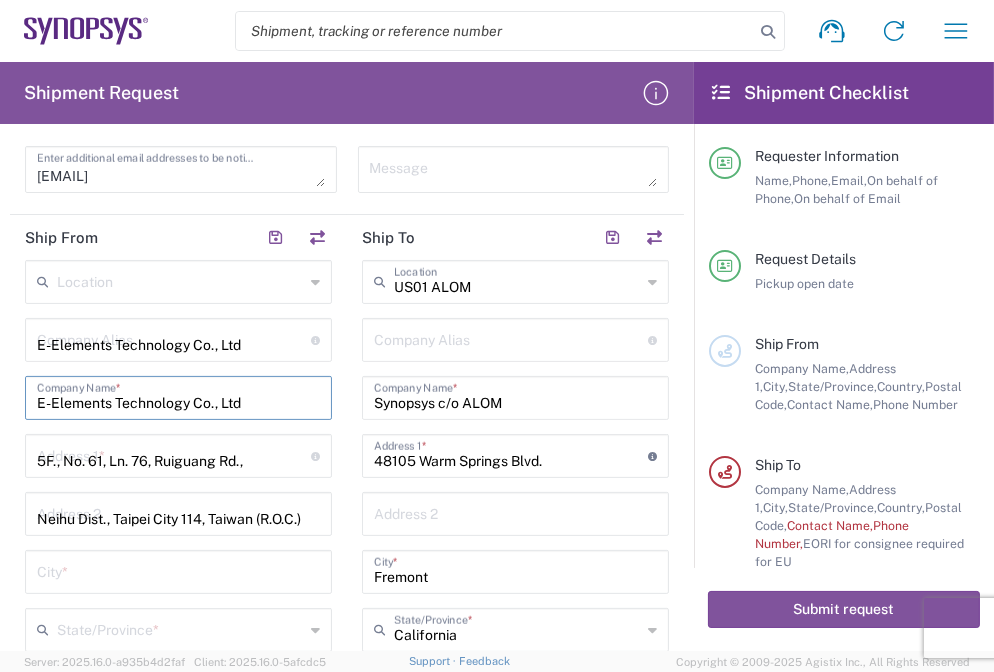 type on "Taipei City" 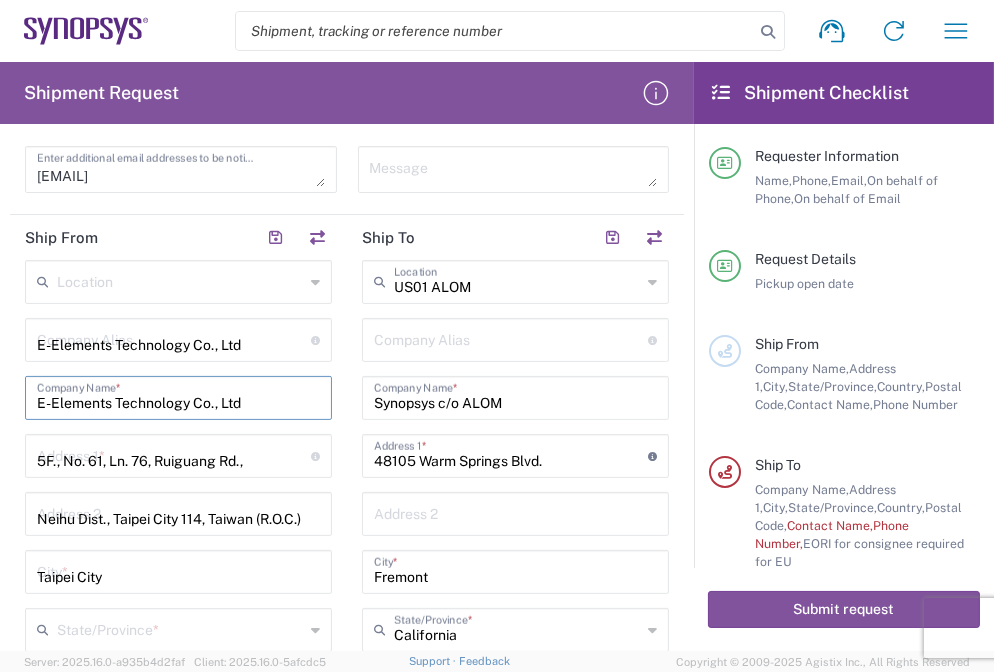 type on "Taipei" 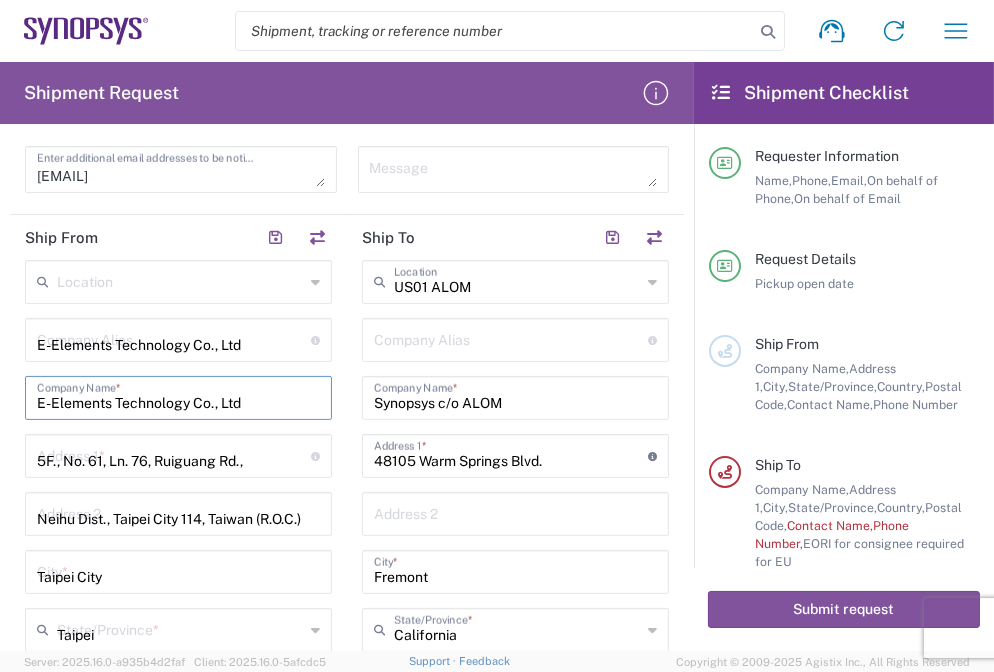 type on "台灣" 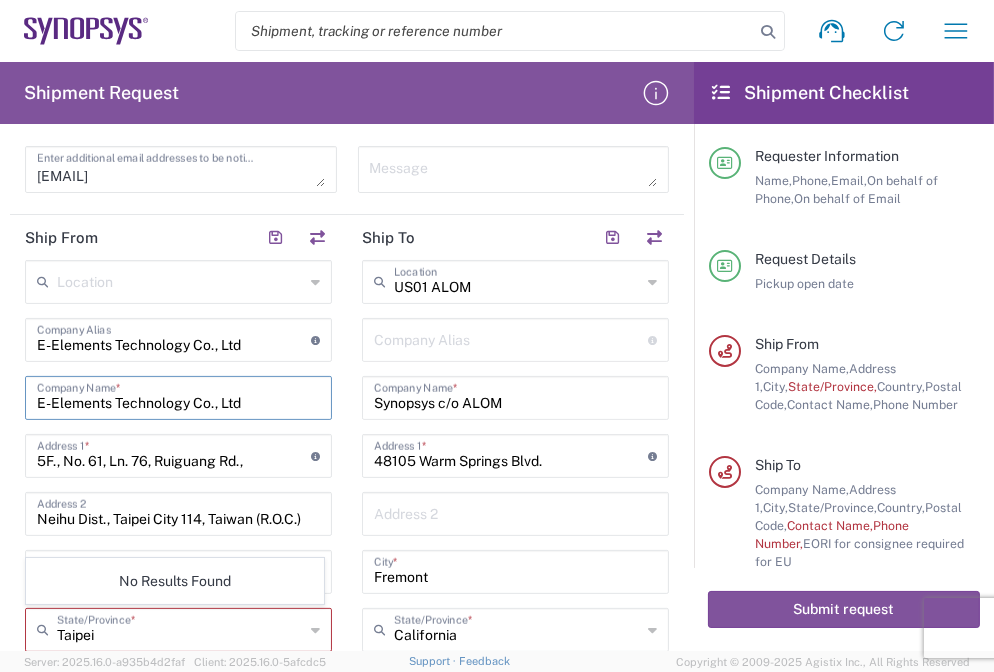 type on "E-Elements Technology Co., Ltd" 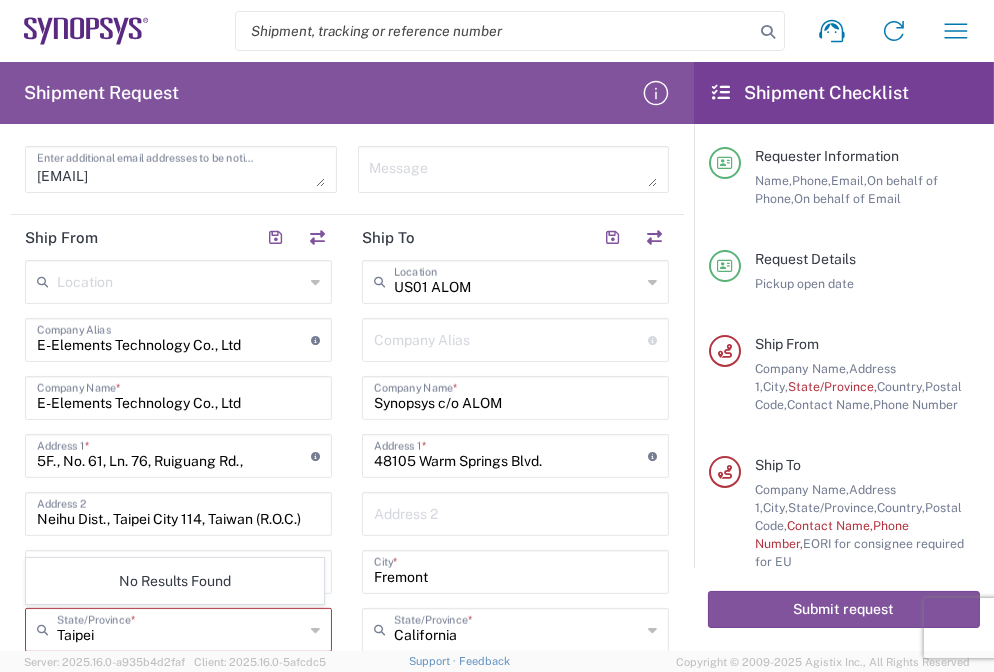 click on "Location  Aachen DE04 Agrate Brianza IT01 Aschheim DE02 Atlanta US60 Austin US26 Bangalore RMZ IN01 Bangalore RMZ IN02 Bangalore RMZ IN08 Bangalore RMZ IN25 Bangalore RMZ IN33 Bangalore RMZ IN37 Bangalore RMZ IN47 Bangalore SIG IN32 Bangalore SIG IN7D Beijing CN30 Belfast GB78 Bellevue US28 Berlin DE16 Berlin DE20 Berlin DE21 Berlin DE22 Bhubaneswar IN68 Bloomington US6J Boulder US1F Boulder US1P Boxborough US8W Bristol GB35 Bucharest RO03 Burlington US1A Burnaby CA Burnaby CA18 Calgary CA11 Cluj-Napoca RO02 Colombo LK01 Colombo LK02 Colorado Springs US1H Copenhagen DK01 Da Nang VN03 Da Nang VN06 Dublin IE02 Edinburgh GB32 EG01 Eindhoven NL20 Enschede NL03 Erfurt DE06 Espoo FI01 Exeter GB29 GB34 Bristol Gdansk PL01 Gilbert US1J Glasgow GB28 Gyumri AM10 Haifa IL61 Hanoi VN09 Hatfield GB21 Headquarters USSV Herndon US6L Hillsboro US03 Ho Chi Minh City VN04 Ho Chi Minh City VN07 Ho Chi Minh City VN08 Hong Kong HK02 Hsinchu TW04 Hsinchu TW12 Hsinchu TW14 Hsinchu TW15 Hsinchu TW17 Hsinchu TW19 Hsinchu TW21 * * *" 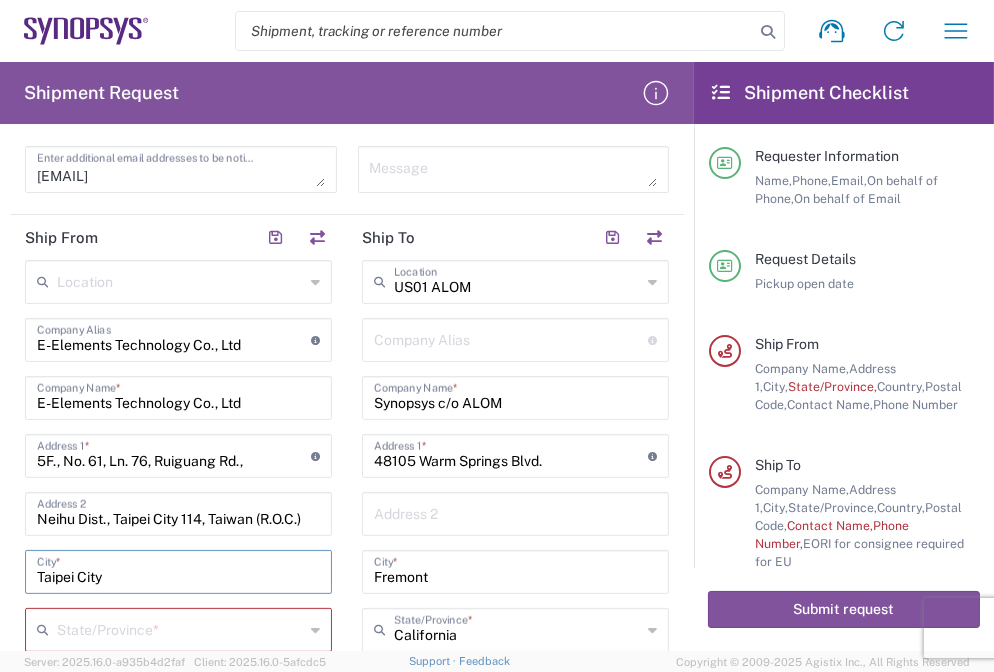 click on "Taipei City" at bounding box center (178, 570) 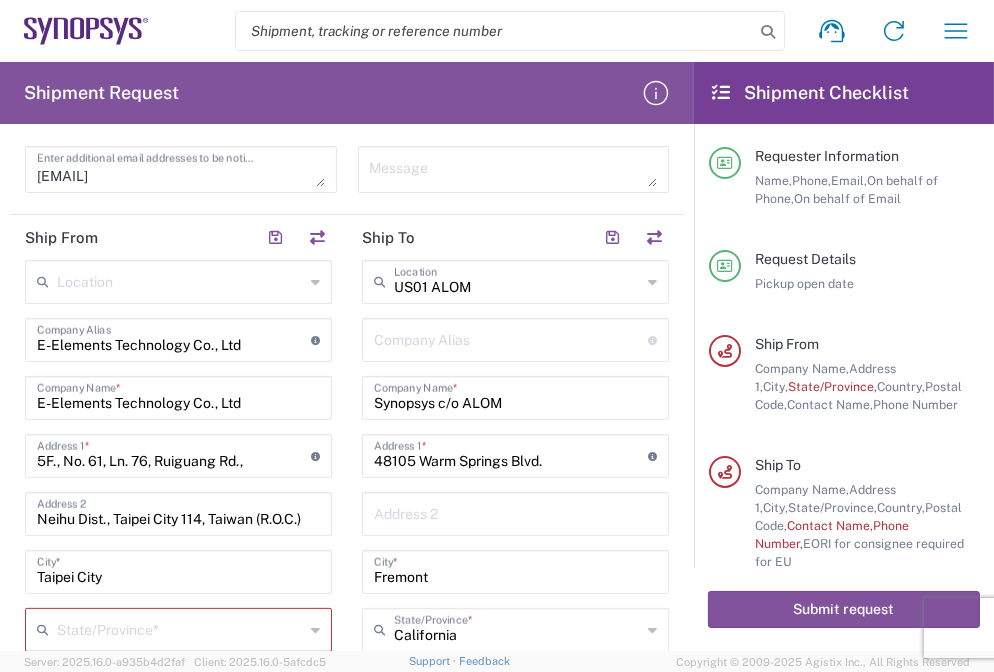 click 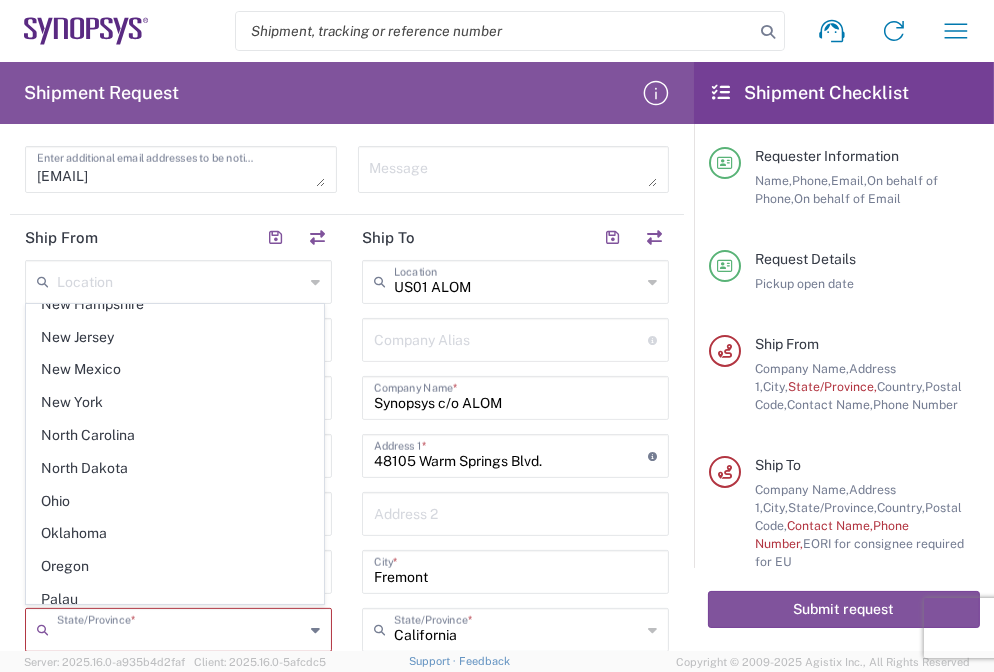 scroll, scrollTop: 1036, scrollLeft: 0, axis: vertical 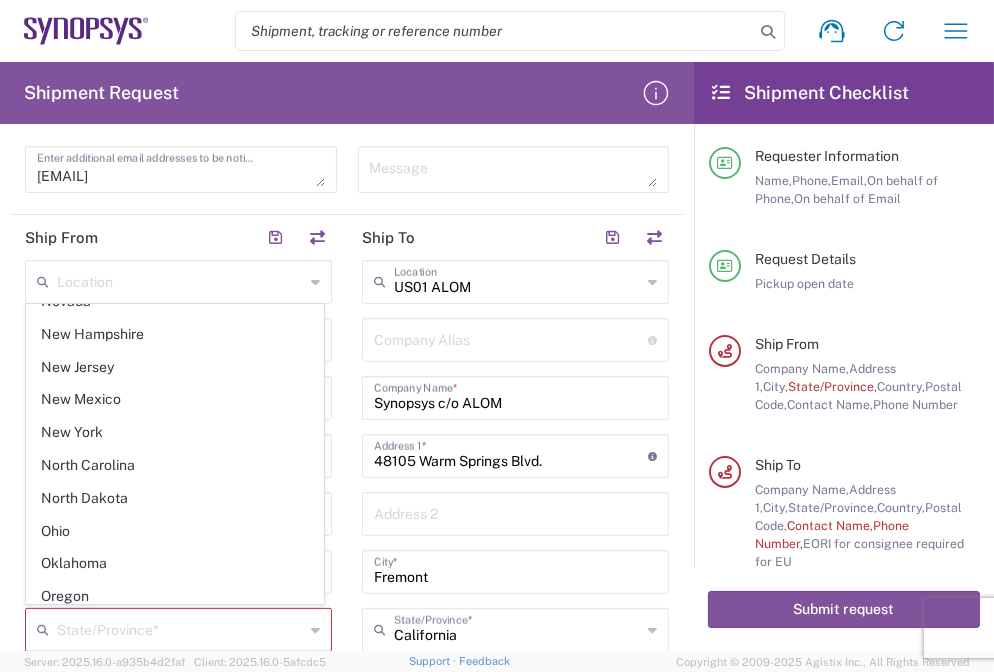 click on "Location  Aachen DE04 Agrate Brianza IT01 Aschheim DE02 Atlanta US60 Austin US26 Bangalore RMZ IN01 Bangalore RMZ IN02 Bangalore RMZ IN08 Bangalore RMZ IN25 Bangalore RMZ IN33 Bangalore RMZ IN37 Bangalore RMZ IN47 Bangalore SIG IN32 Bangalore SIG IN7D Beijing CN30 Belfast GB78 Bellevue US28 Berlin DE16 Berlin DE20 Berlin DE21 Berlin DE22 Bhubaneswar IN68 Bloomington US6J Boulder US1F Boulder US1P Boxborough US8W Bristol GB35 Bucharest RO03 Burlington US1A Burnaby CA Burnaby CA18 Calgary CA11 Cluj-Napoca RO02 Colombo LK01 Colombo LK02 Colorado Springs US1H Copenhagen DK01 Da Nang VN03 Da Nang VN06 Dublin IE02 Edinburgh GB32 EG01 Eindhoven NL20 Enschede NL03 Erfurt DE06 Espoo FI01 Exeter GB29 GB34 Bristol Gdansk PL01 Gilbert US1J Glasgow GB28 Gyumri AM10 Haifa IL61 Hanoi VN09 Hatfield GB21 Headquarters USSV Herndon US6L Hillsboro US03 Ho Chi Minh City VN04 Ho Chi Minh City VN07 Ho Chi Minh City VN08 Hong Kong HK02 Hsinchu TW04 Hsinchu TW12 Hsinchu TW14 Hsinchu TW15 Hsinchu TW17 Hsinchu TW19 Hsinchu TW21 * * *" 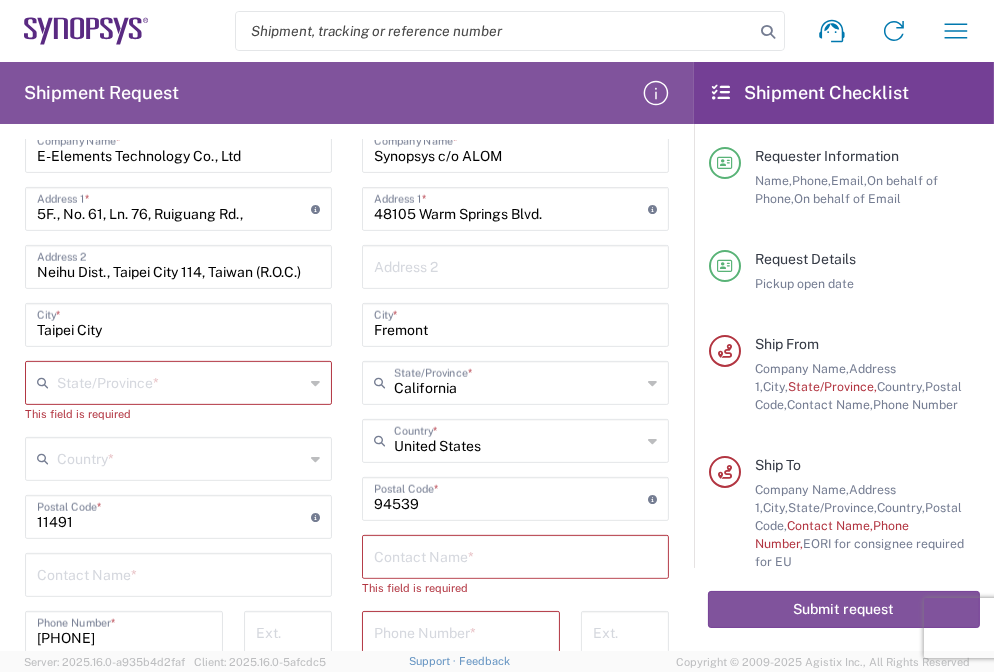 scroll, scrollTop: 856, scrollLeft: 0, axis: vertical 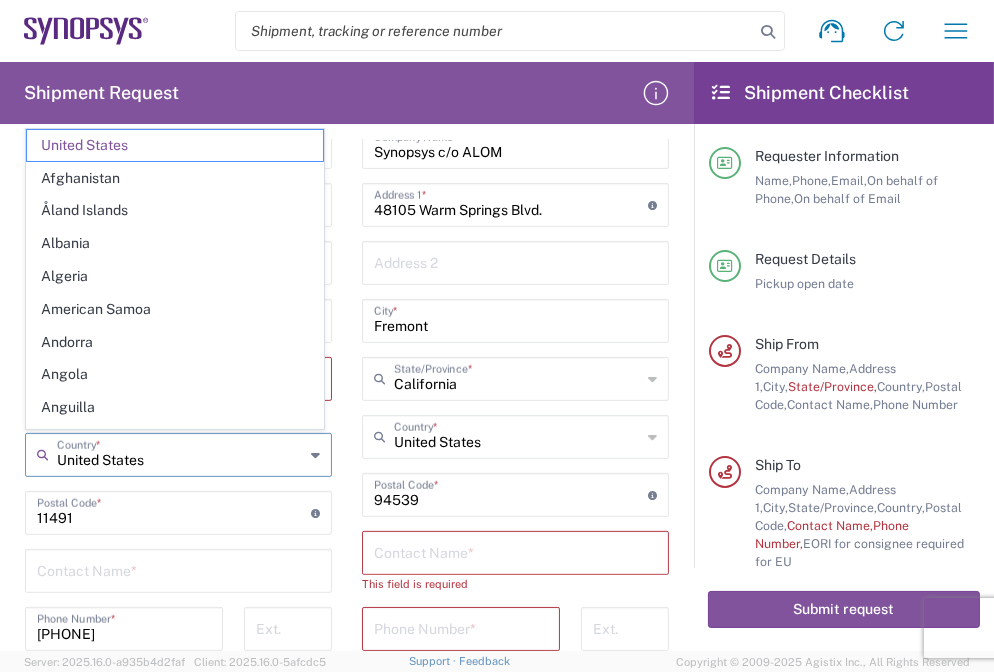 click on "United States" at bounding box center (180, 453) 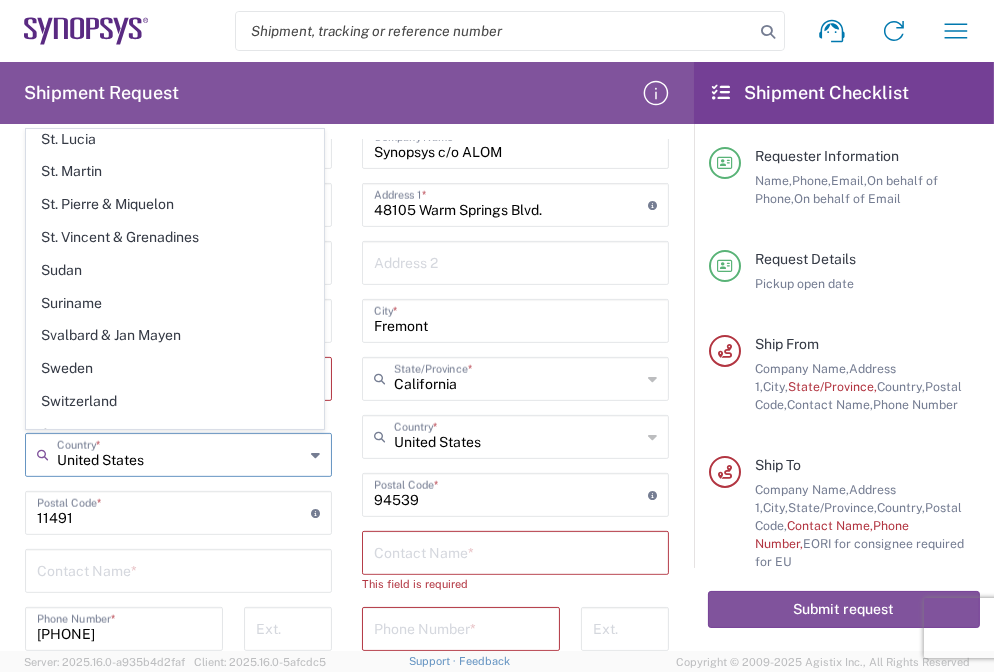scroll, scrollTop: 7036, scrollLeft: 0, axis: vertical 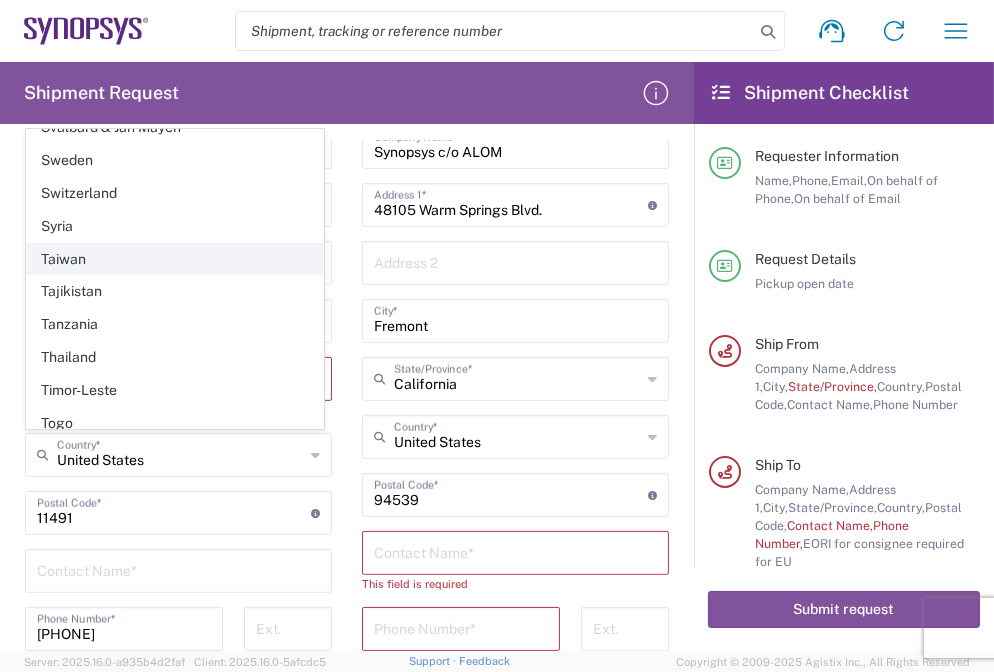 click on "Taiwan" 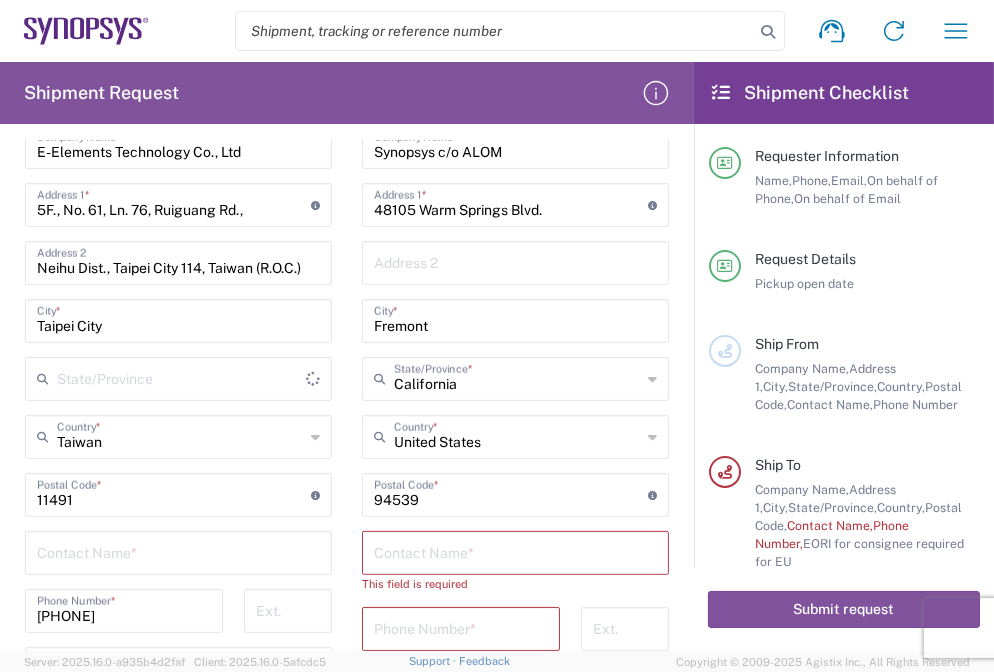 click at bounding box center [181, 377] 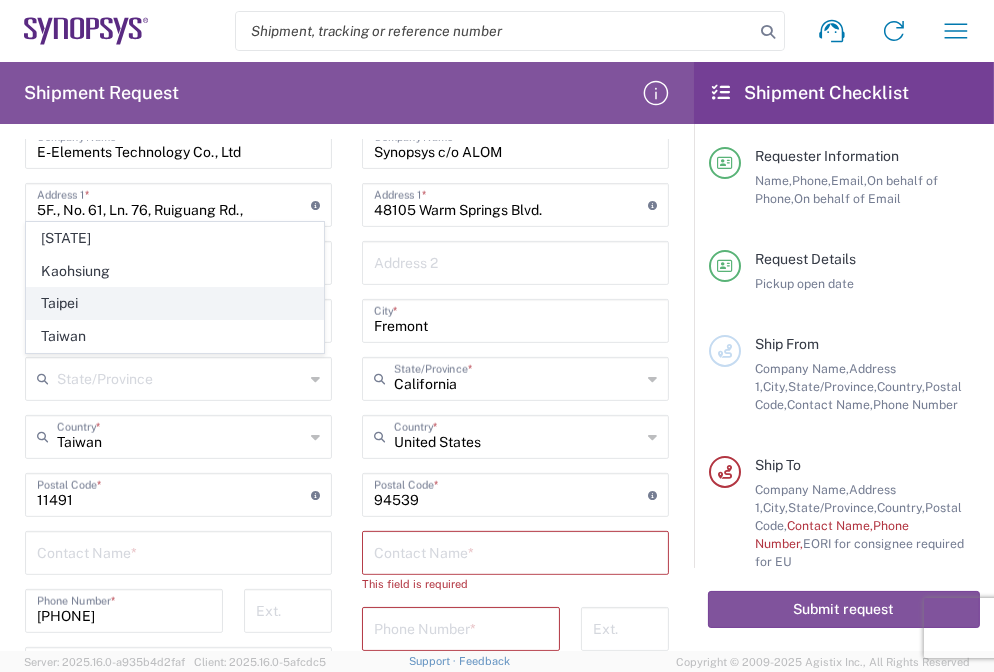 click on "Taipei" 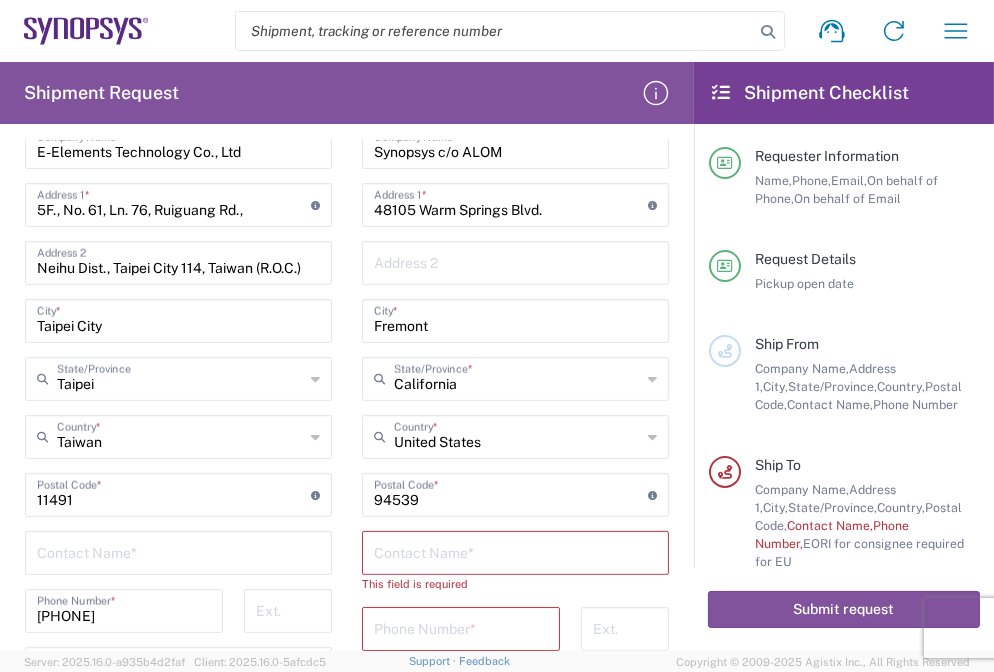 click on "US01 ALOM  Location  US01 ALOM Aachen DE04 Agrate Brianza IT01 Aschheim DE02 Atlanta US60 Austin US26 Bangalore RMZ IN01 Bangalore RMZ IN02 Bangalore RMZ IN08 Bangalore RMZ IN25 Bangalore RMZ IN33 Bangalore RMZ IN37 Bangalore RMZ IN47 Bangalore SIG IN32 Bangalore SIG IN7D Beijing CN30 Belfast GB78 Bellevue US28 Berlin DE16 Berlin DE20 Berlin DE21 Berlin DE22 Bhubaneswar IN68 Bloomington US6J Boulder US1F Boulder US1P Boxborough US8W Bristol GB35 Bucharest RO03 Burlington US1A Burnaby CA Burnaby CA18 Calgary CA11 Cluj-Napoca RO02 Colombo LK01 Colombo LK02 Colorado Springs US1H Copenhagen DK01 Da Nang VN03 Da Nang VN06 Dublin IE02 Edinburgh GB32 EG01 Eindhoven NL20 Enschede NL03 Erfurt DE06 Espoo FI01 Exeter GB29 GB34 Bristol Gdansk PL01 Gilbert US1J Glasgow GB28 Gyumri AM10 Haifa IL61 Hanoi VN09 Hatfield GB21 Headquarters USSV Herndon US6L Hillsboro US03 Ho Chi Minh City VN04 Ho Chi Minh City VN07 Ho Chi Minh City VN08 Hong Kong HK02 Hsinchu TW04 Hsinchu TW12 Hsinchu TW14 Hsinchu TW15 Hsinchu TW17 Hsinchu TW19" 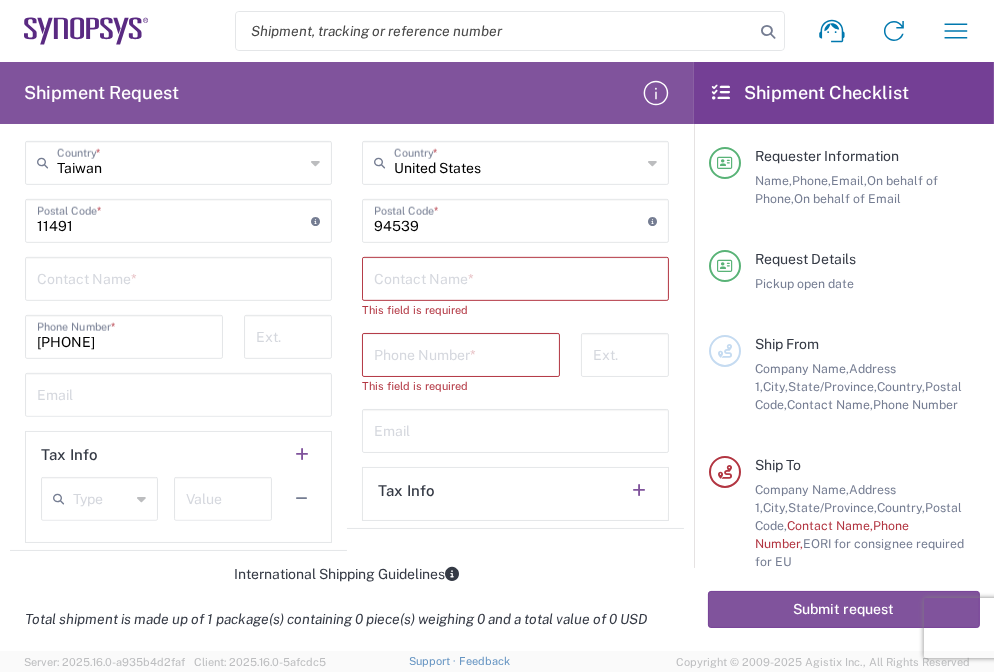 scroll, scrollTop: 1091, scrollLeft: 0, axis: vertical 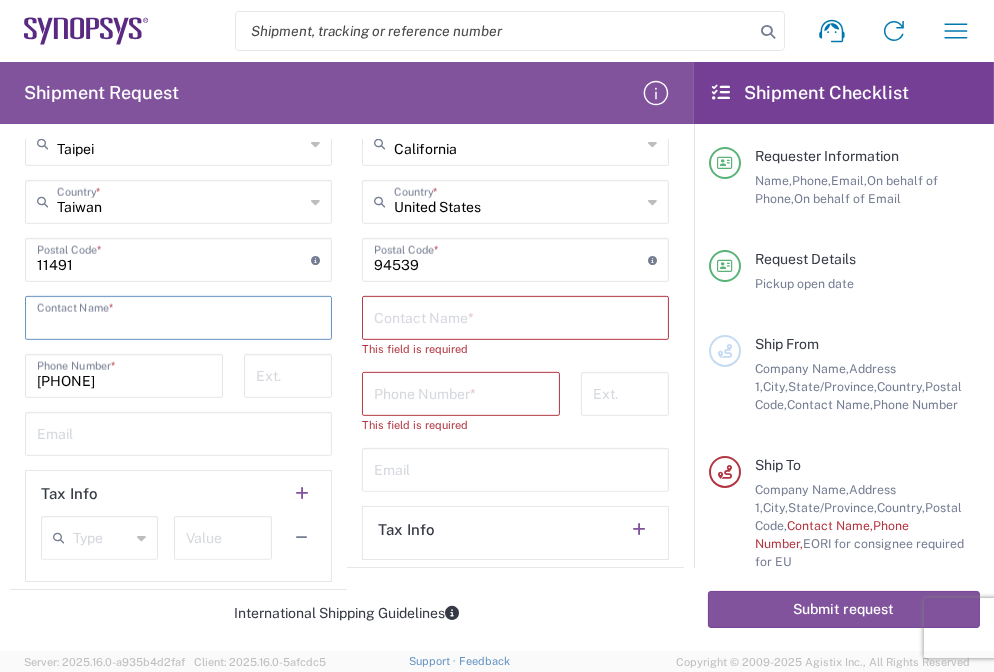 click at bounding box center [178, 316] 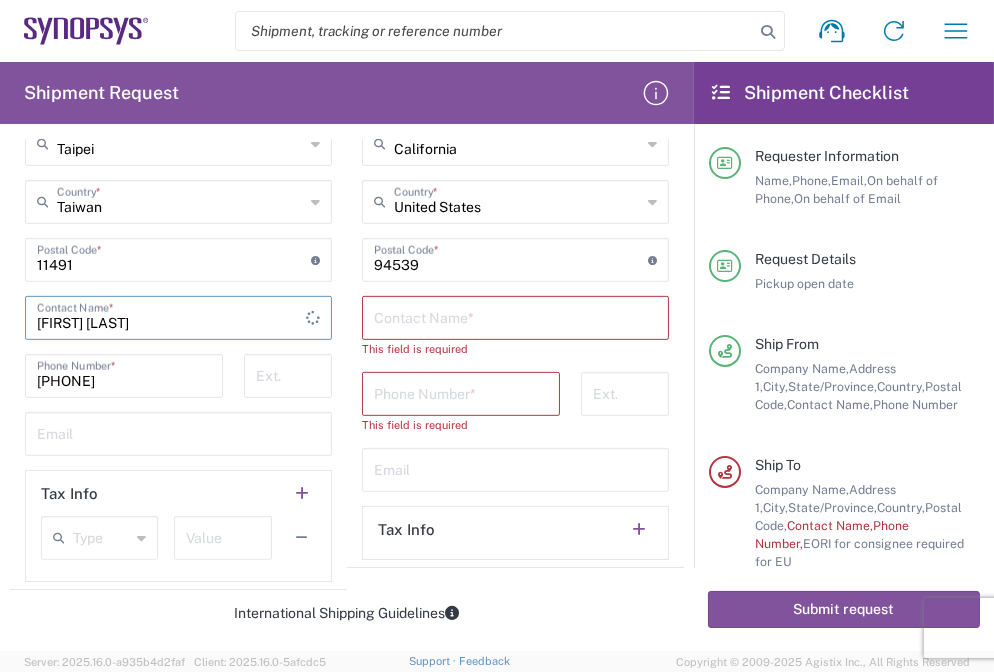 type on "[FIRST] [LAST]" 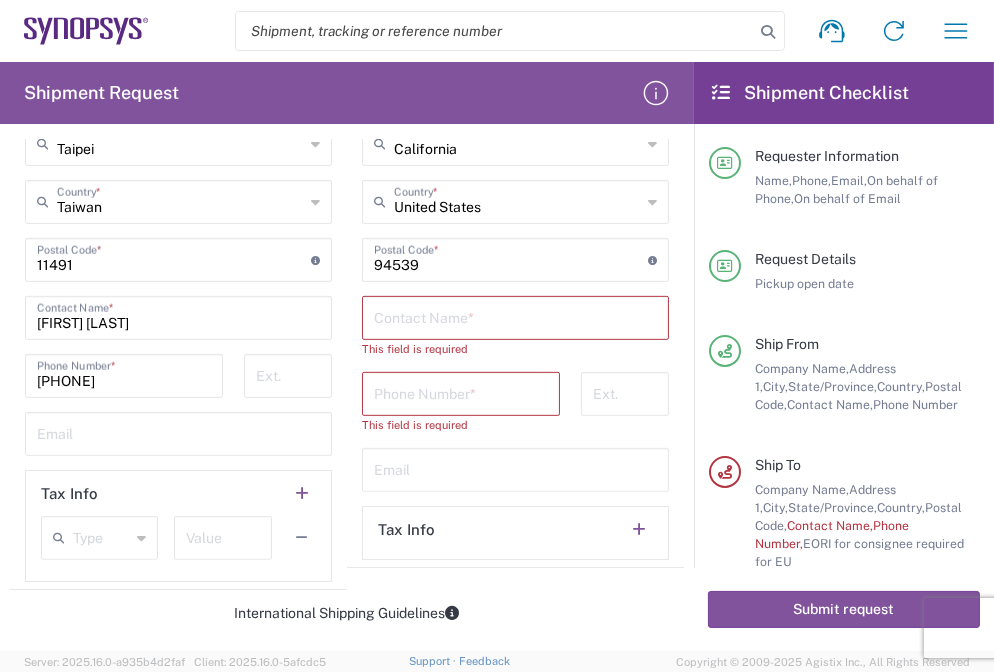 click at bounding box center [178, 432] 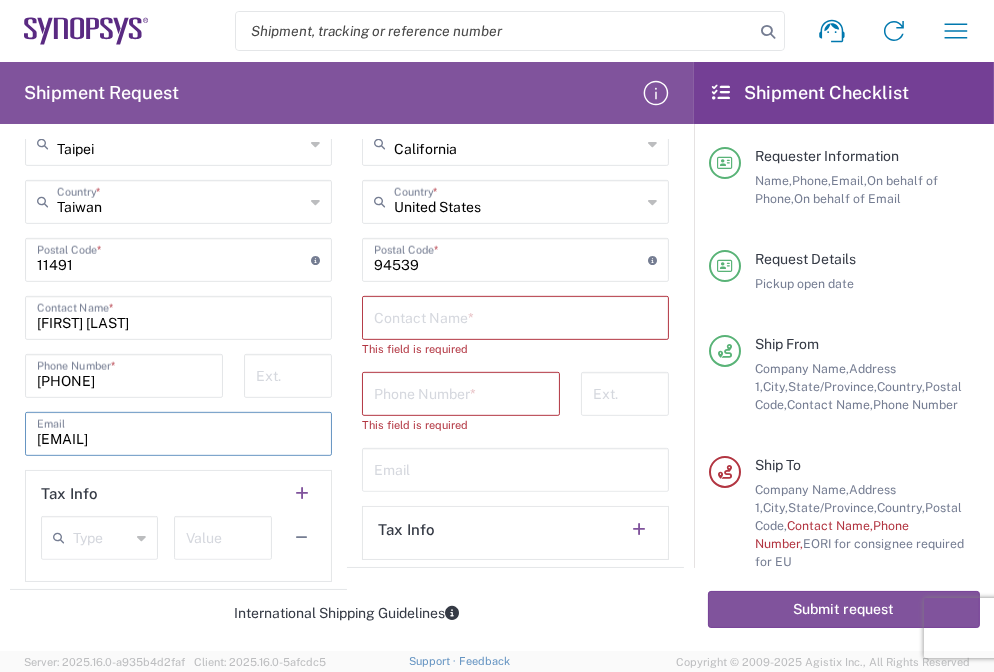 type on "[EMAIL]" 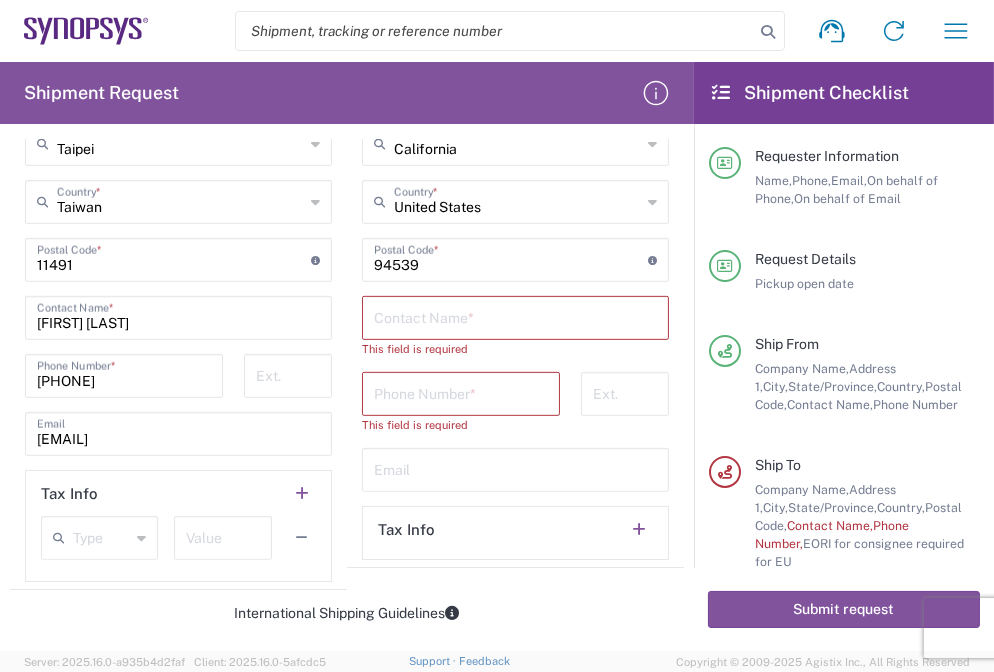 click at bounding box center (515, 316) 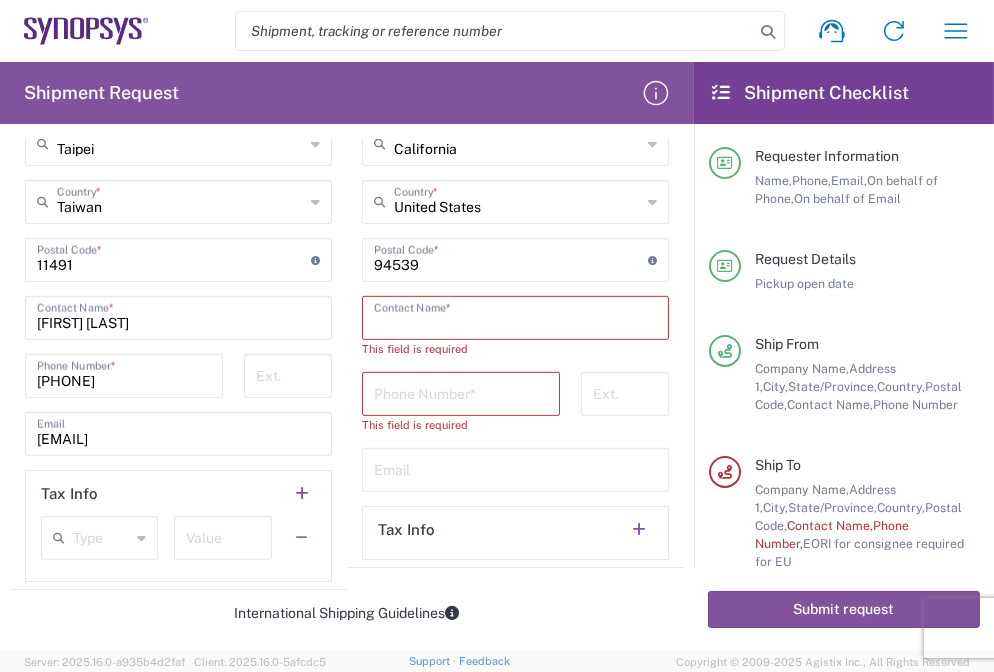 paste on "([LAST], [FIRST] [MIDDLE])" 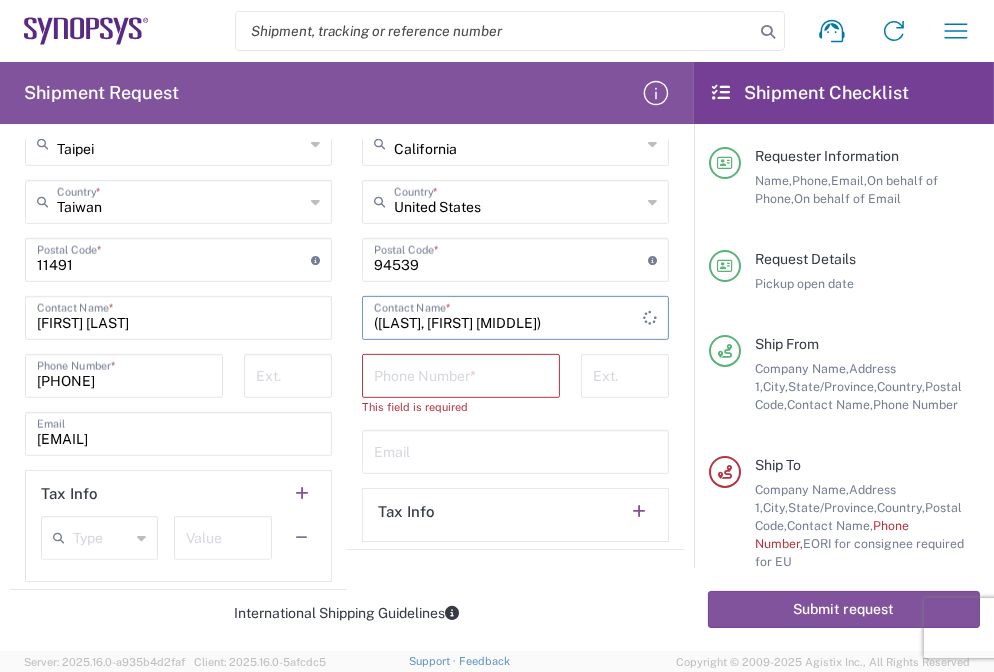 type on "([LAST], [FIRST] [MIDDLE])" 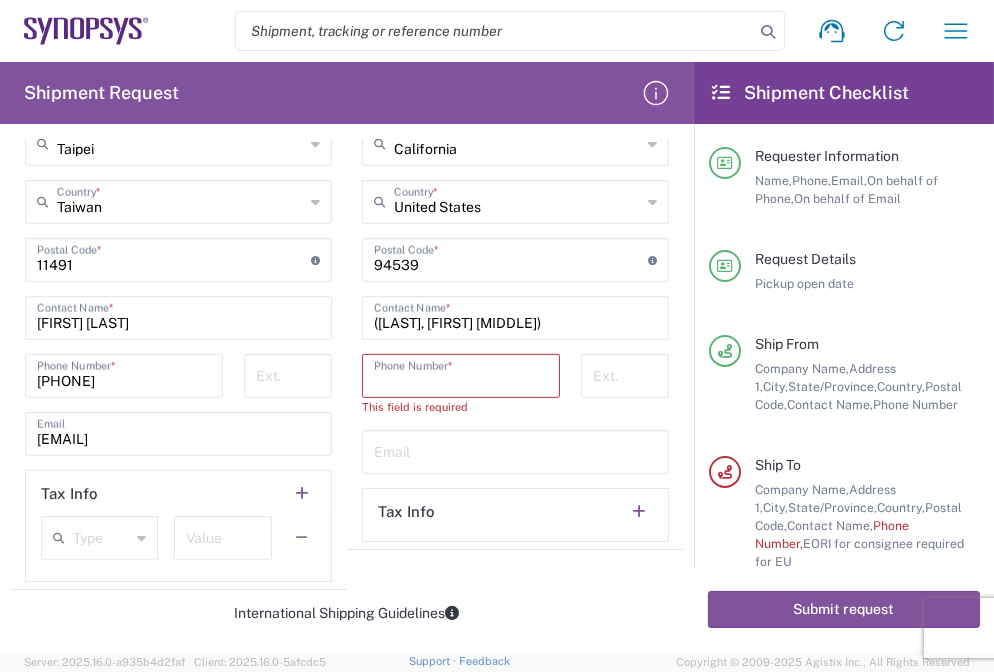 click at bounding box center [461, 374] 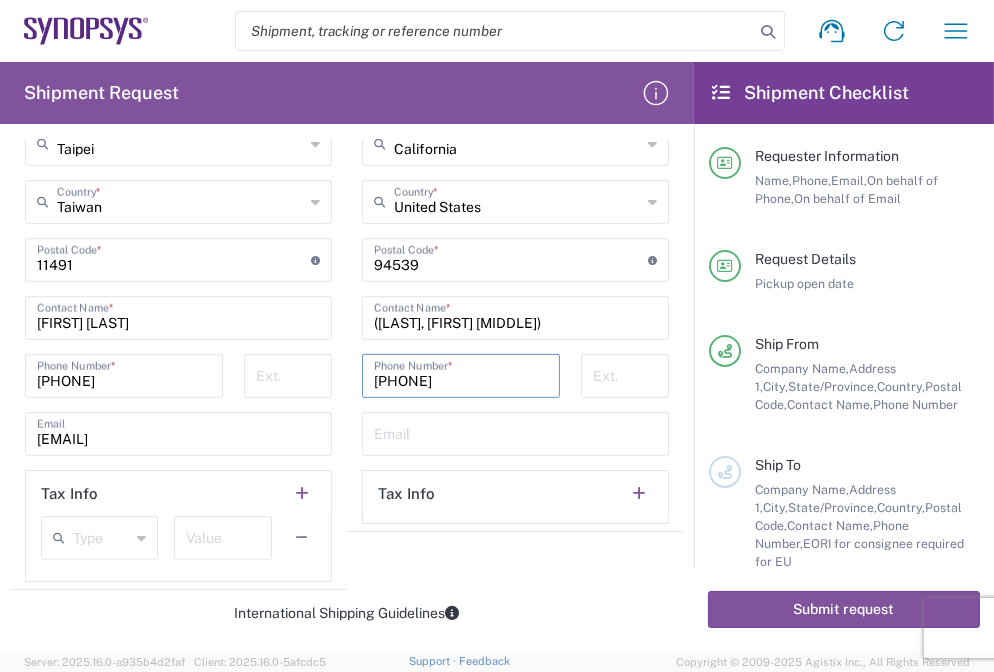 type on "[PHONE]" 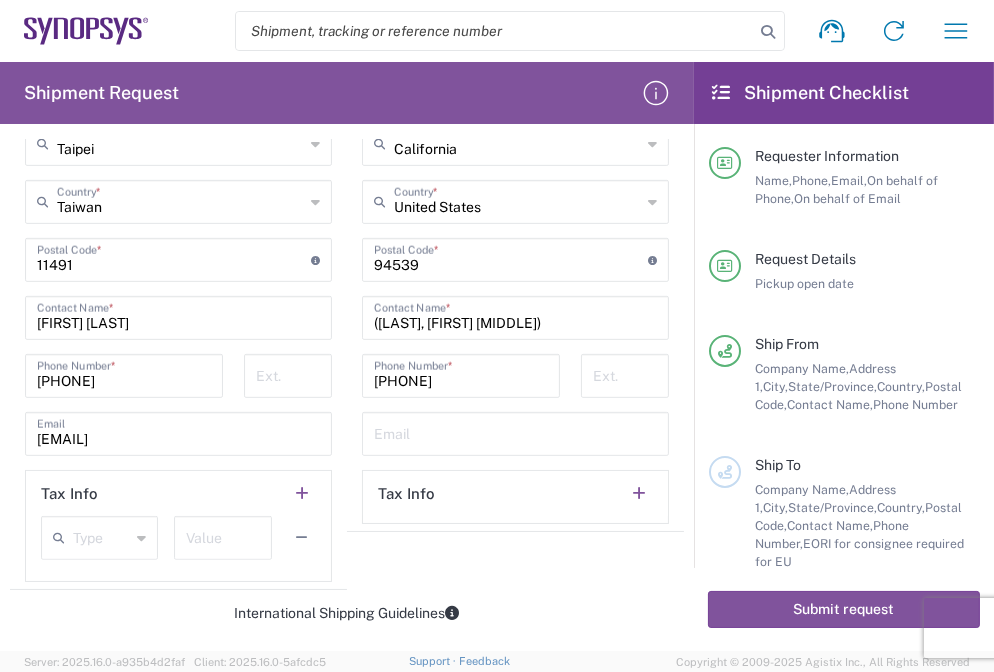 click at bounding box center [515, 432] 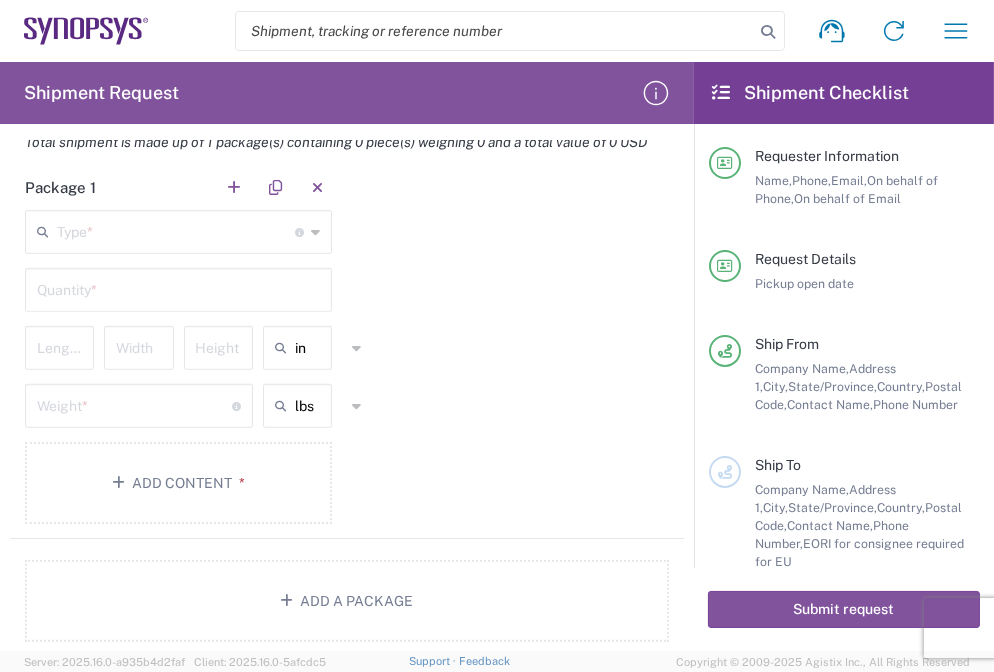 scroll, scrollTop: 1612, scrollLeft: 0, axis: vertical 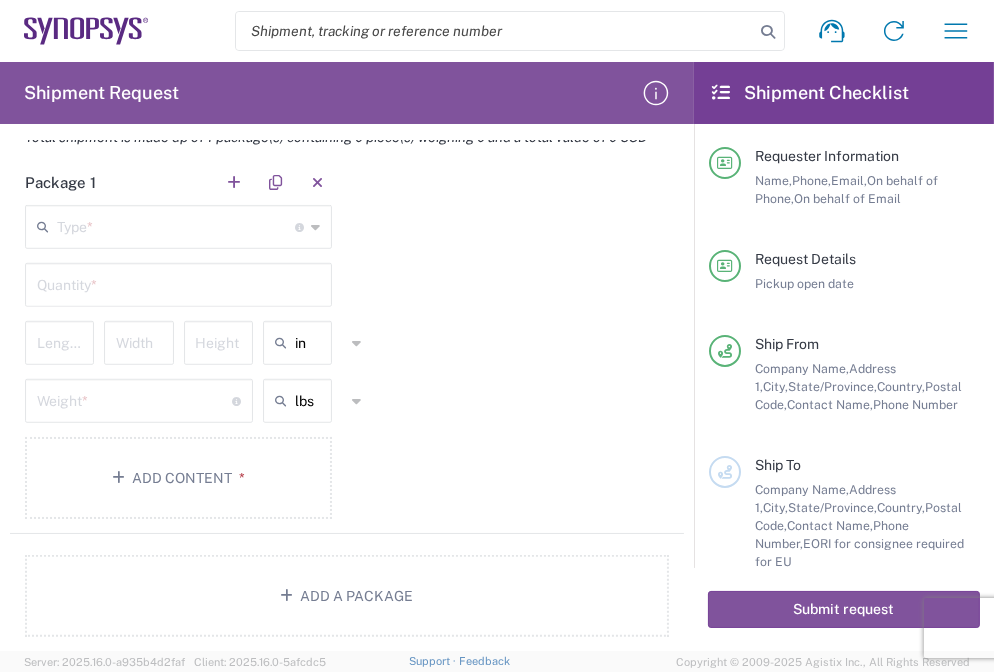 type on "[EMAIL]" 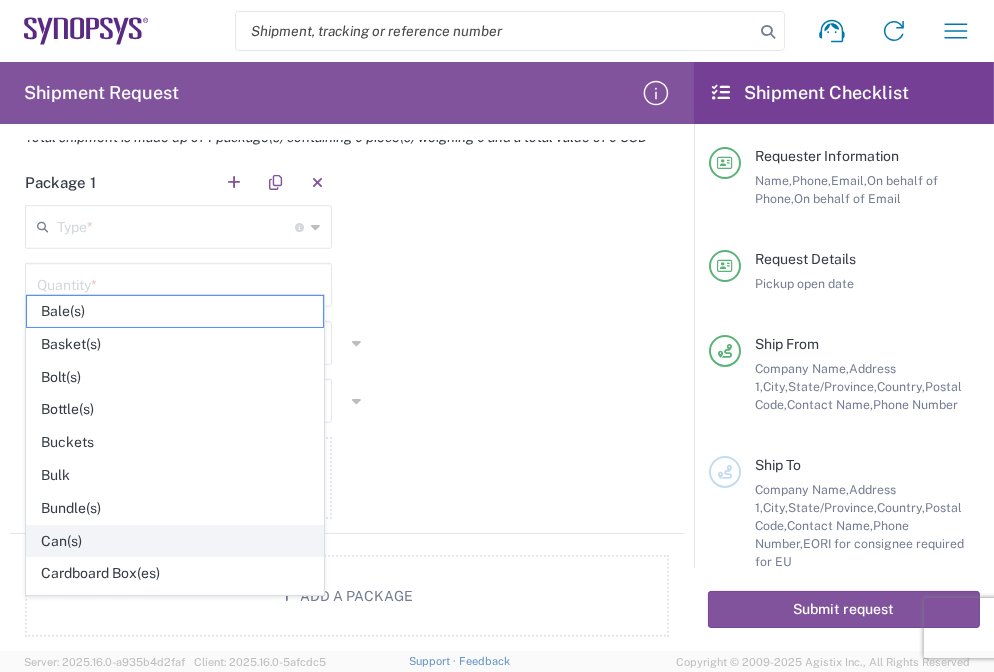 click on "Can(s)" 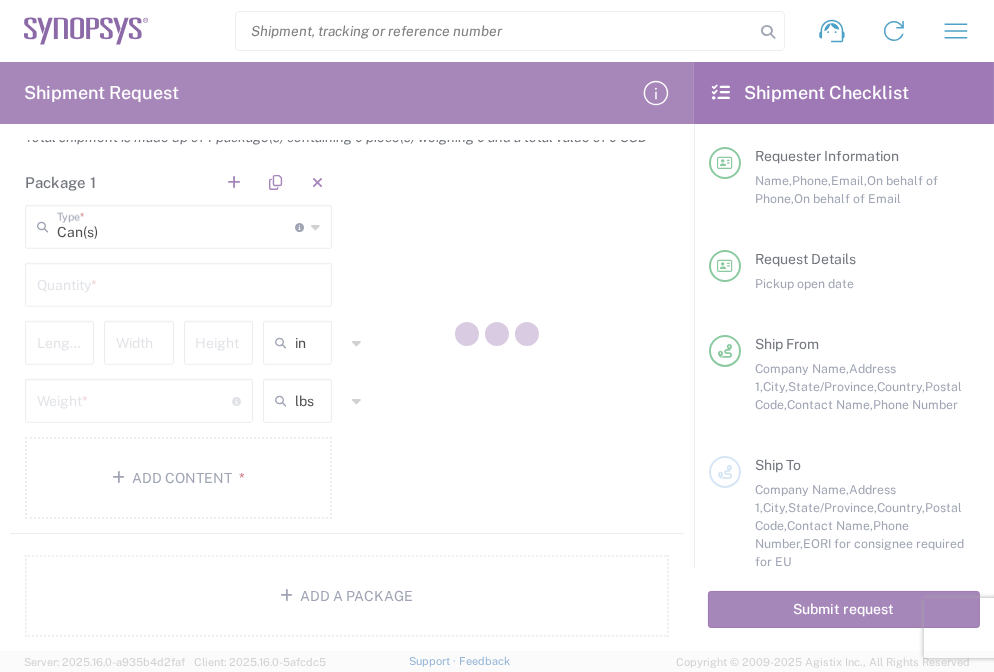 click 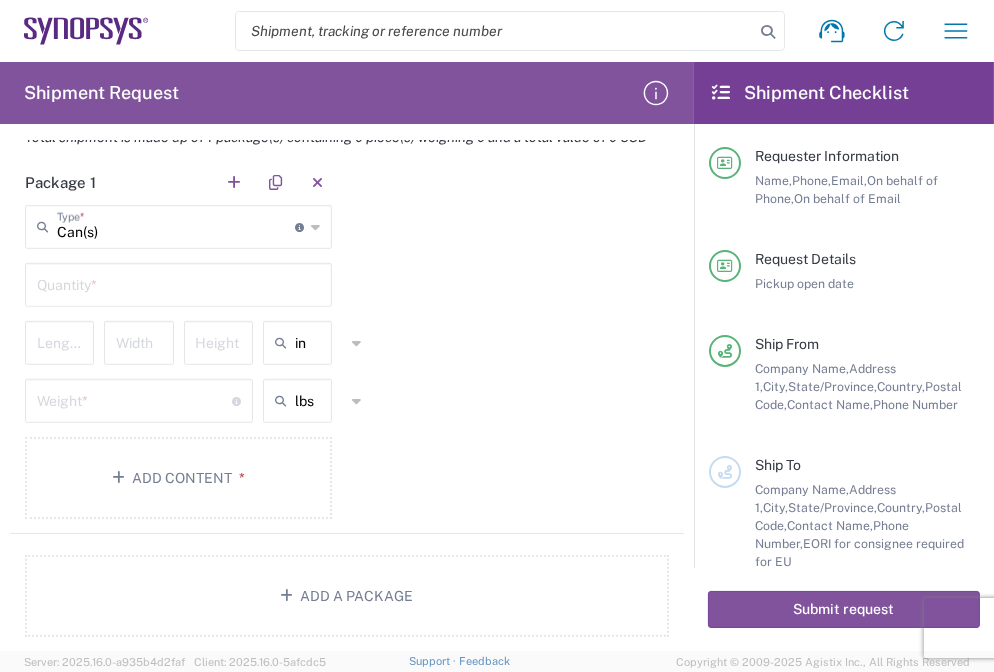 click at bounding box center [178, 283] 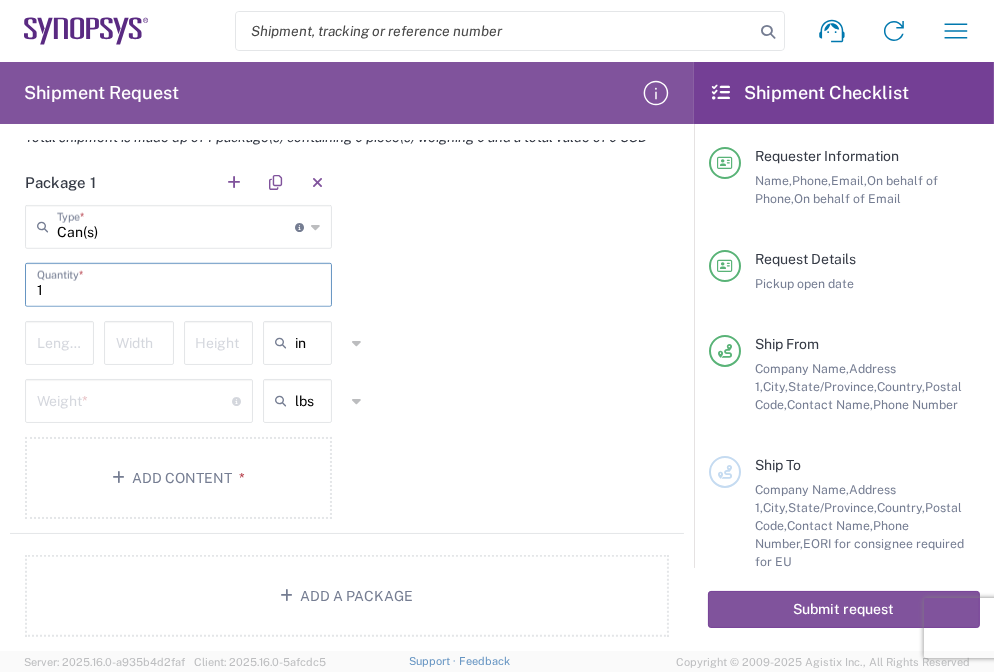 type on "1" 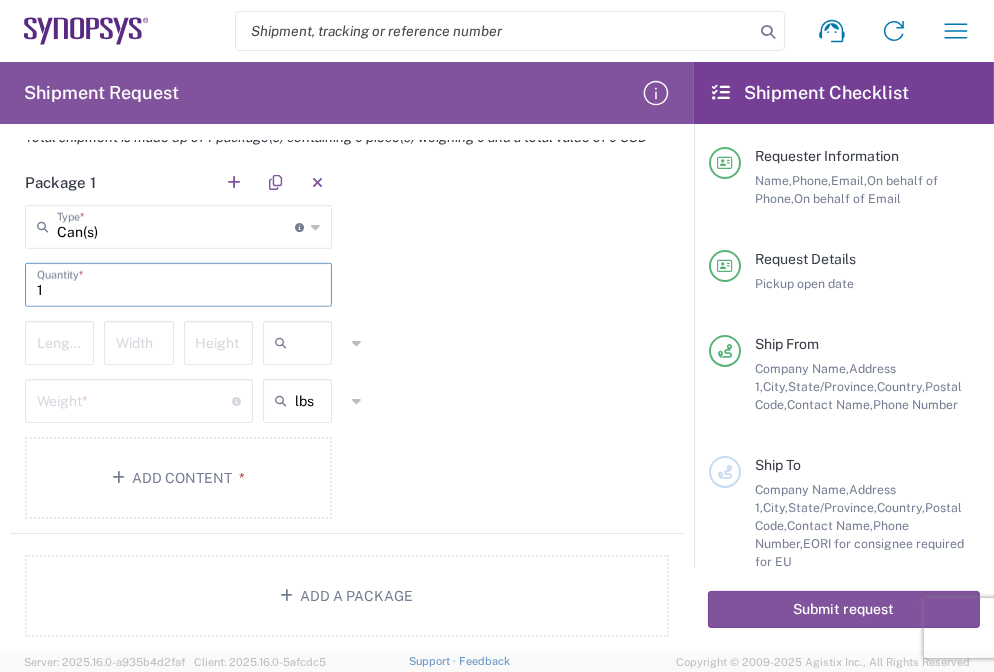 click at bounding box center [320, 343] 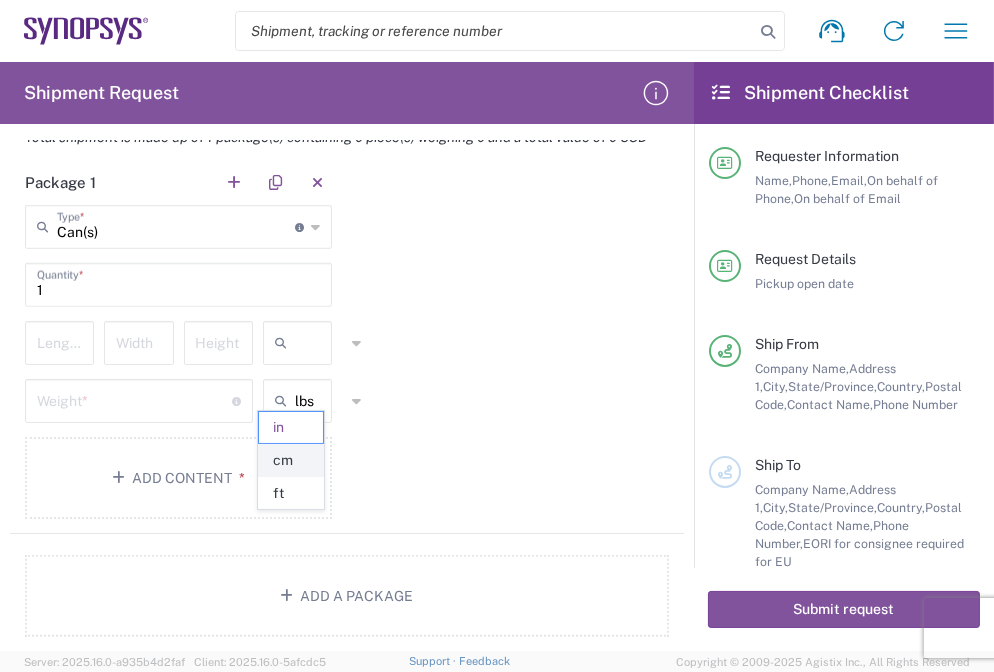 click on "cm" 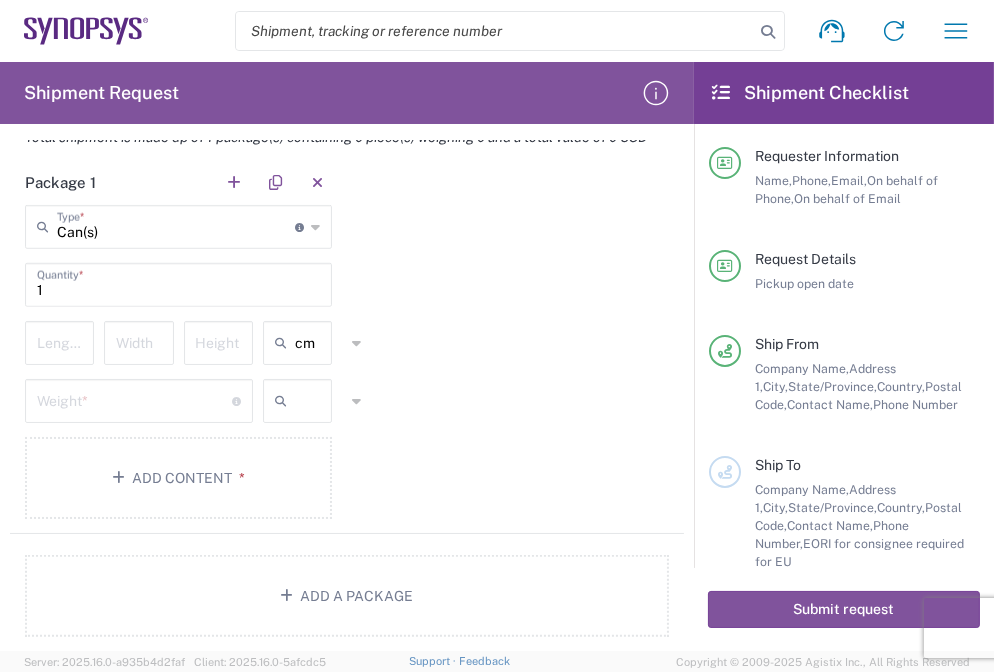 click at bounding box center [320, 401] 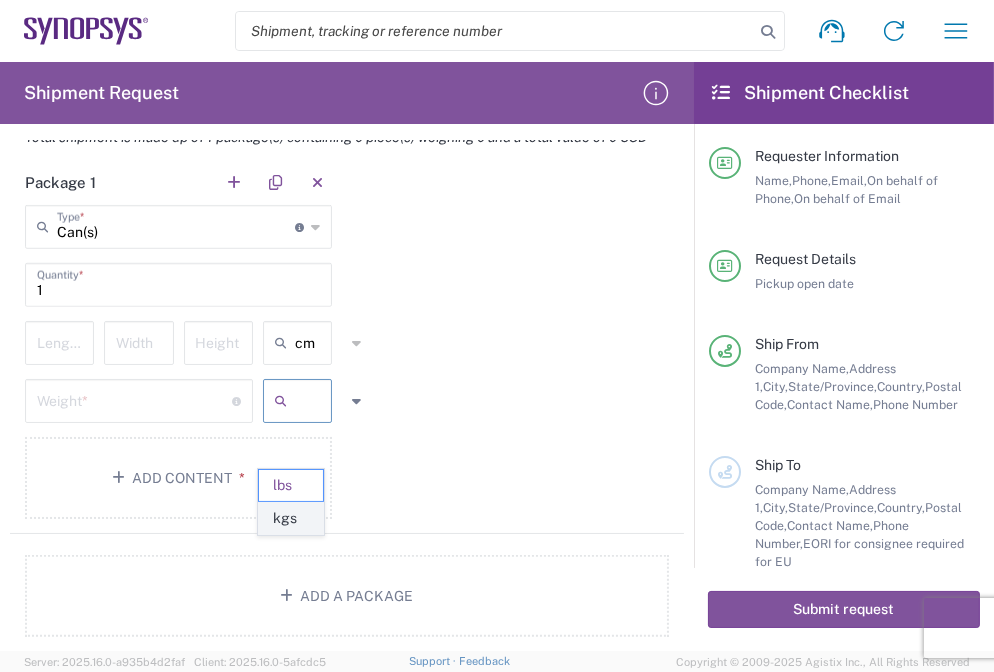 click on "kgs" 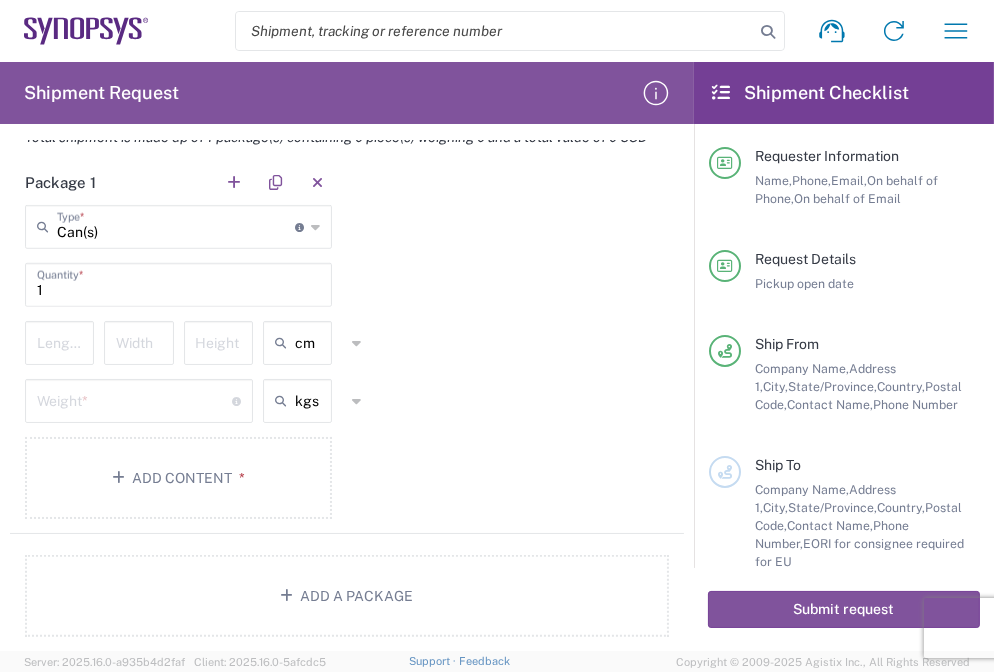 click on "Package [NUMBER]  Can(s)  Type  * Material used to package goods Bale(s) Basket(s) Bolt(s) Bottle(s) Buckets Bulk Bundle(s) Can(s) Cardboard Box(es) Carton(s) Case(s) Cask(s) Crate(s) Crating Bid Required Cylinder(s) Drum(s) (Fiberboard) Drum(s) (Metal) Drum(s) (Plastic) Envelope Large Box Loose Agricultrural Product Medium Box Naked Cargo (UnPackaged) Pail(s) PAK Pallet(s) Oversized (Not Stackable) Pallet(s) Oversized (Stackable) Pallet(s) Standard (Not Stackable) Pallet(s) Standard (Stackable) Rack Roll(s) Skid(s) Slipsheet Small Box Tube Vendor Packaging [NUMBER]  Quantity  *  Length   Width   Height  cm in cm ft  Weight  * Total weight of package(s) in pounds or kilograms kgs lbs kgs Add Content *" 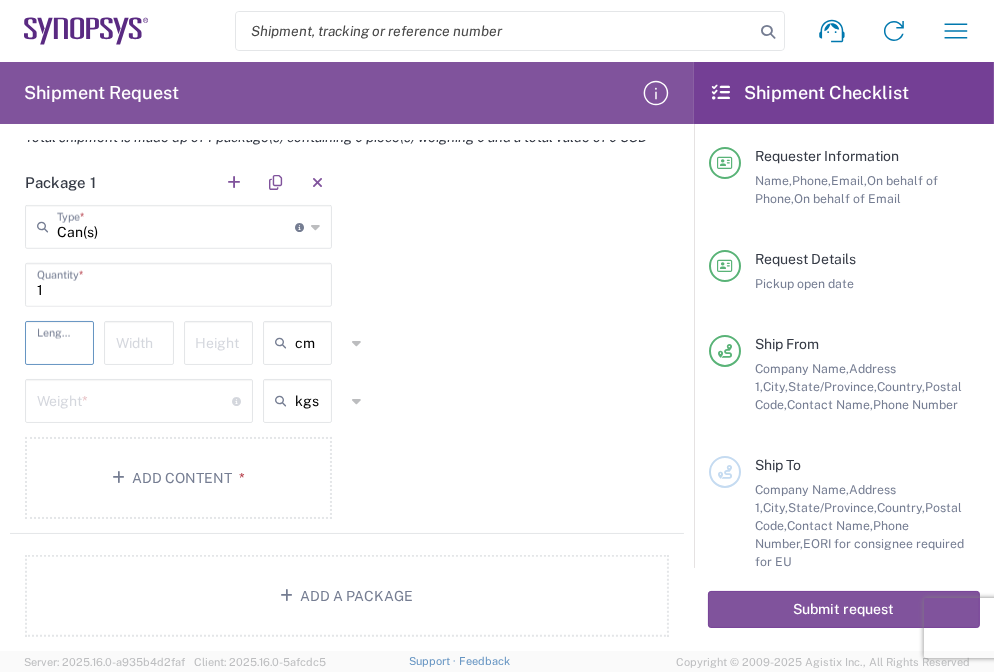 click at bounding box center (62, 341) 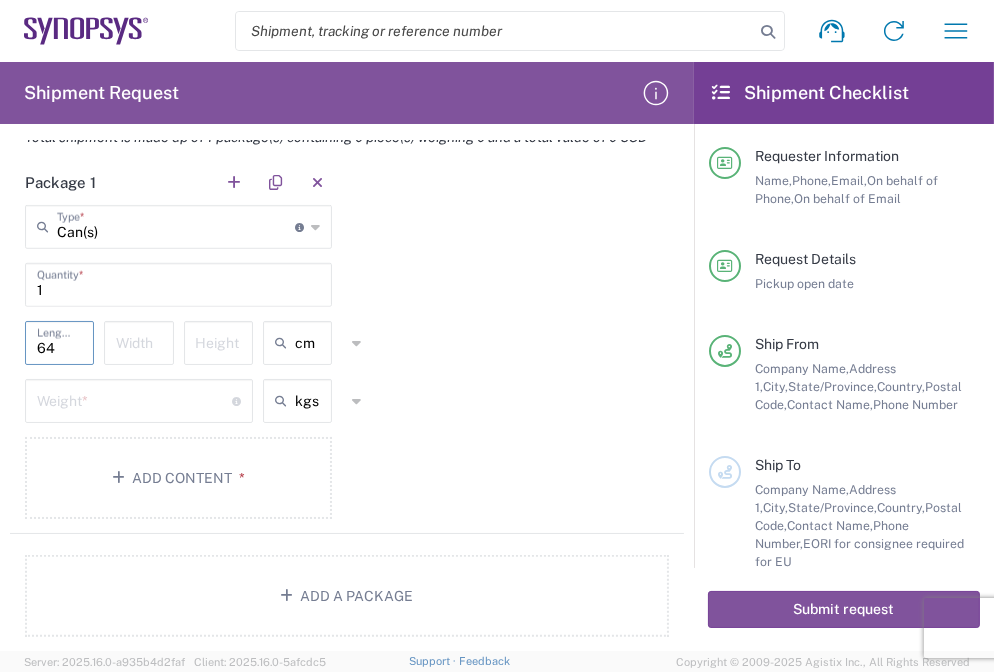 type on "64" 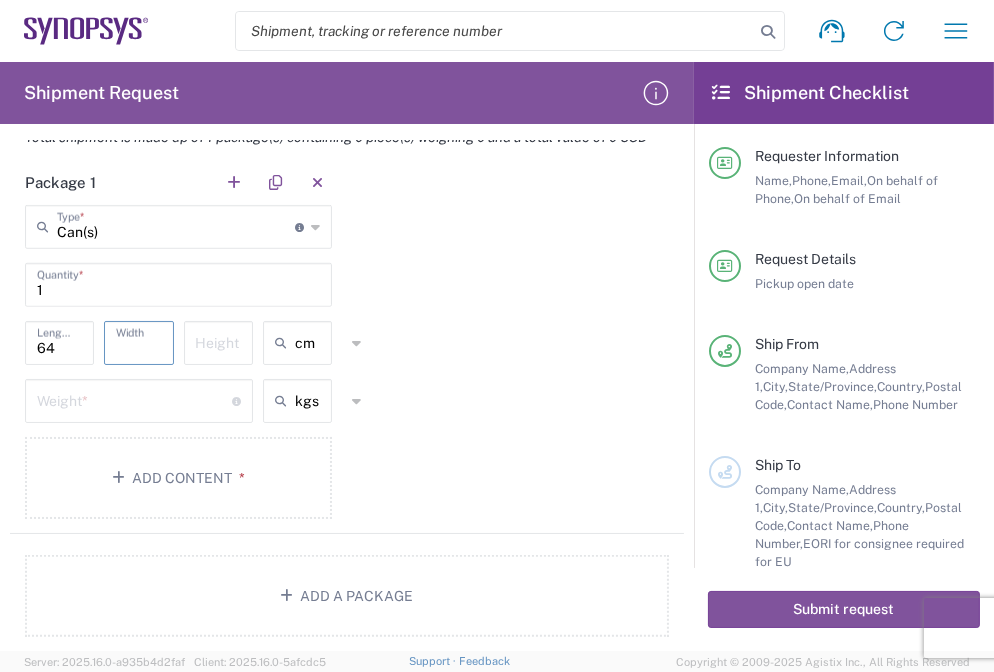 click at bounding box center (141, 341) 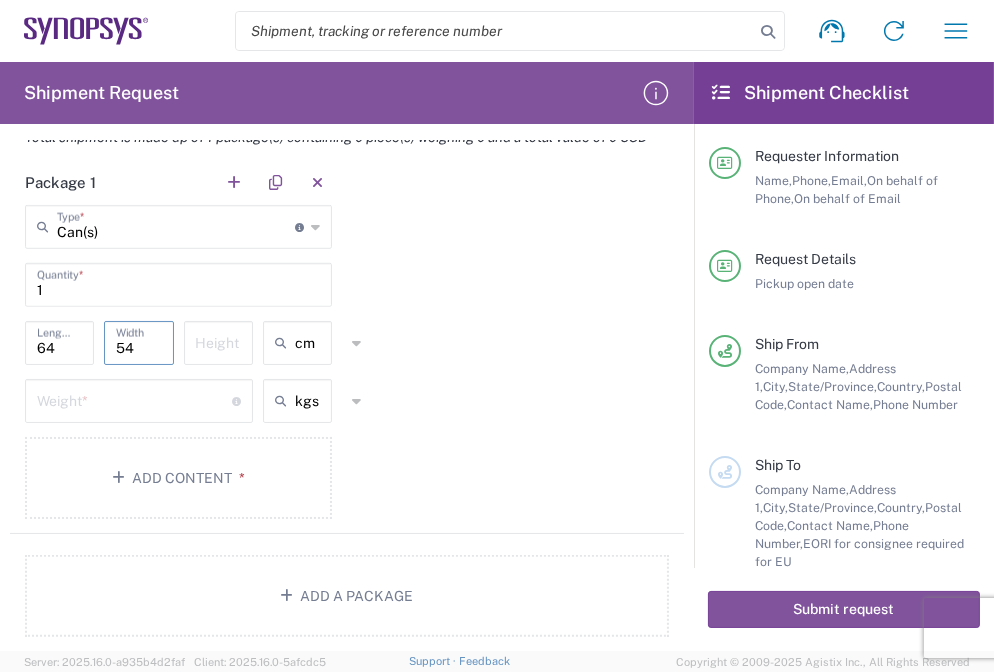 type on "54" 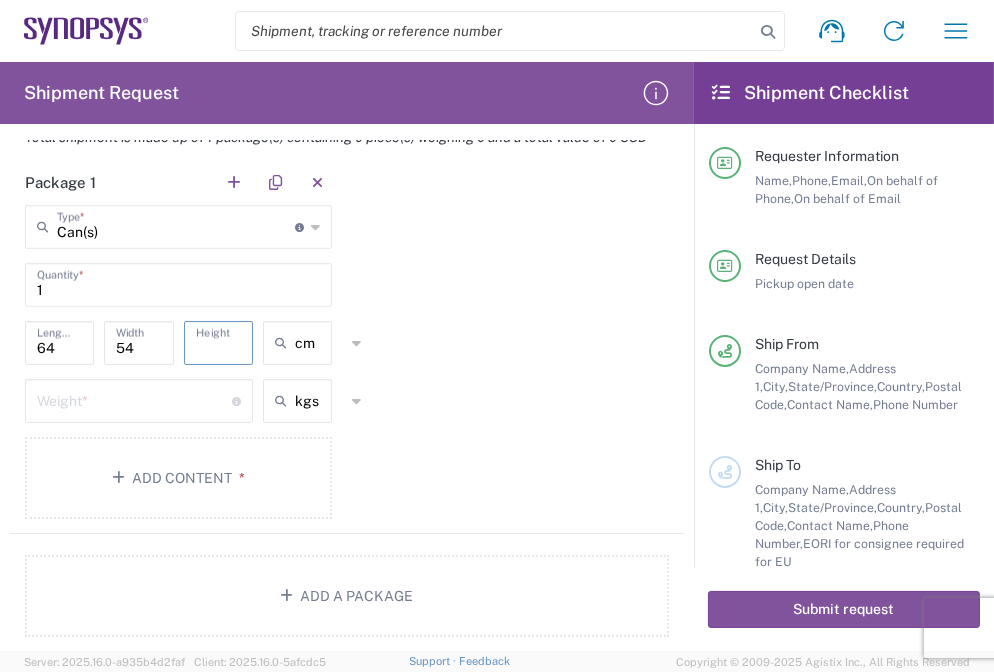 click at bounding box center [221, 341] 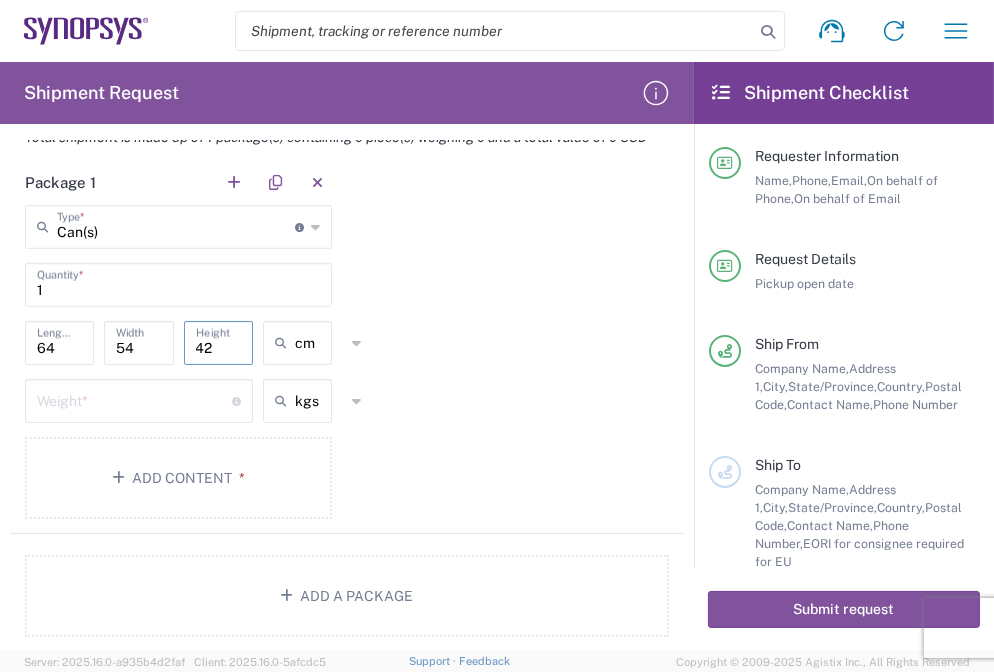 type on "42" 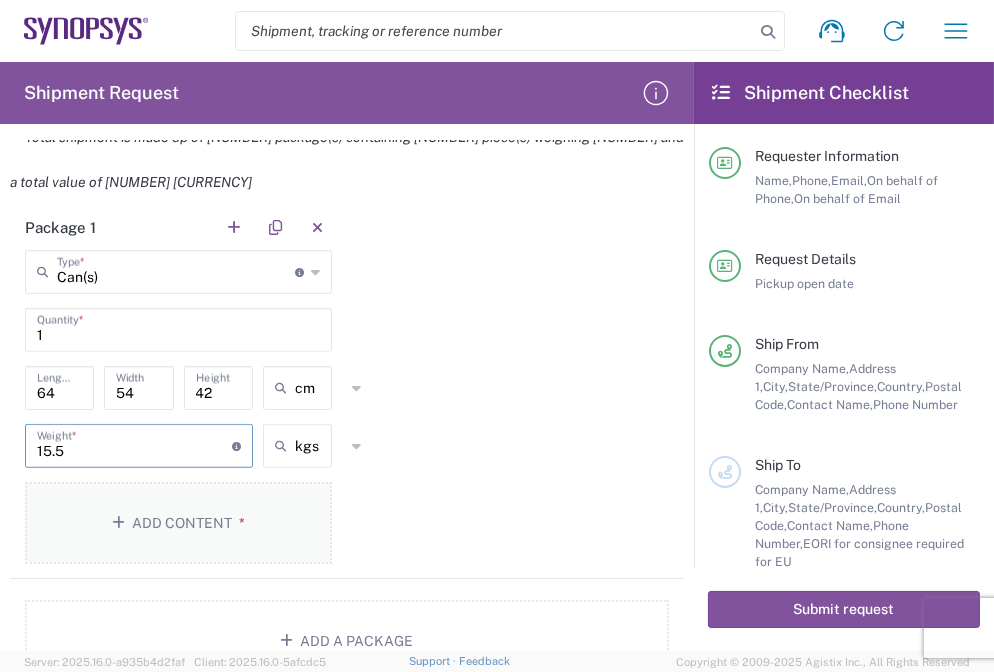 type on "15.5" 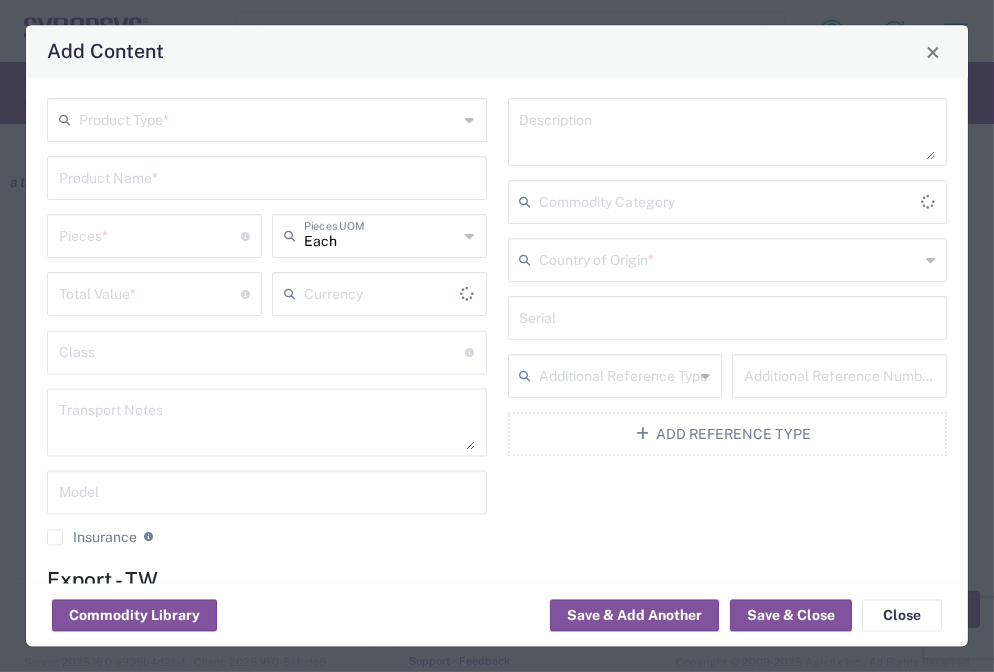 type on "US Dollar" 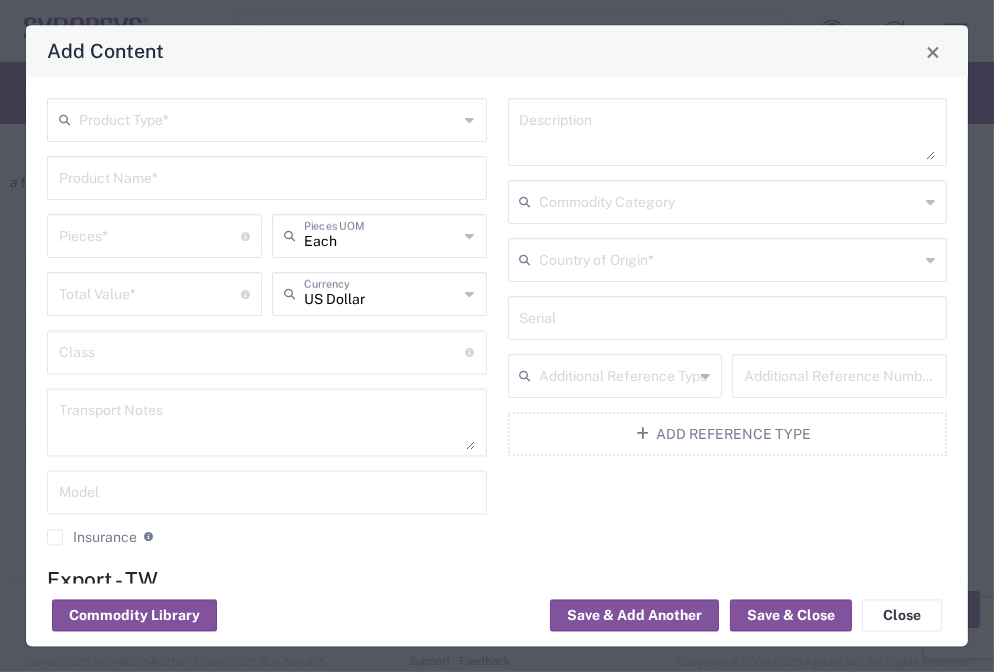 click at bounding box center [269, 119] 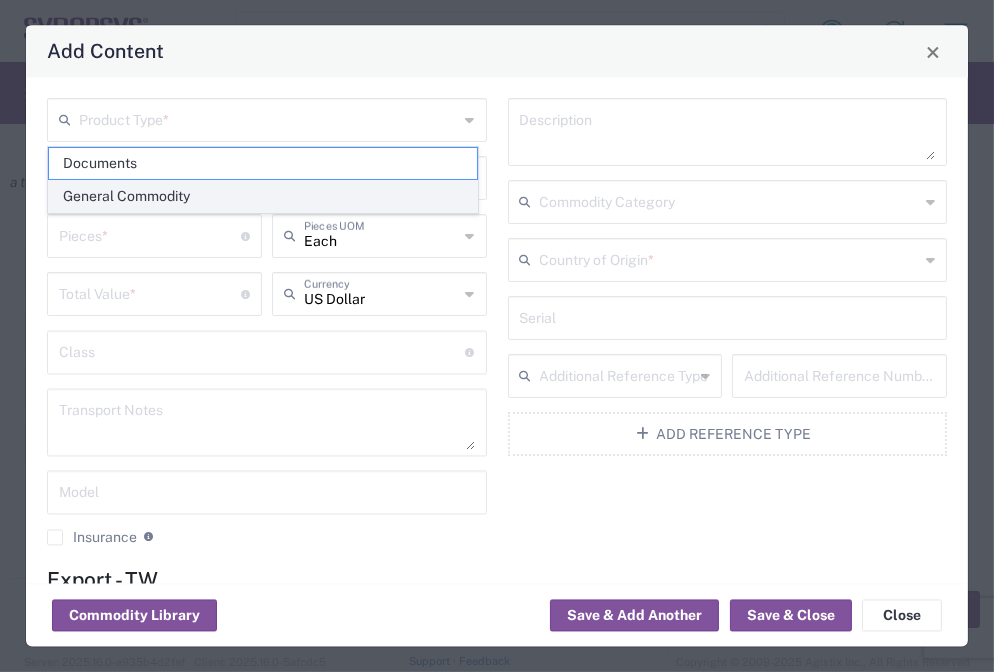click on "General Commodity" 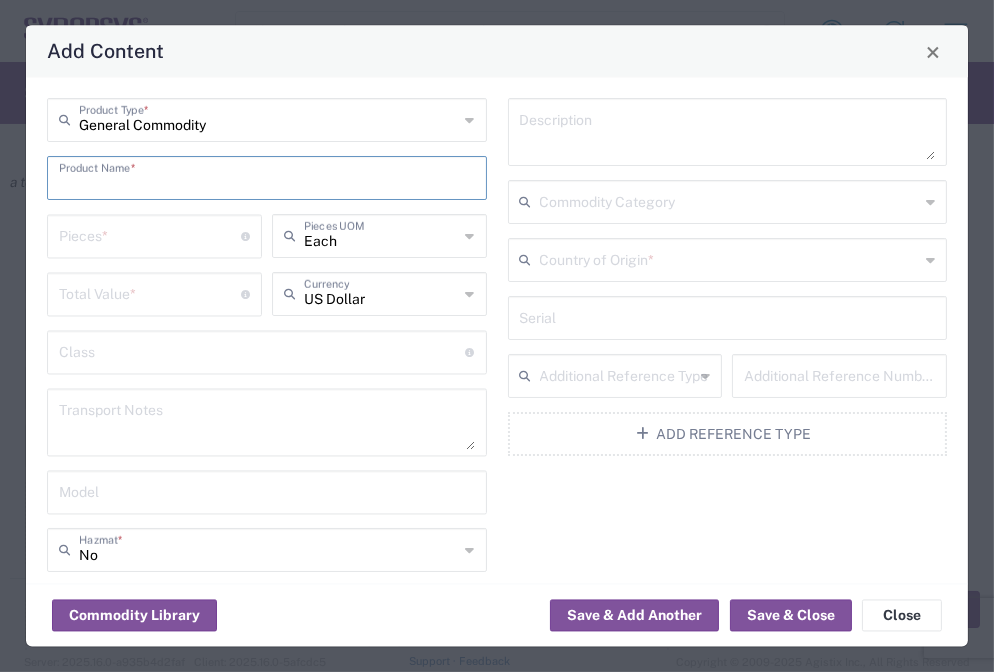 click at bounding box center (267, 177) 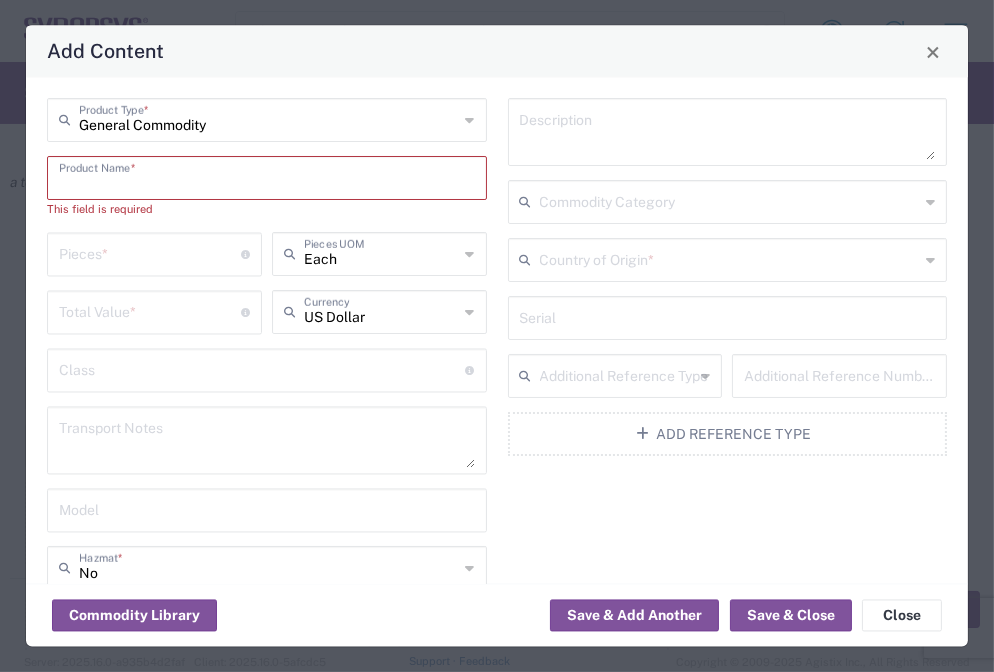 click at bounding box center (267, 177) 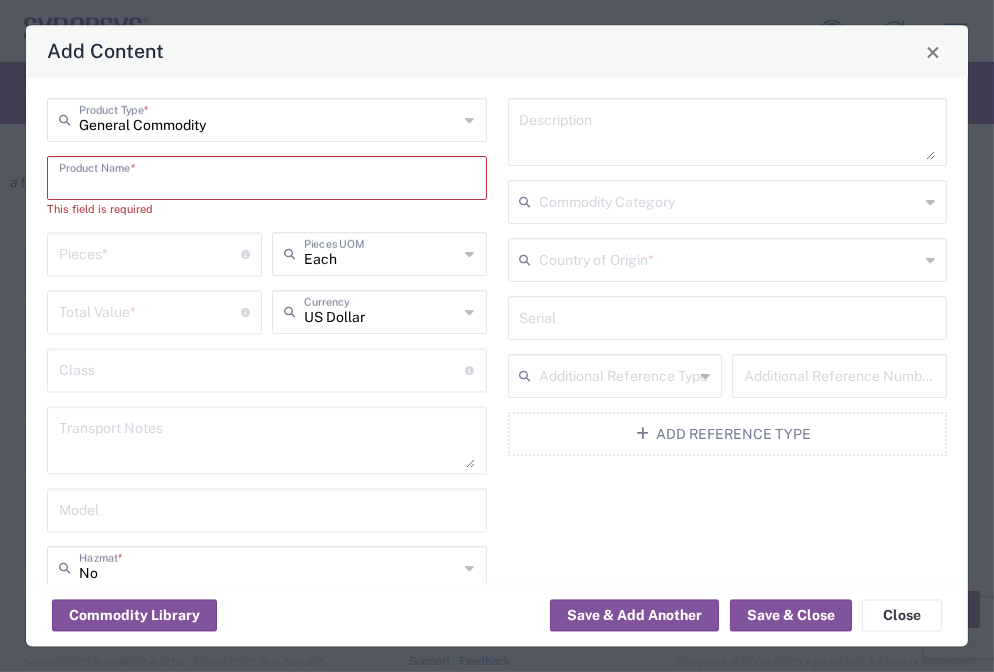 paste on "HCP board GMSL2_HT3 by e-Elements" 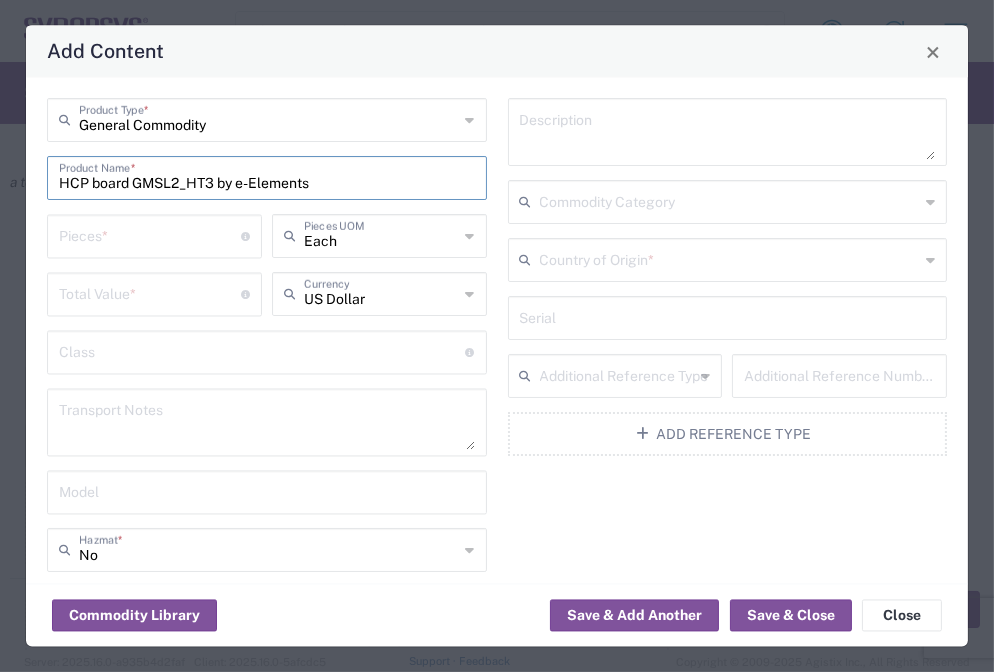 type on "HCP board GMSL2_HT3 by e-Elements" 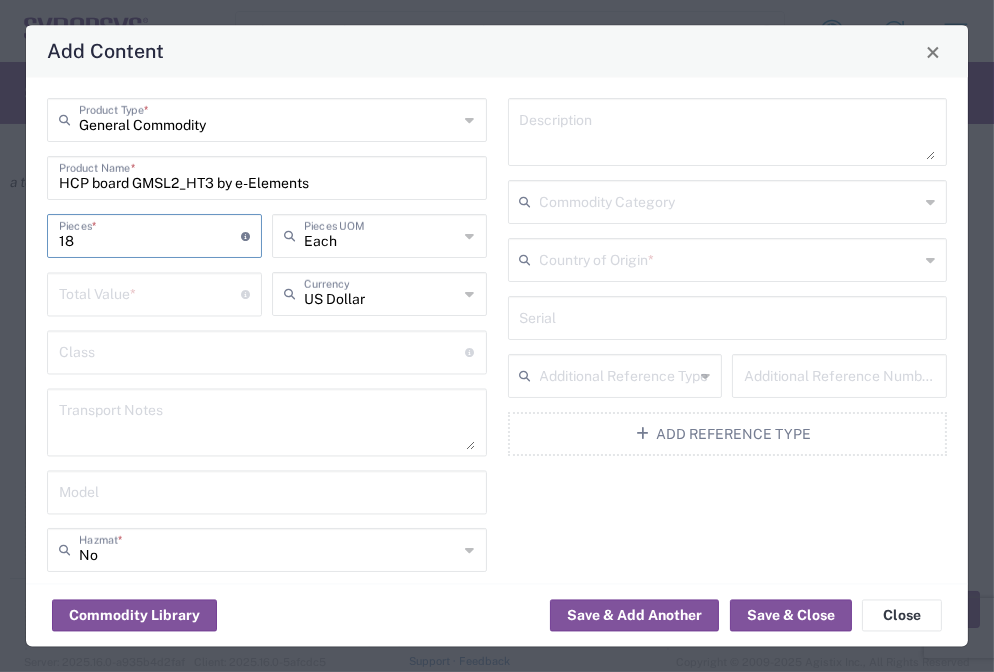 type on "18" 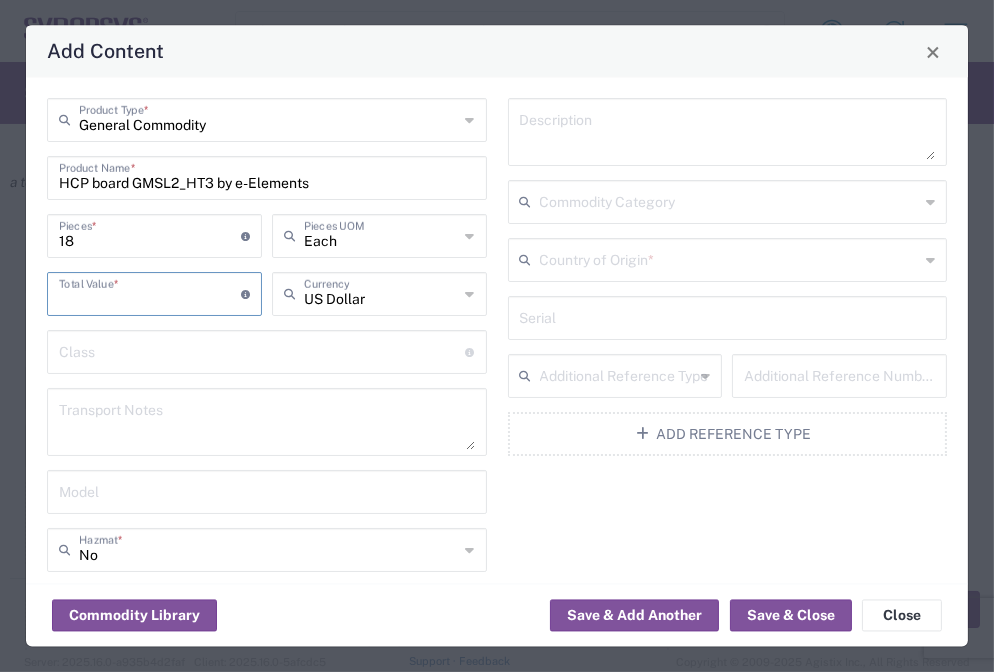 click at bounding box center [150, 293] 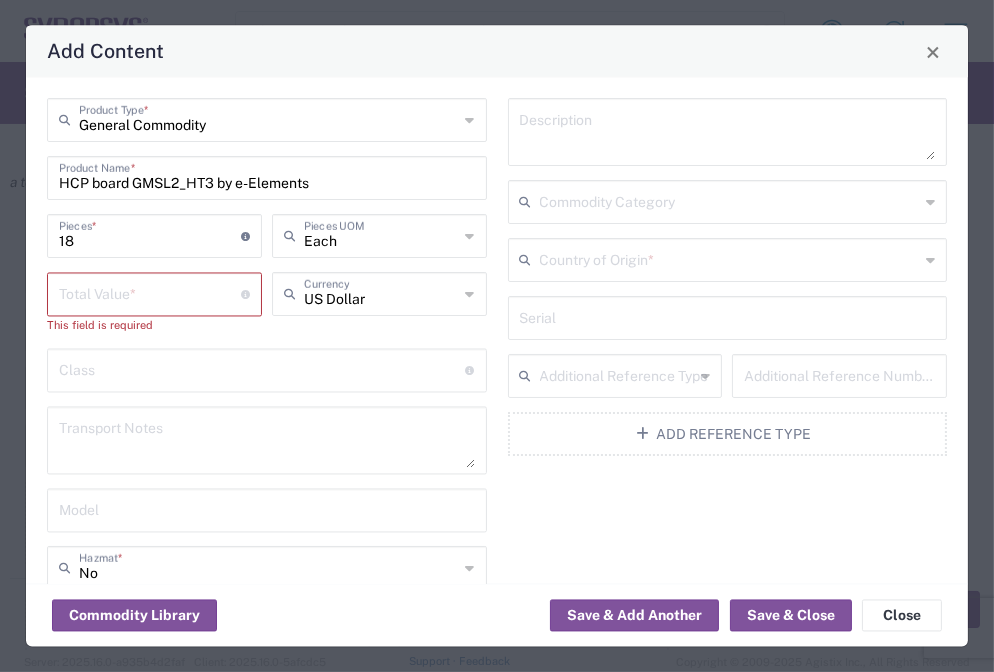 click at bounding box center (150, 293) 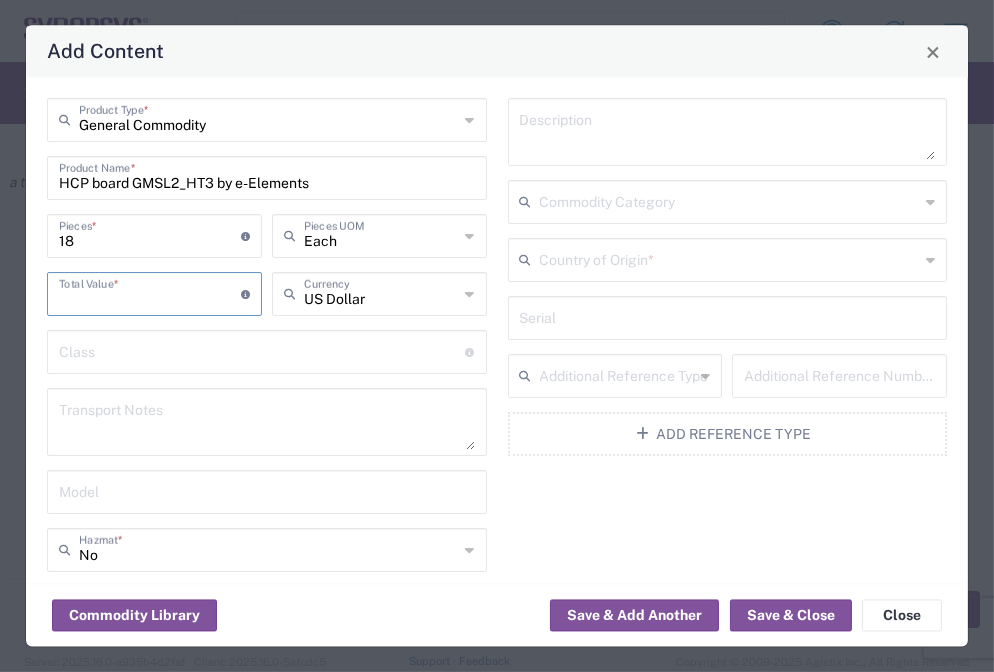 type on "[NUMBER]" 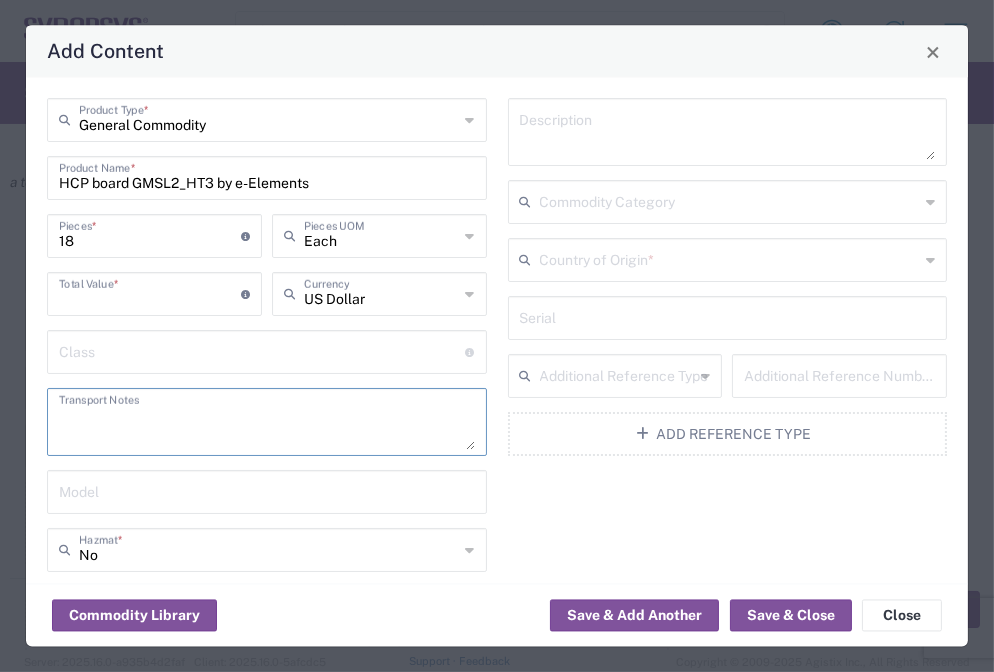 paste on "The shipment is transported by KWE using air freight." 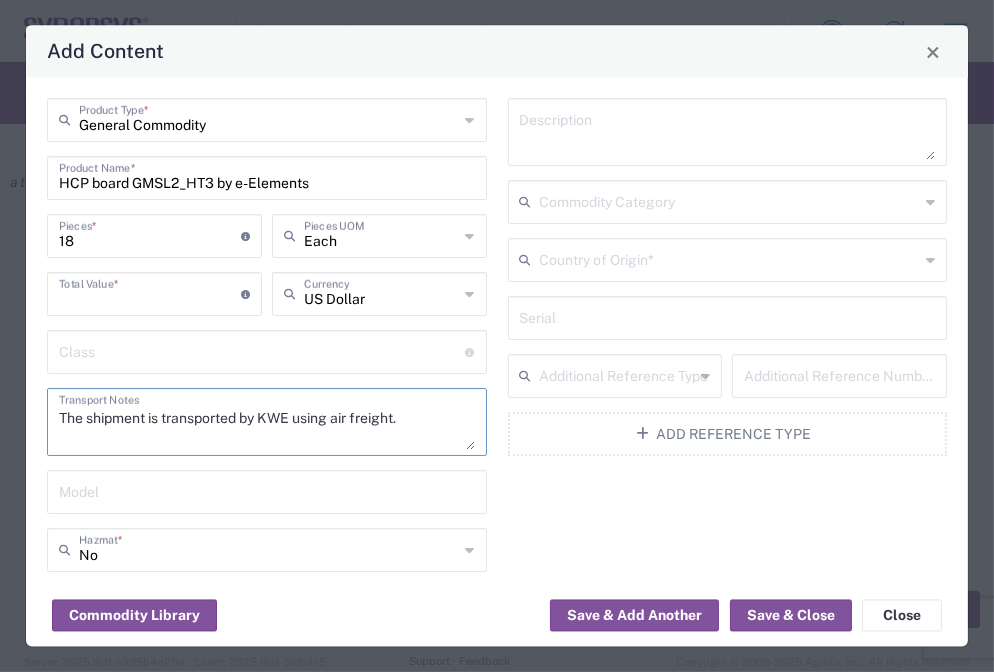 type on "The shipment is transported by KWE using air freight." 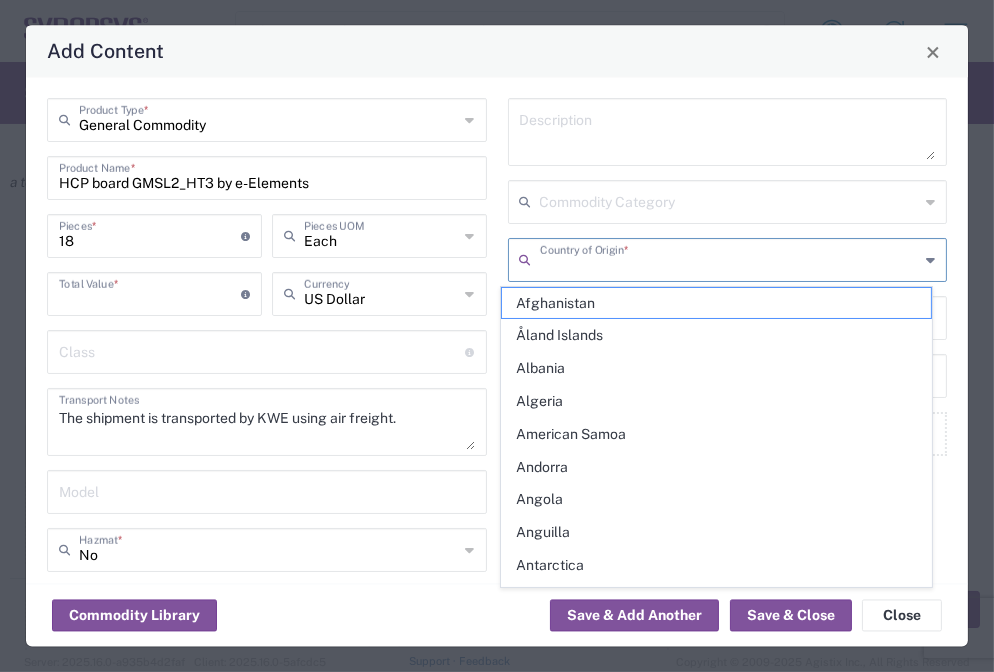 click at bounding box center (730, 259) 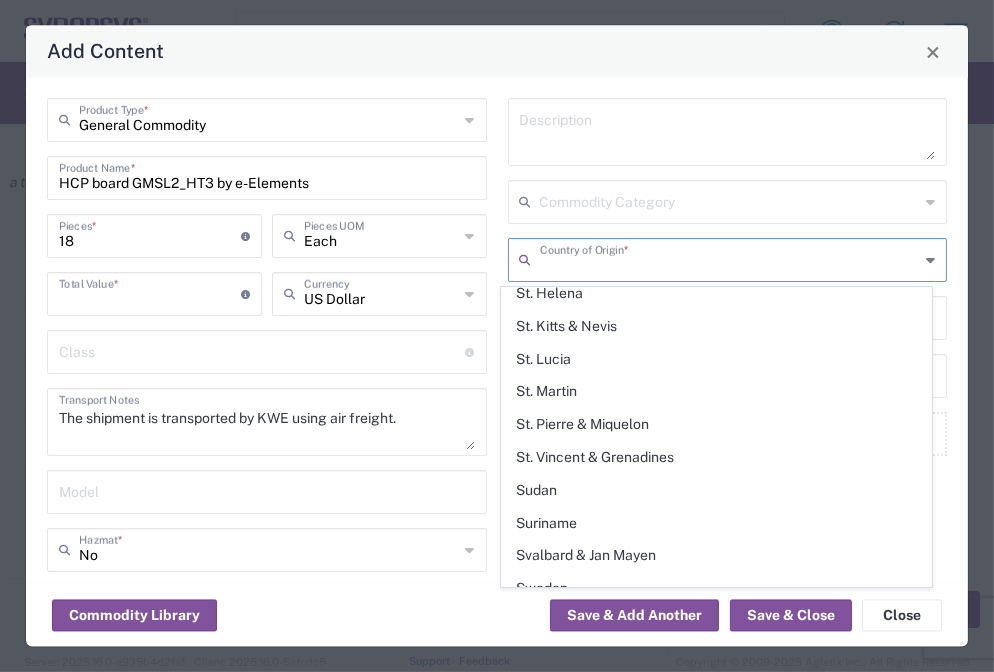 scroll, scrollTop: 6939, scrollLeft: 0, axis: vertical 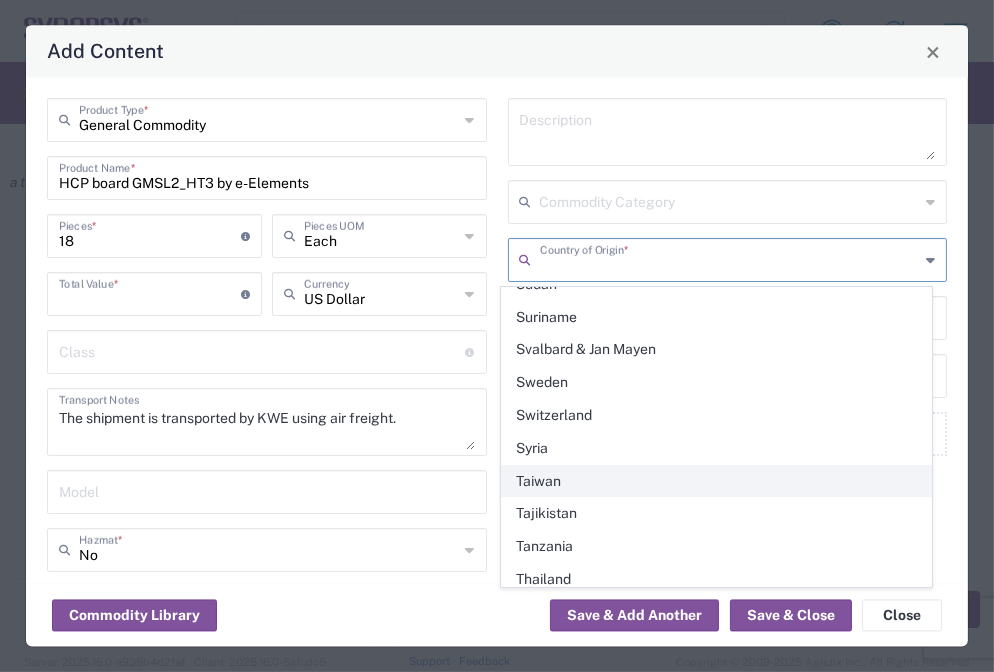click on "Taiwan" 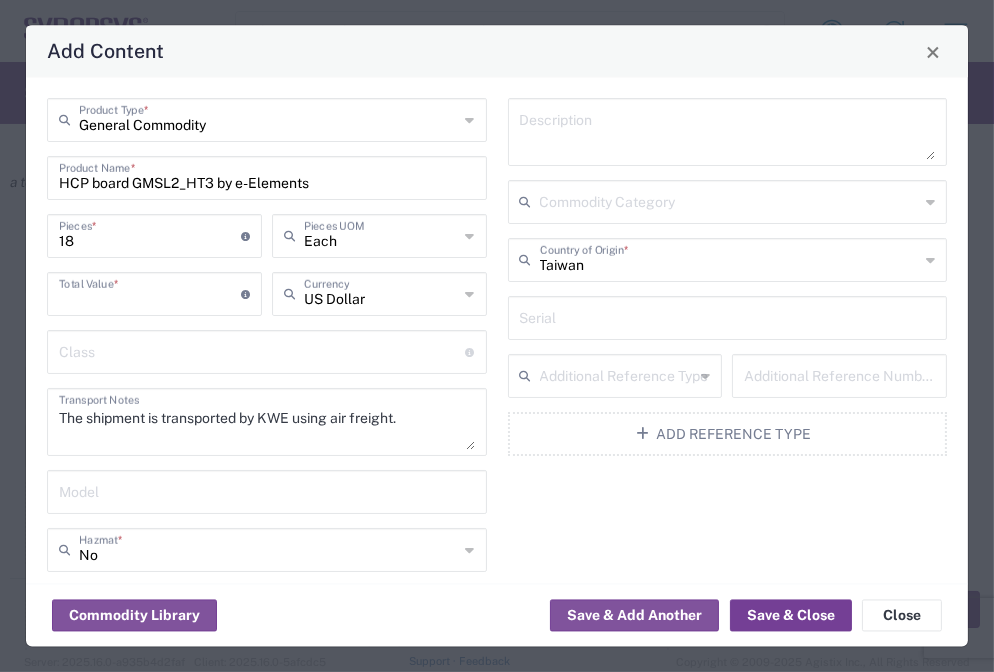 click on "Save & Close" 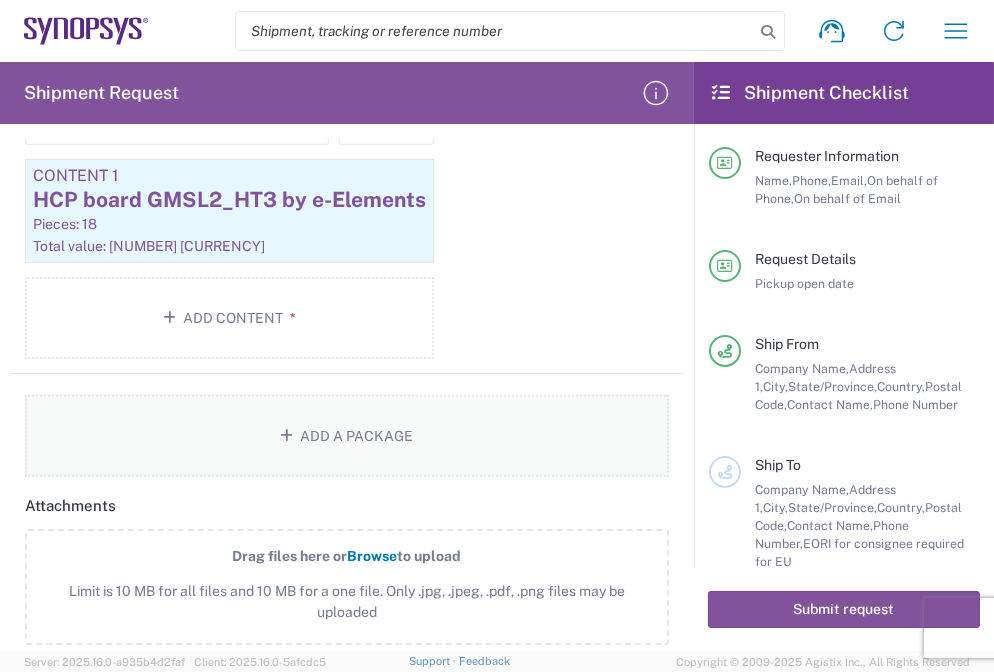 scroll, scrollTop: 1940, scrollLeft: 0, axis: vertical 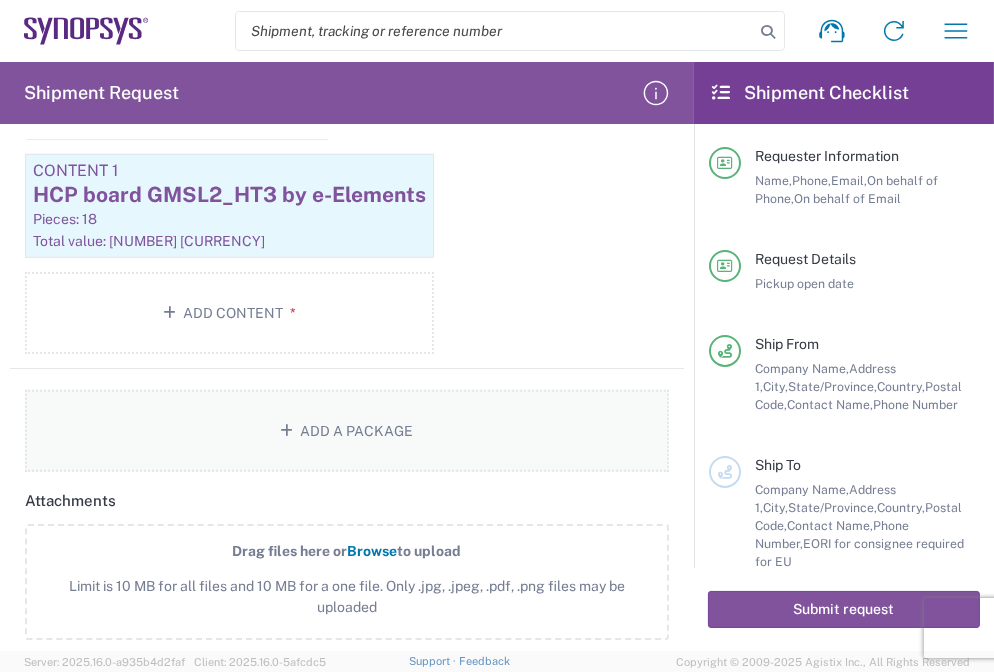 click on "Add a Package" 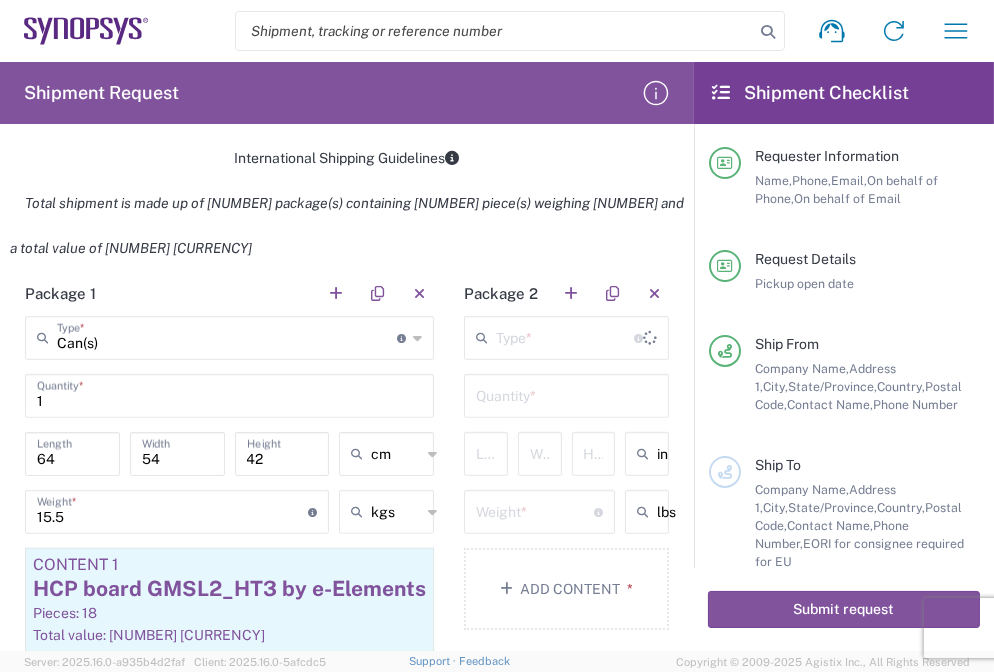 scroll, scrollTop: 1457, scrollLeft: 0, axis: vertical 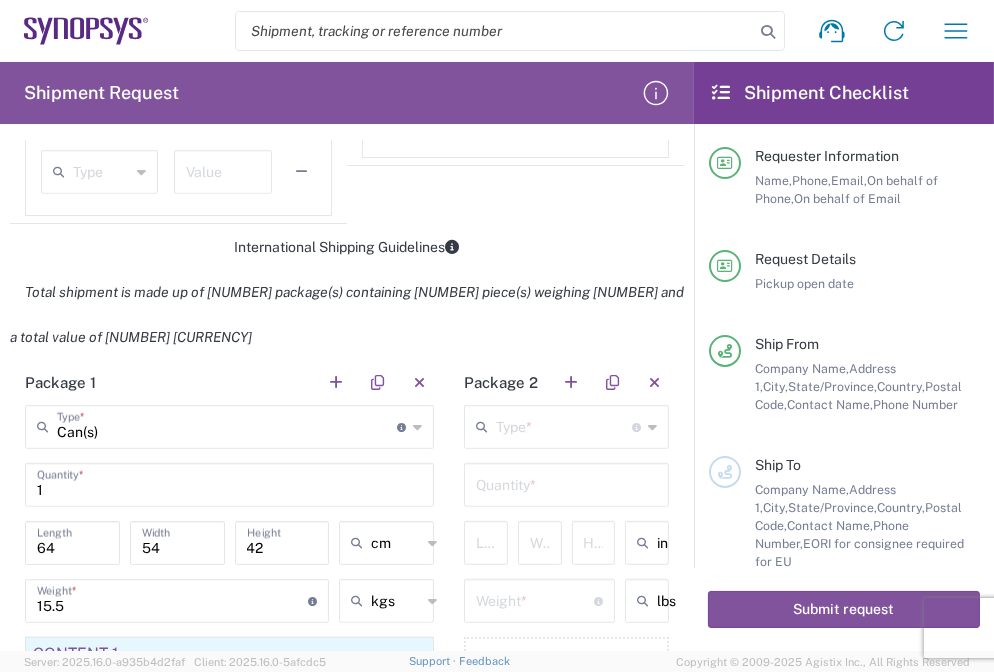 click at bounding box center (564, 425) 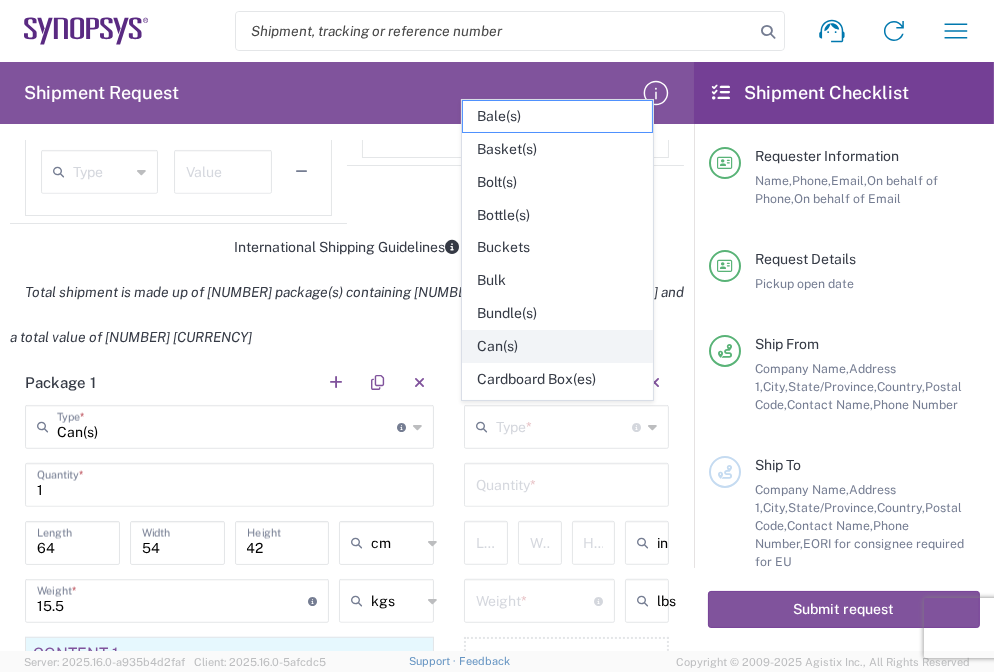 click on "Can(s)" 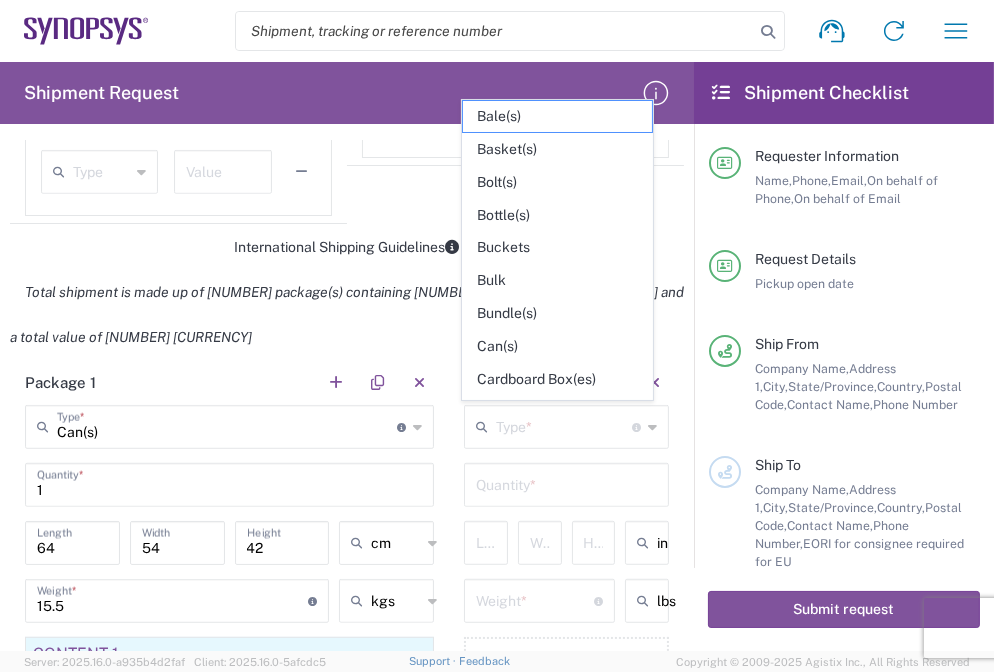 type on "Can(s)" 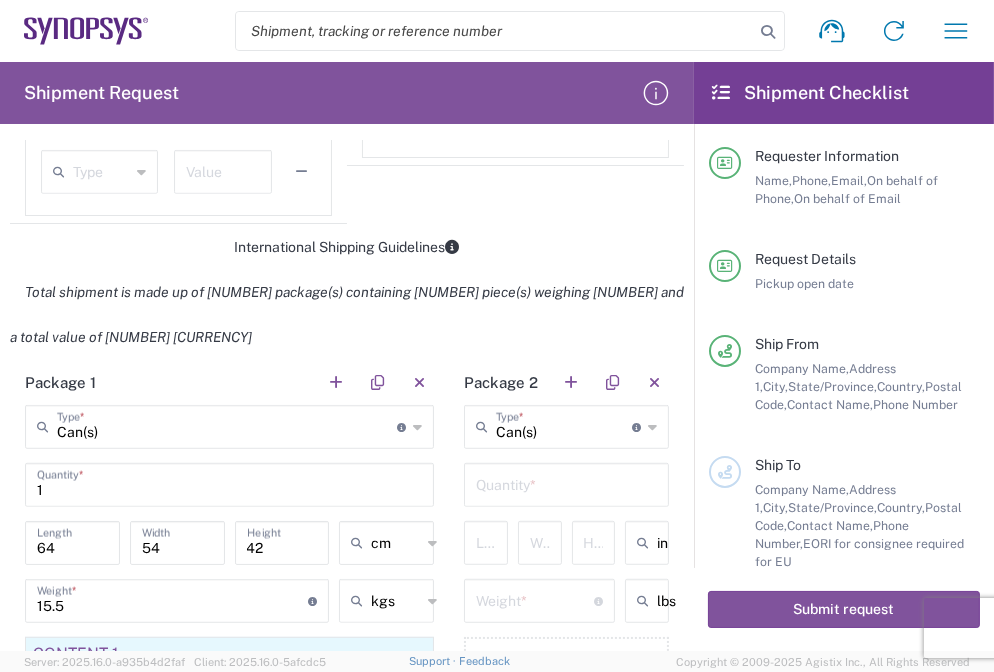 click at bounding box center [566, 483] 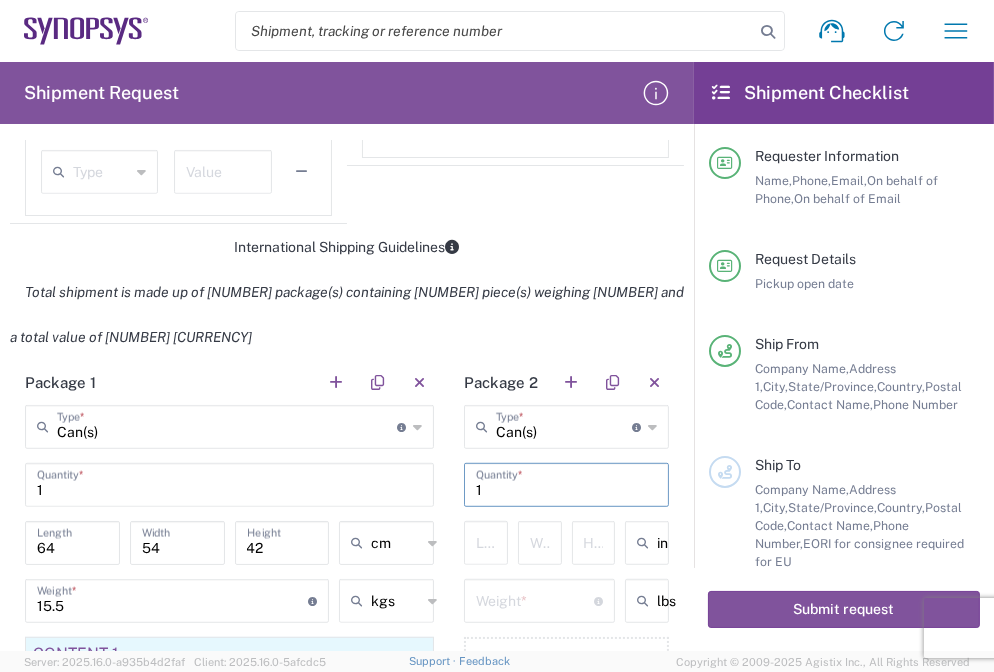 type on "1" 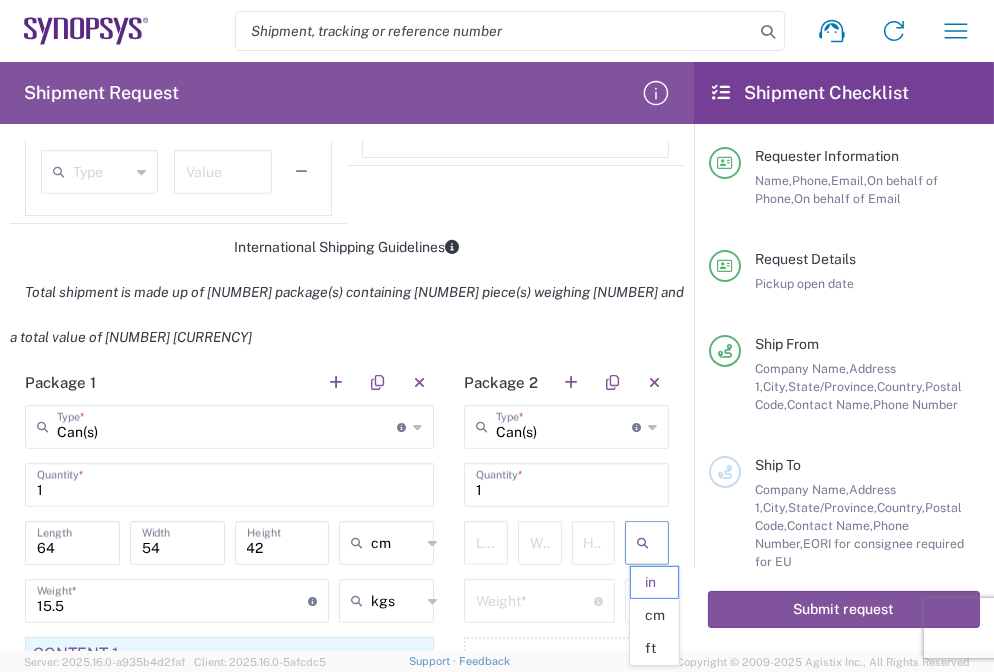 scroll, scrollTop: 1457, scrollLeft: 16, axis: both 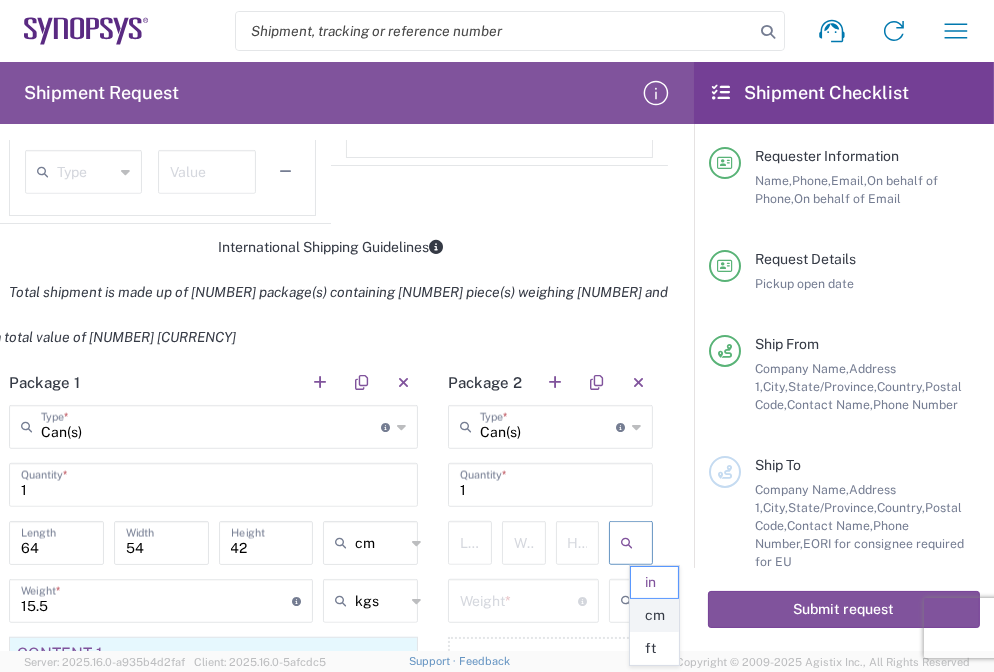 click on "cm" 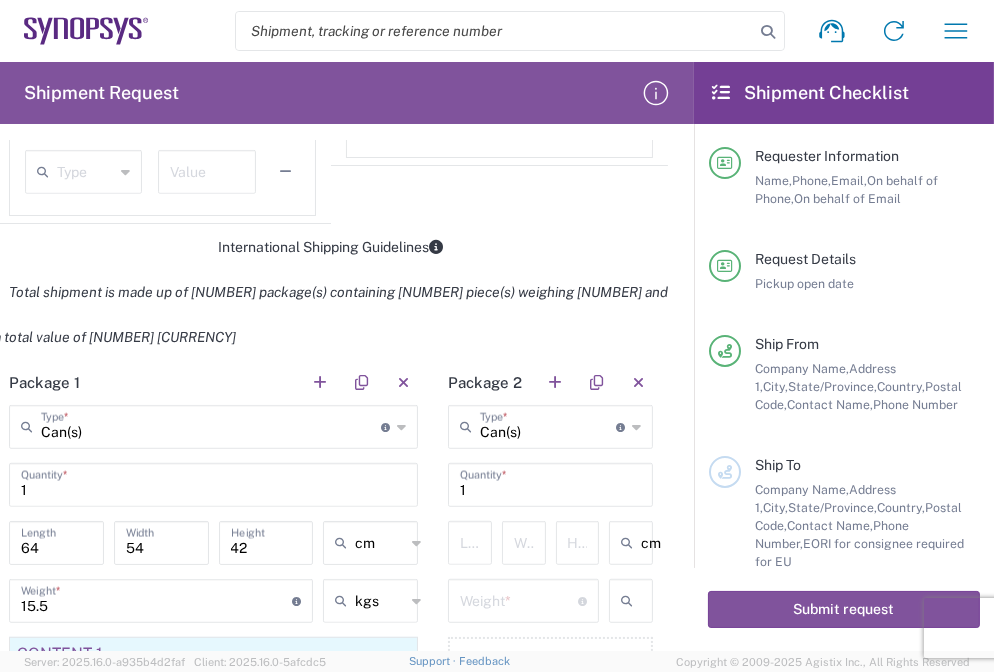 click at bounding box center (666, 601) 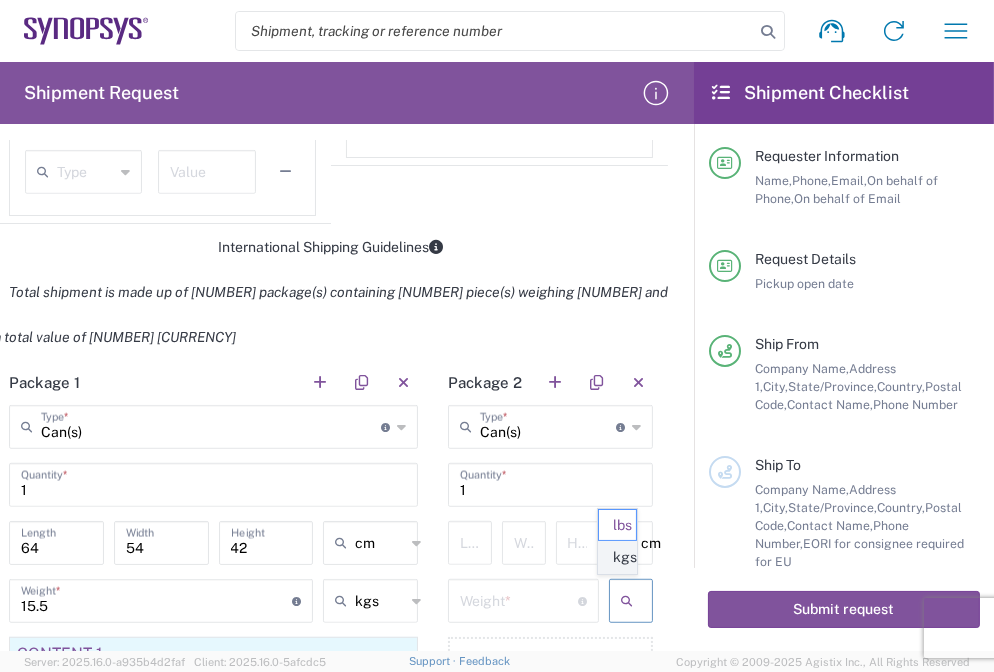 click on "kgs" 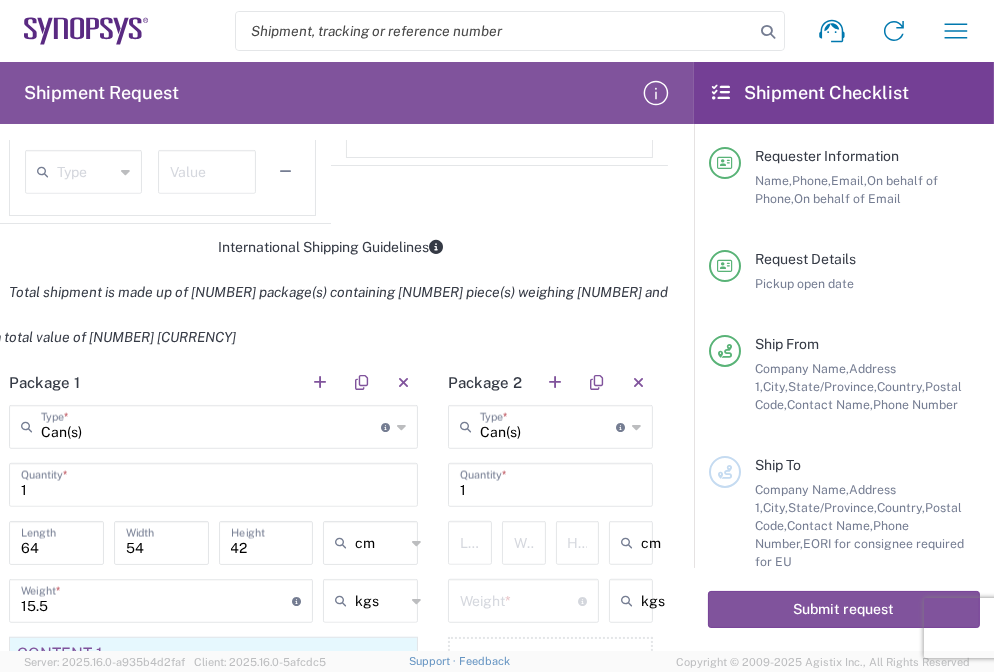 click at bounding box center (485, 541) 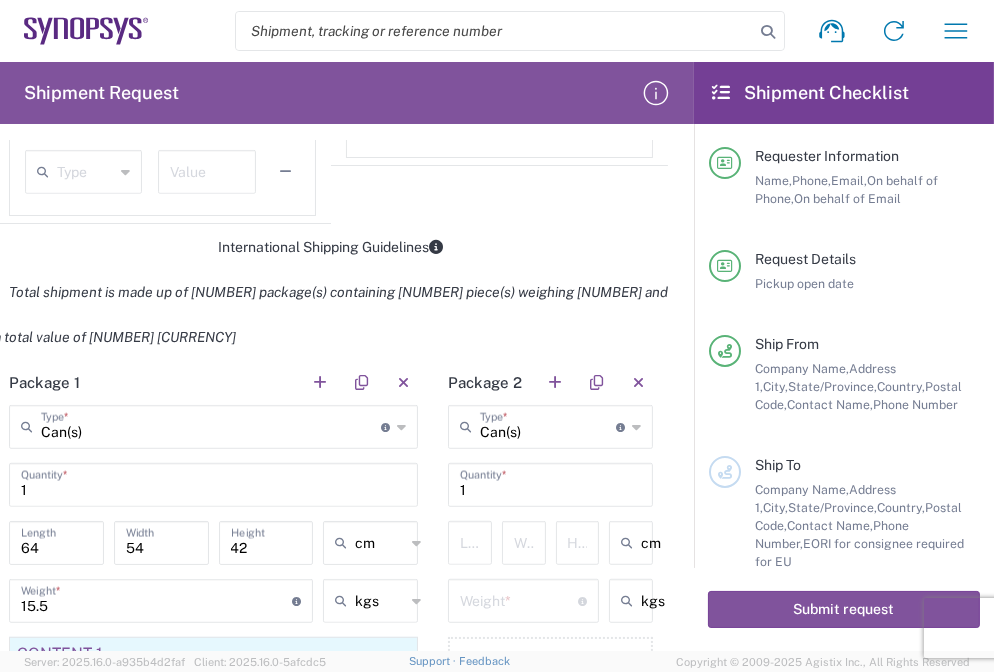 click at bounding box center [485, 541] 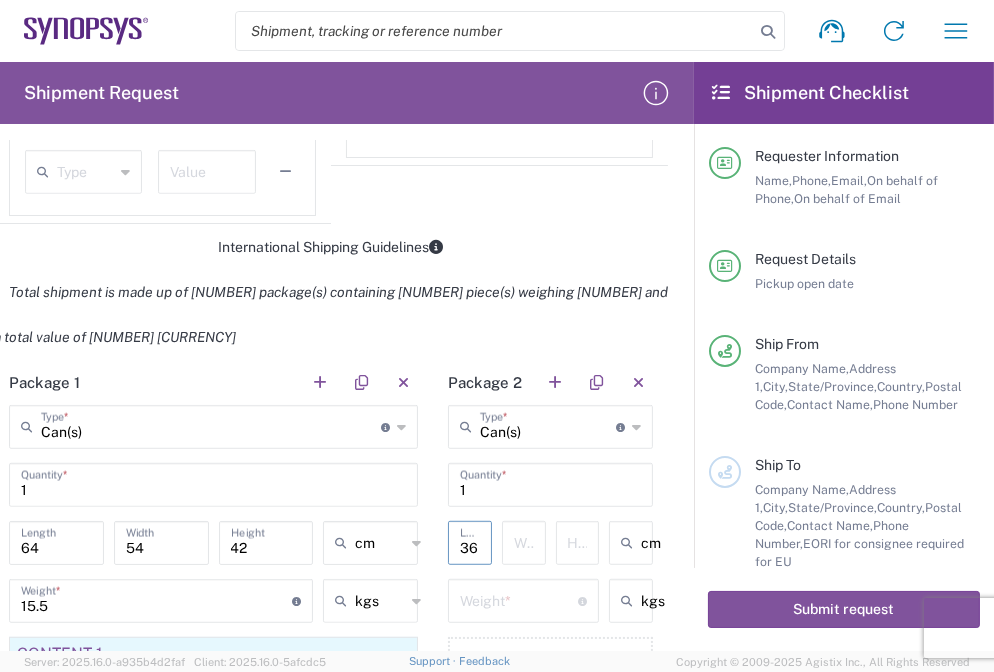 type on "36" 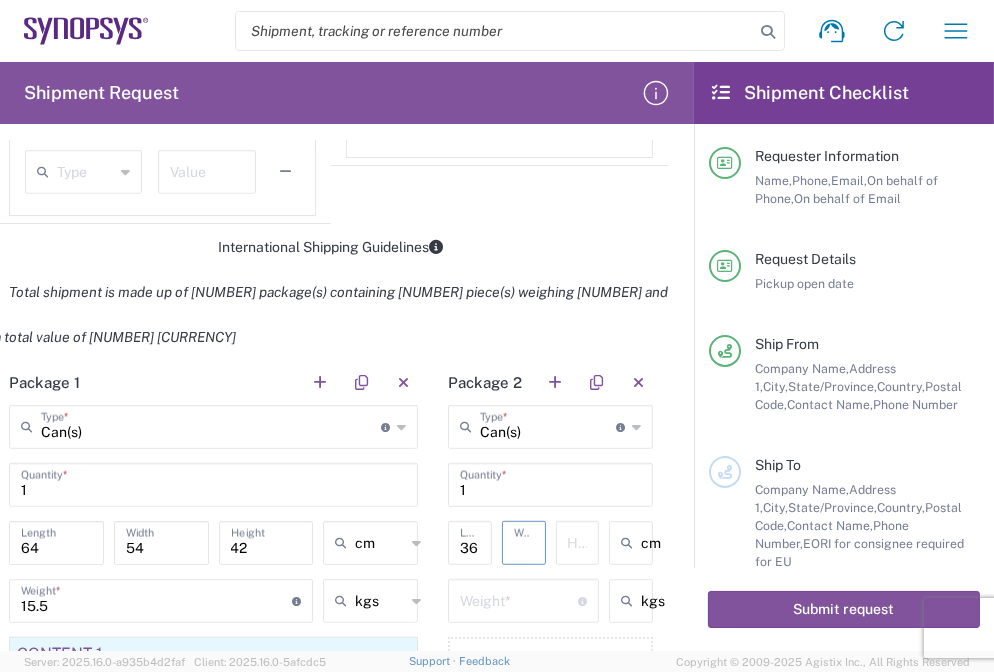 drag, startPoint x: 530, startPoint y: 543, endPoint x: 544, endPoint y: 532, distance: 17.804493 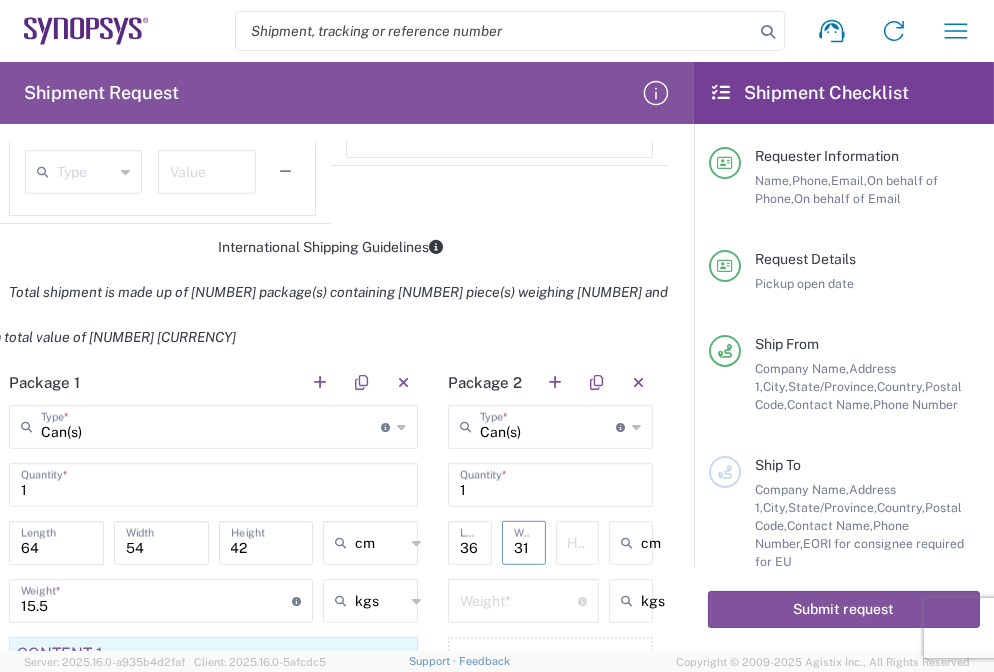 type on "31" 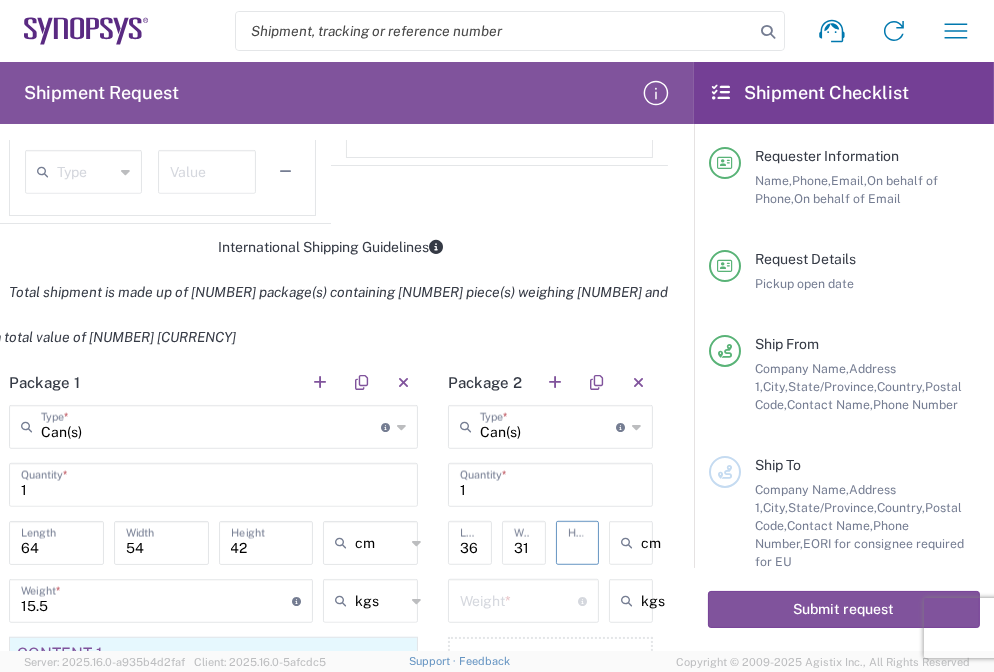 click at bounding box center [593, 541] 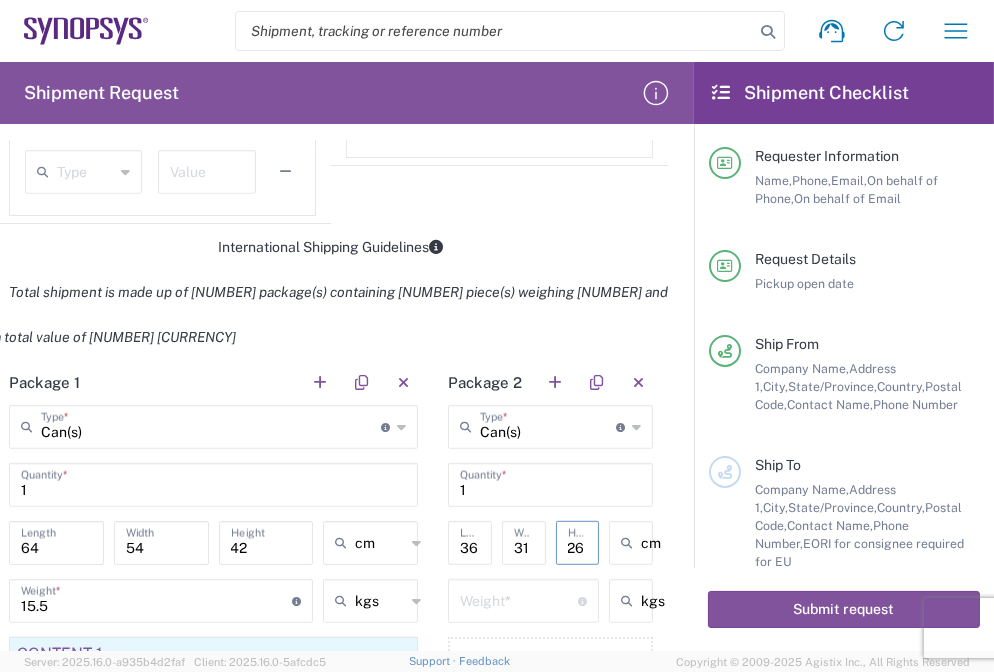 type on "26" 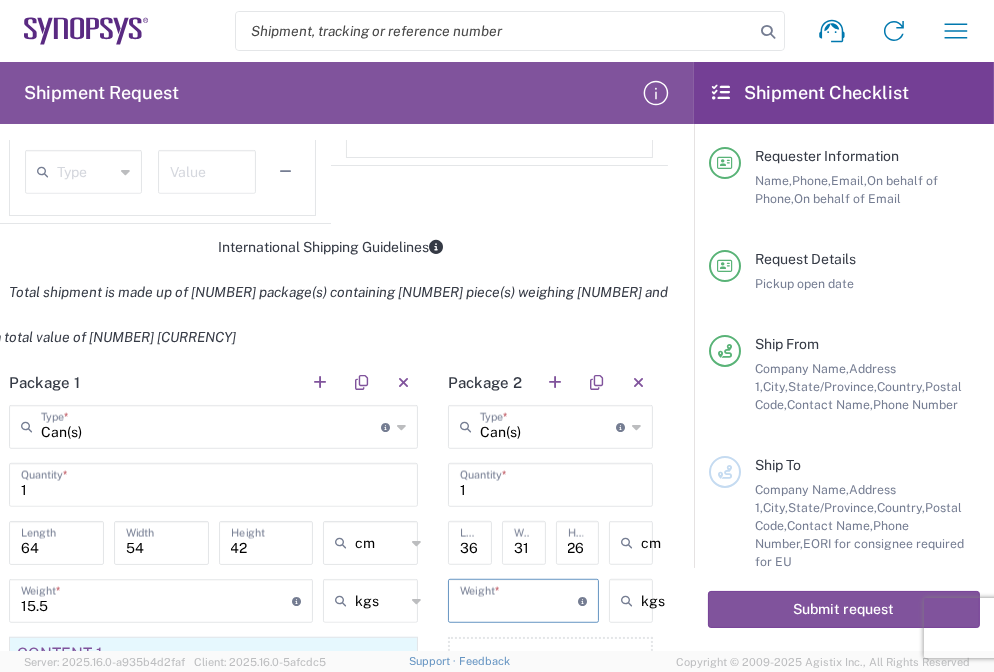 click at bounding box center [519, 599] 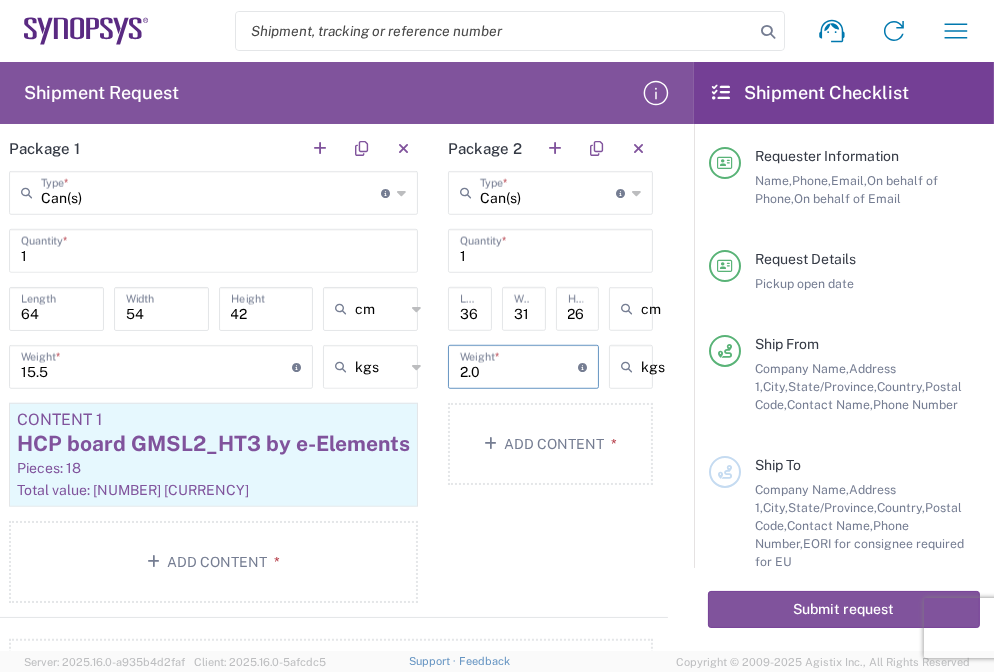 scroll, scrollTop: 1716, scrollLeft: 16, axis: both 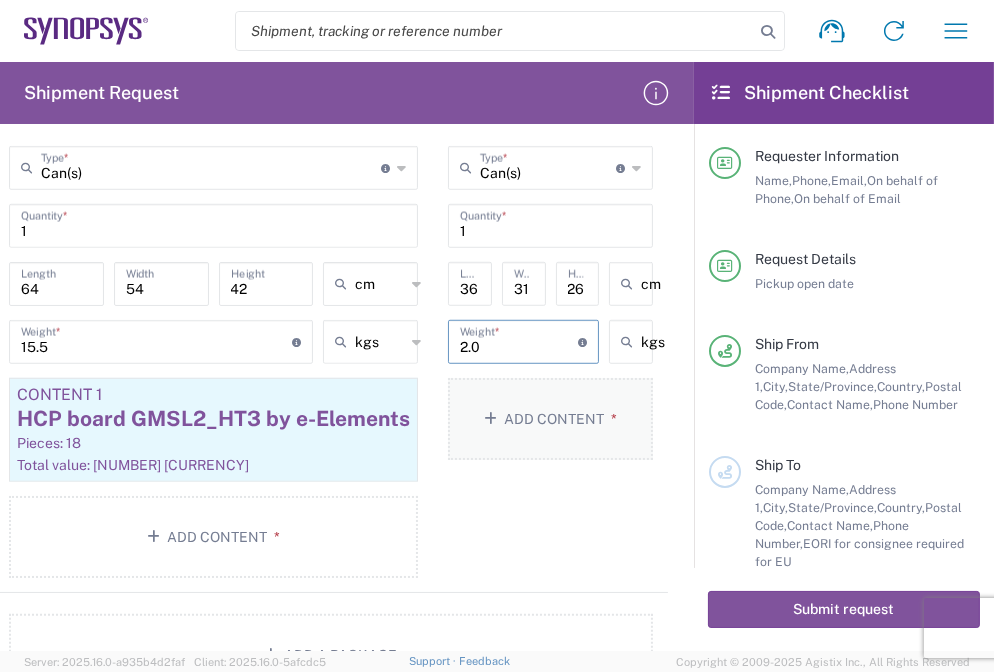 type on "2.0" 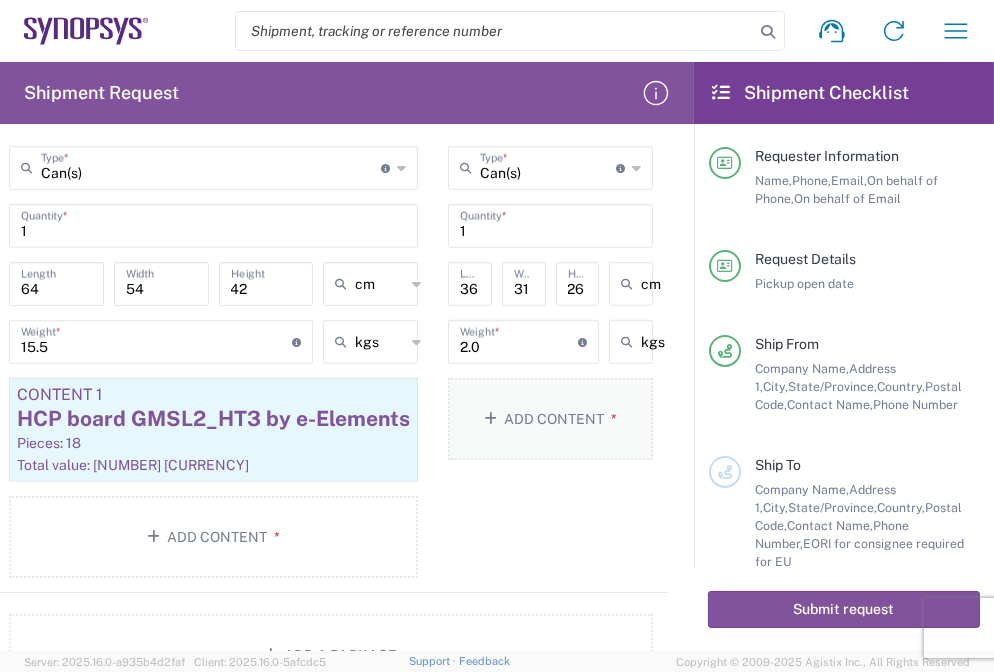 click on "Add Content *" 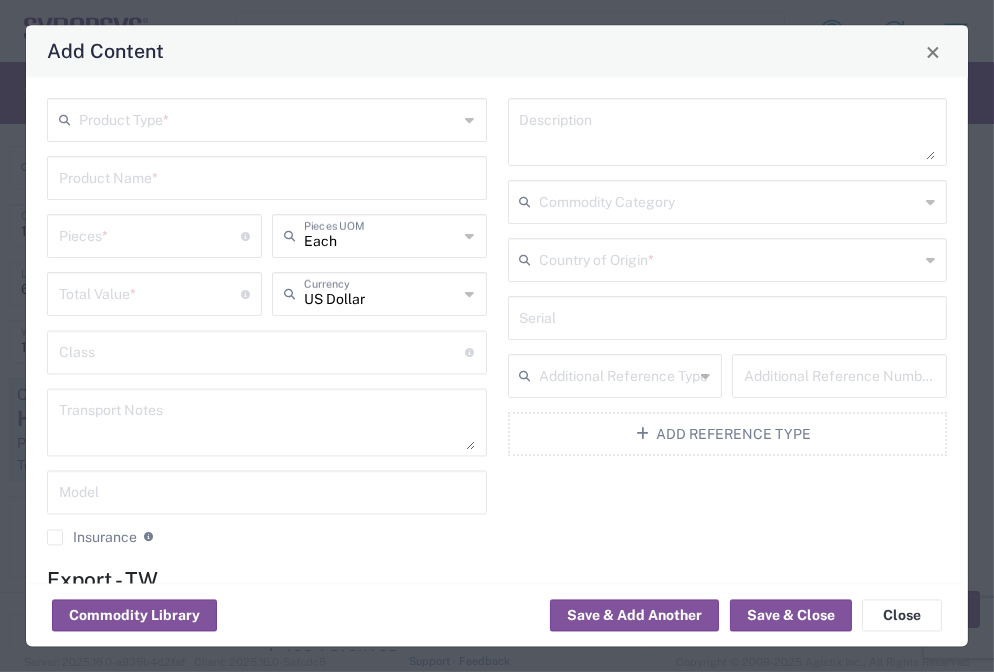 click at bounding box center (269, 119) 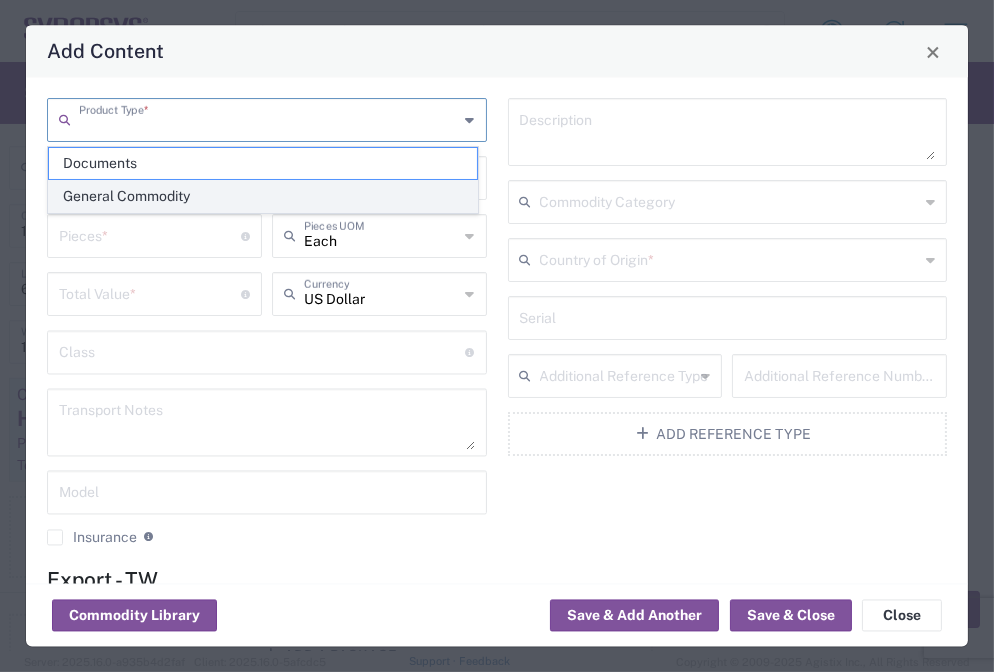 click on "General Commodity" 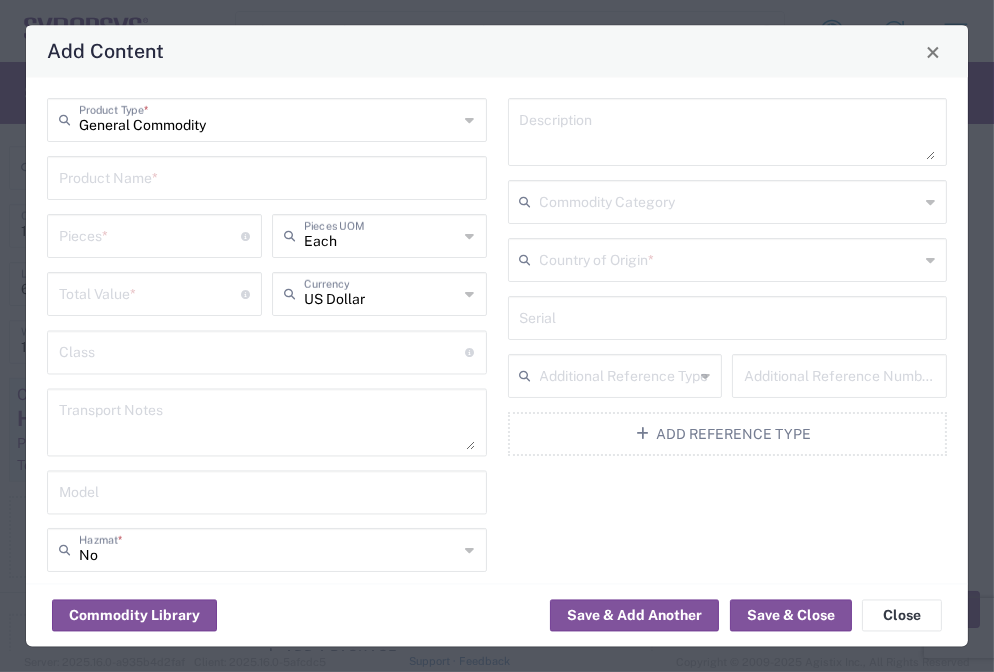 click at bounding box center (267, 177) 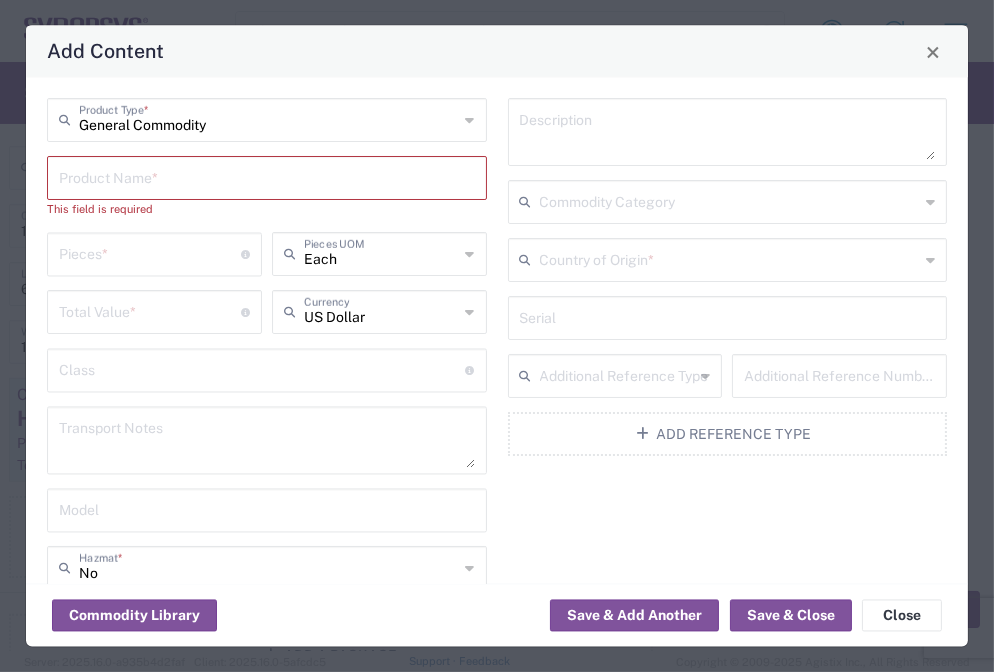 click at bounding box center (267, 177) 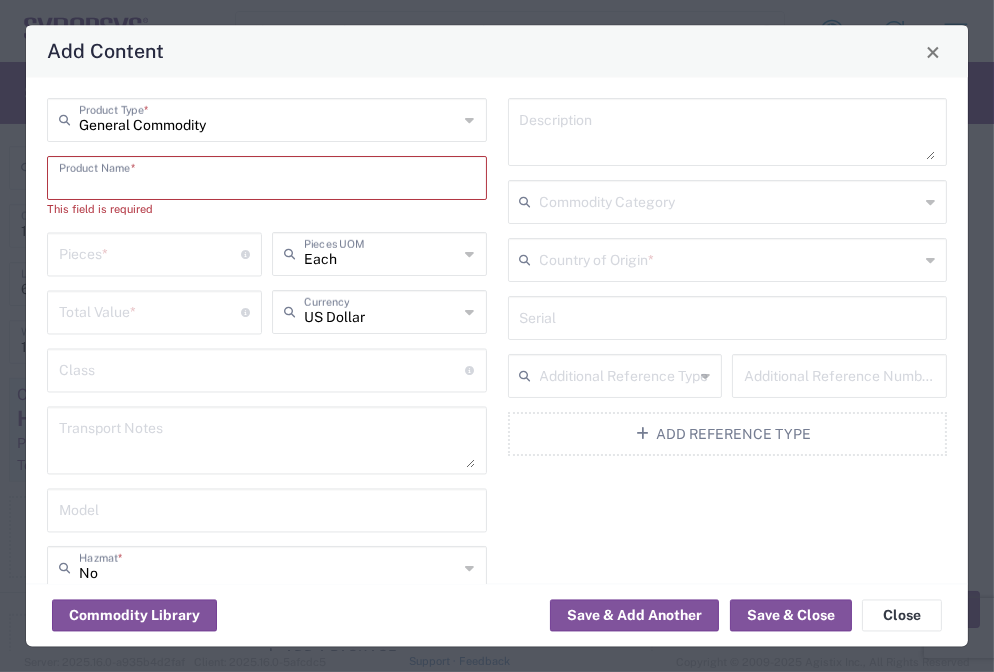 paste on "HCP board GMSL2_HT3 by e-Elements" 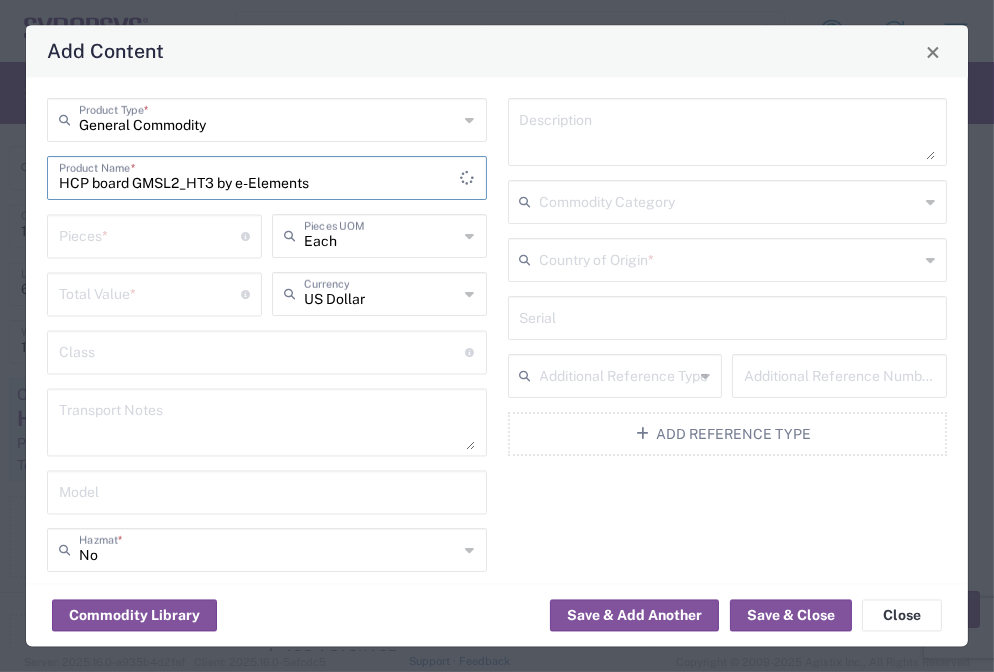 type on "HCP board GMSL2_HT3 by e-Elements" 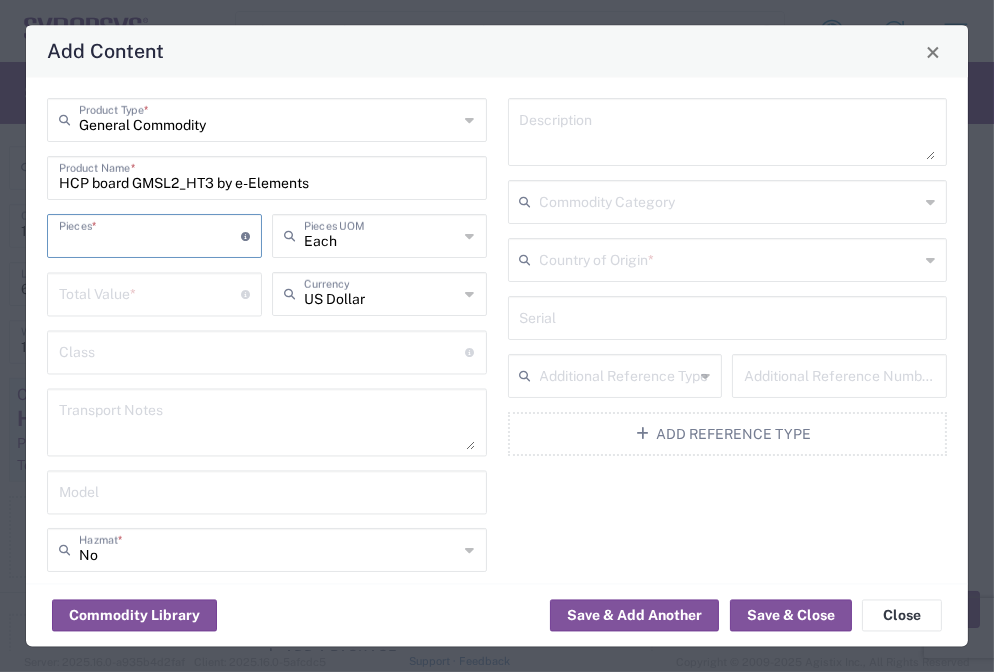 click at bounding box center (150, 235) 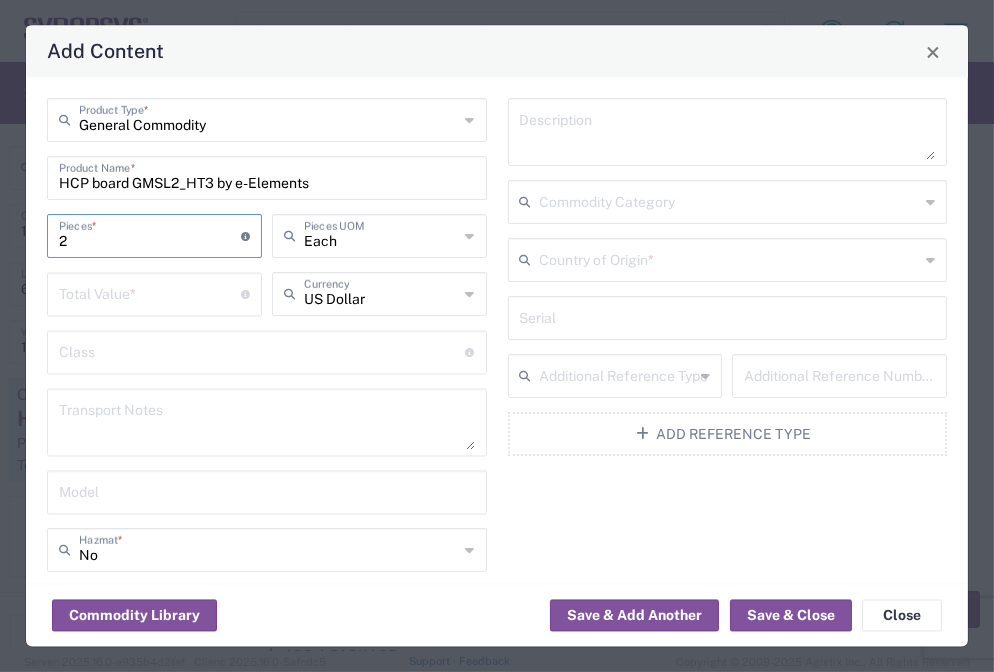 type on "2" 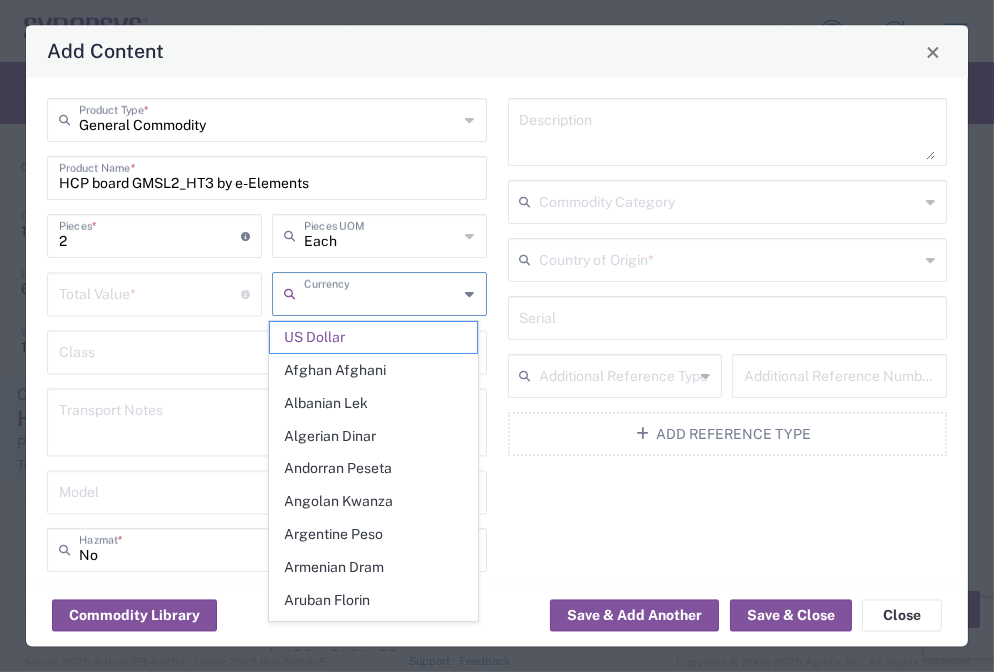click at bounding box center [381, 293] 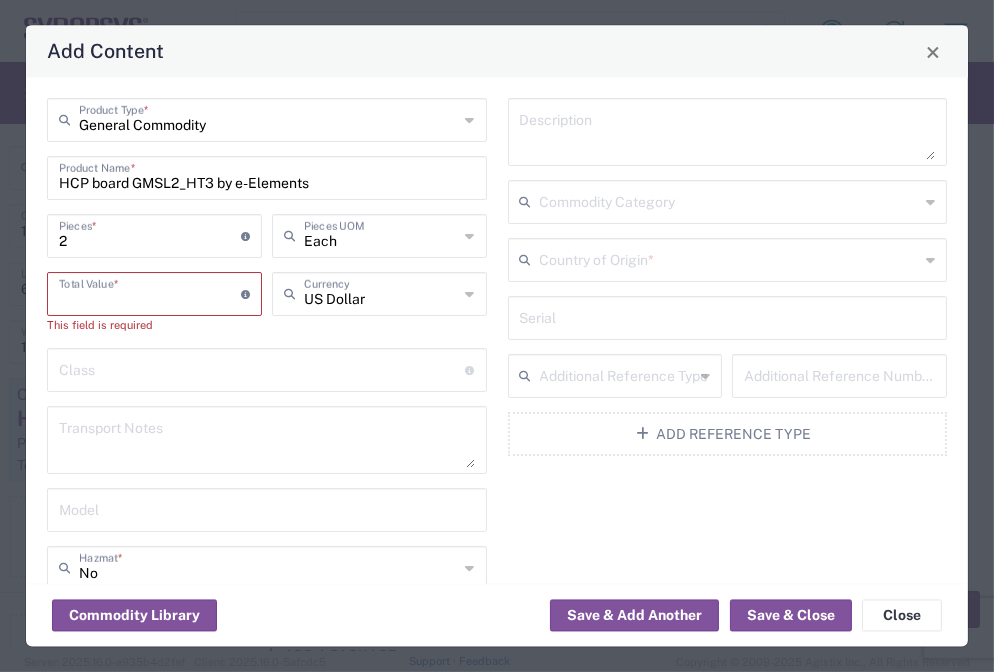 click at bounding box center (150, 293) 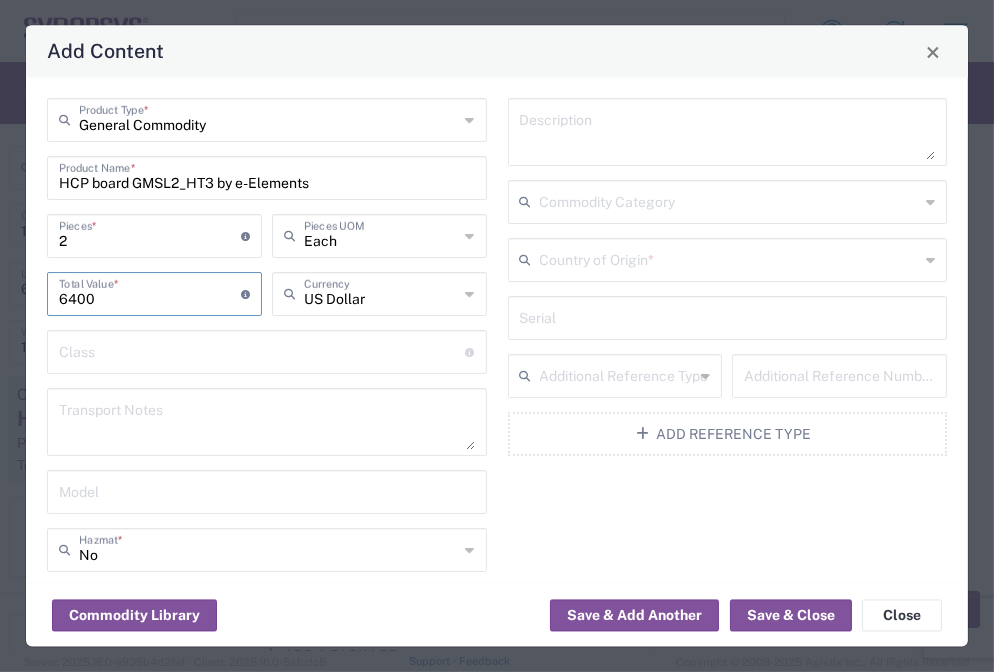 type on "6400" 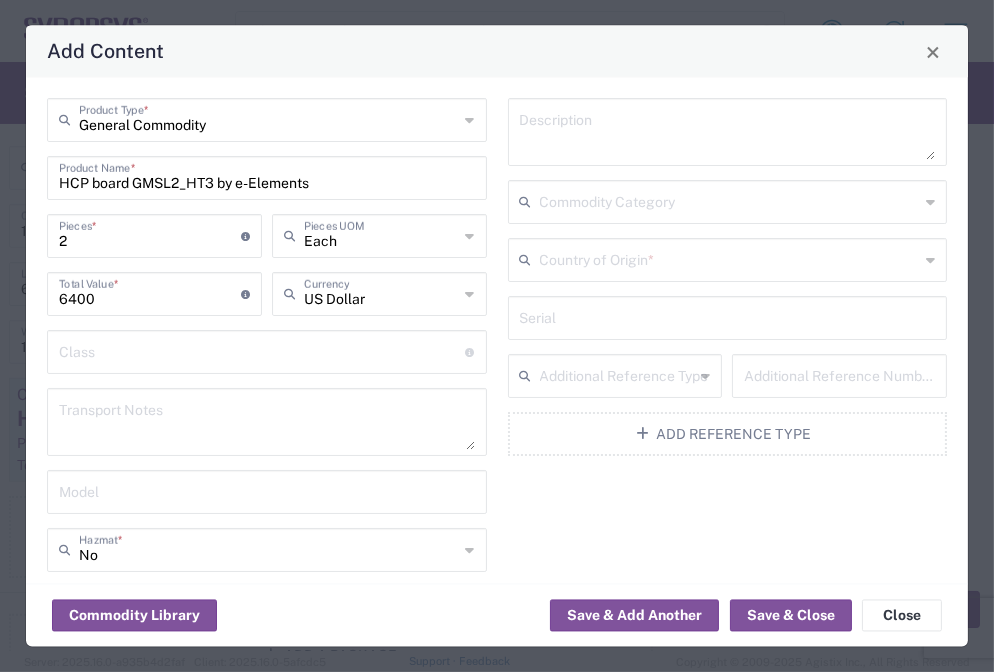 click at bounding box center (267, 423) 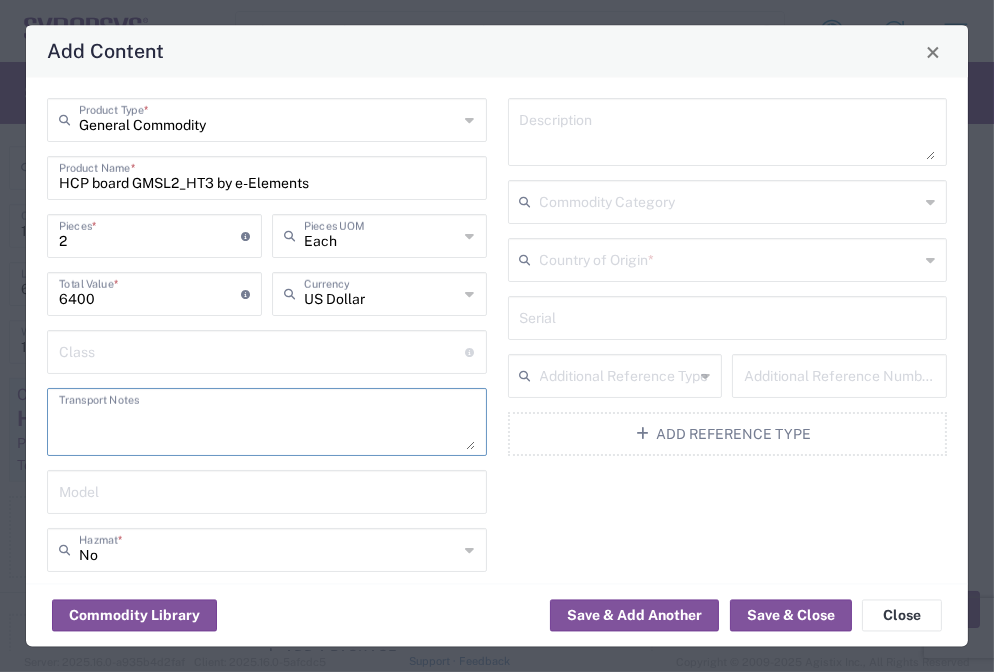 paste on "The shipment is transported by KWE using air freight." 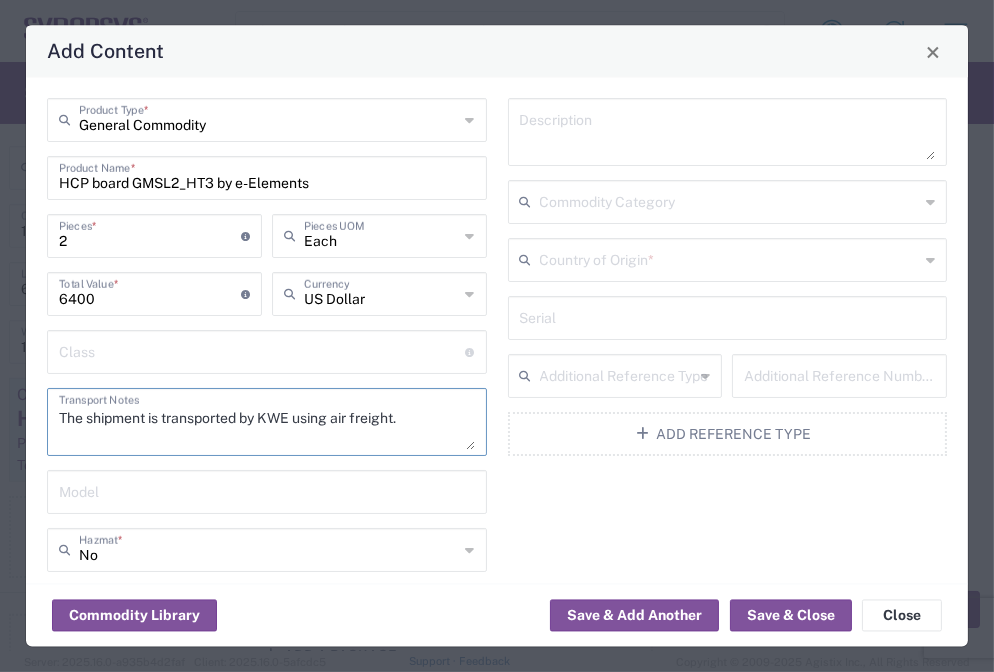 type on "The shipment is transported by KWE using air freight." 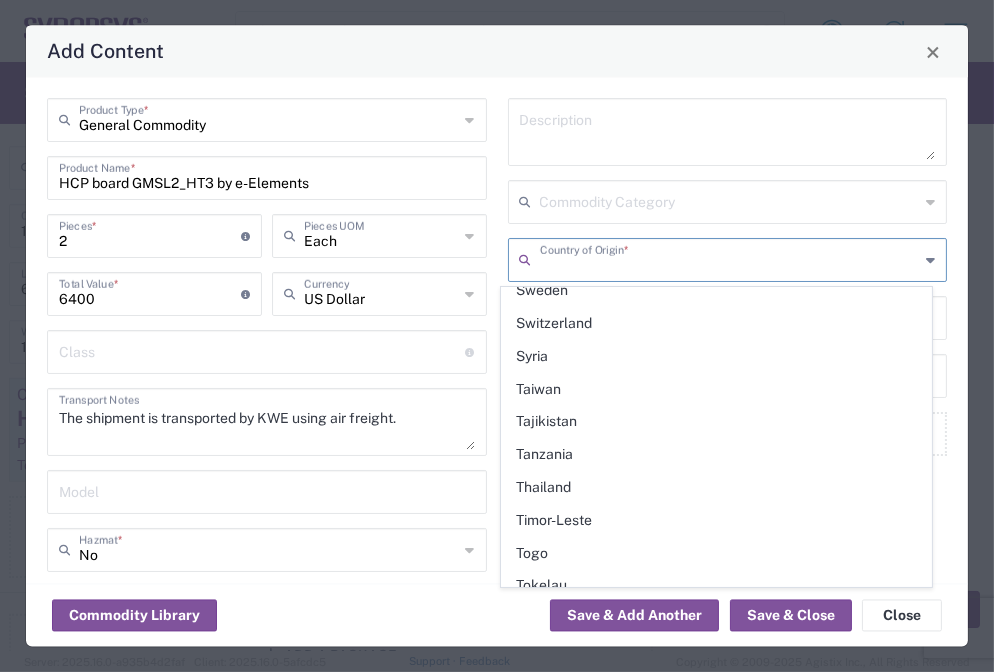 scroll, scrollTop: 6894, scrollLeft: 0, axis: vertical 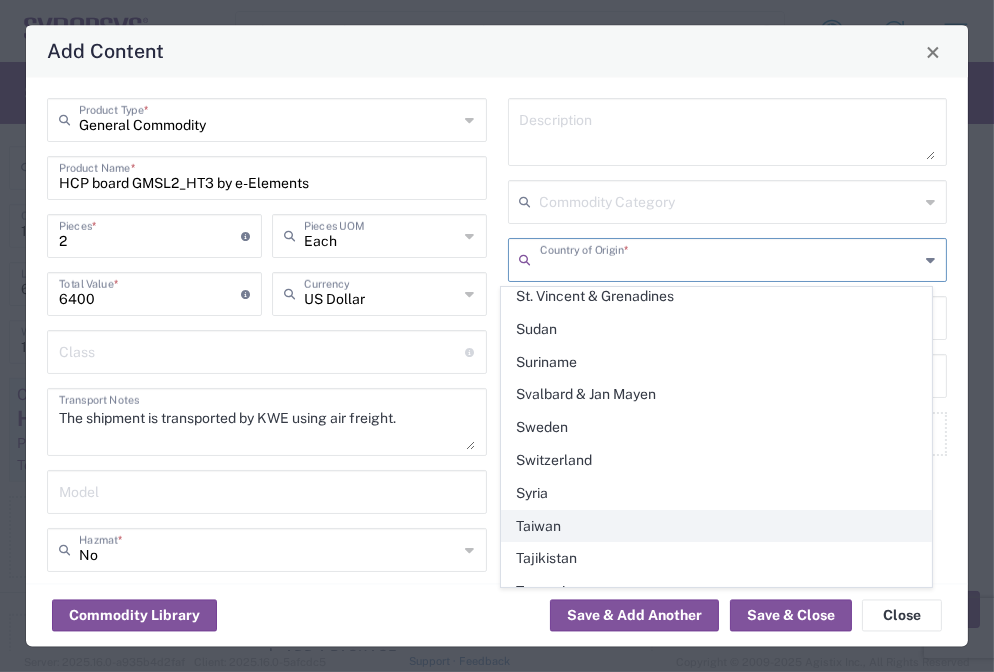 click on "Taiwan" 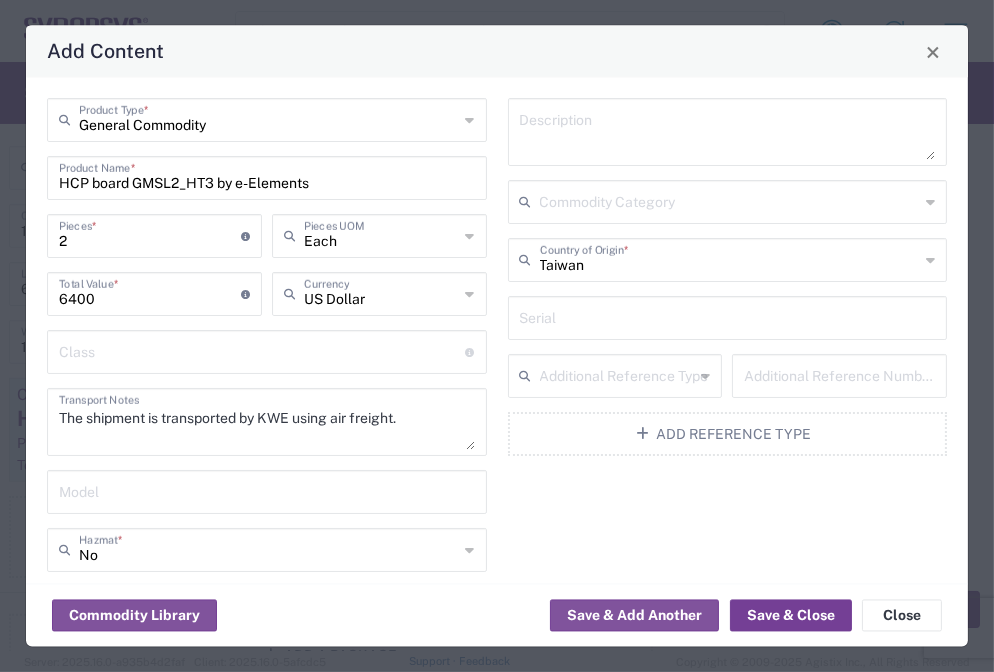 click on "Save & Close" 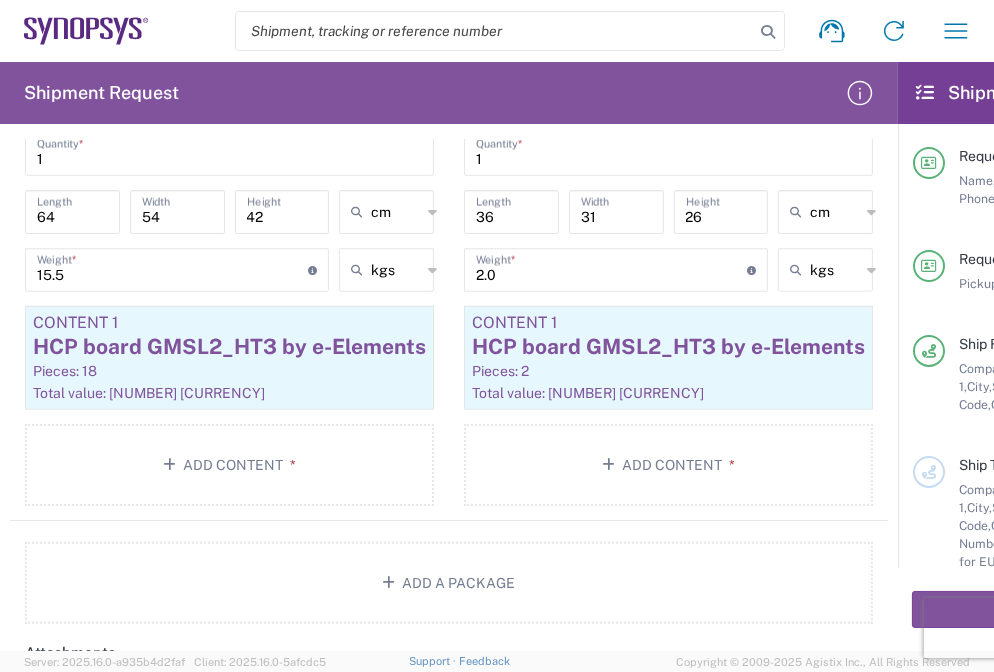 scroll, scrollTop: 1701, scrollLeft: 0, axis: vertical 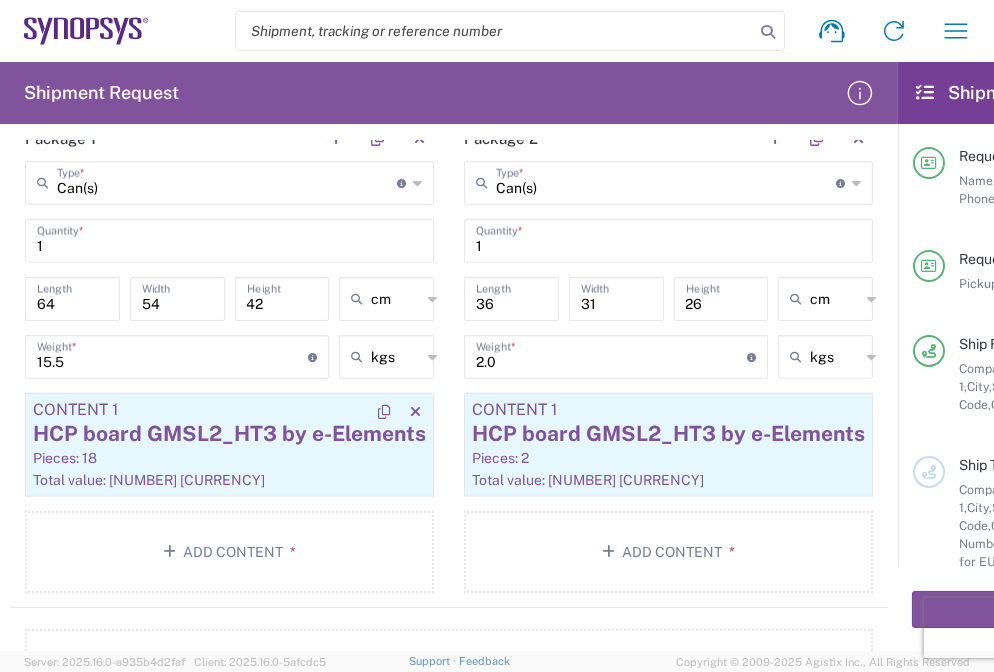 click on "HCP board GMSL2_HT3 by e-Elements" 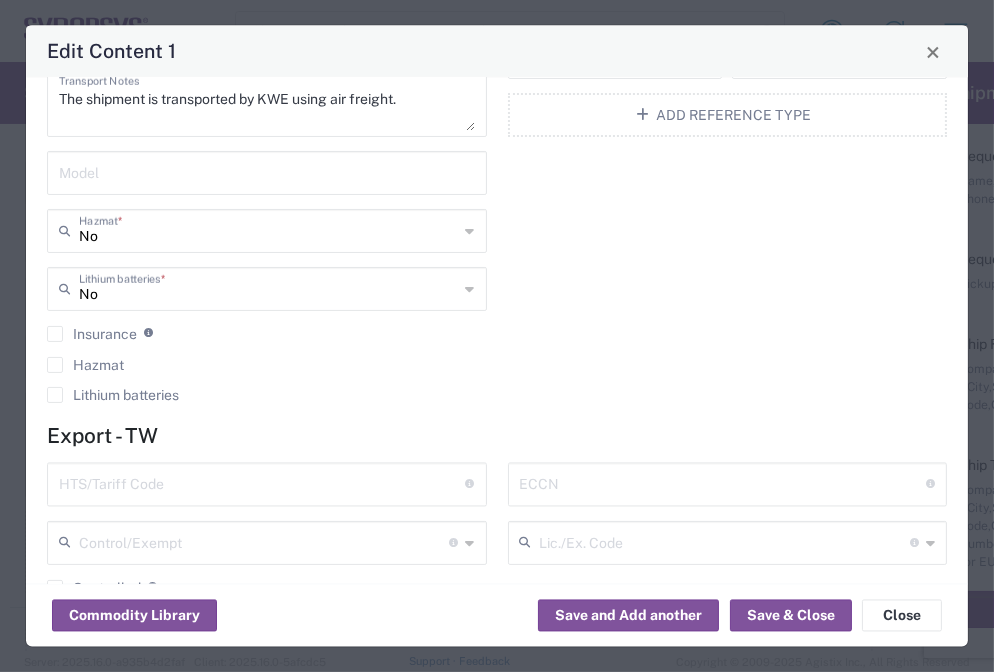 scroll, scrollTop: 344, scrollLeft: 0, axis: vertical 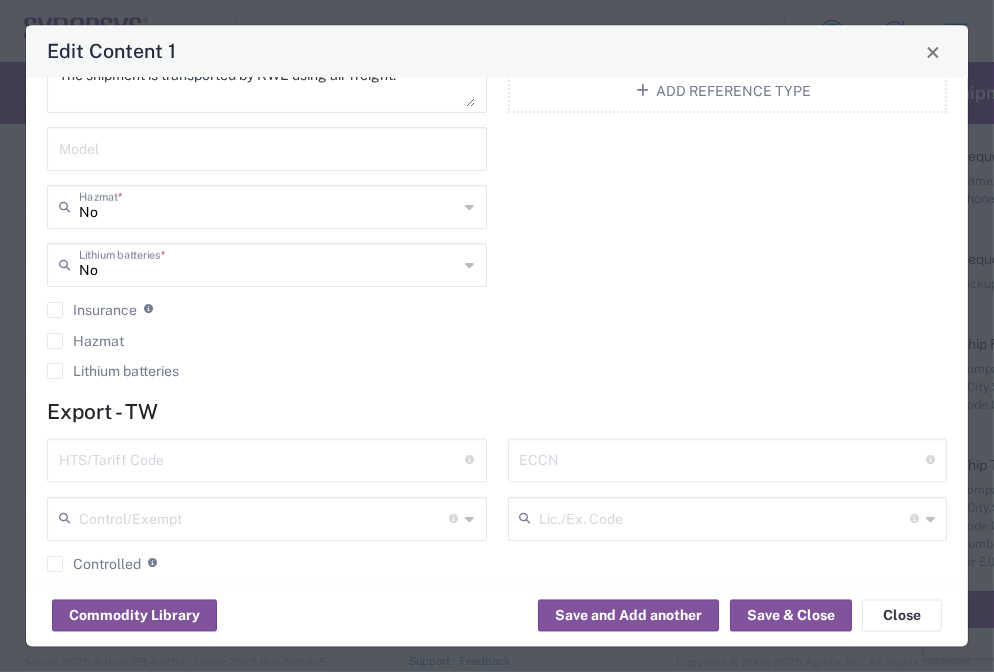 click at bounding box center (262, 458) 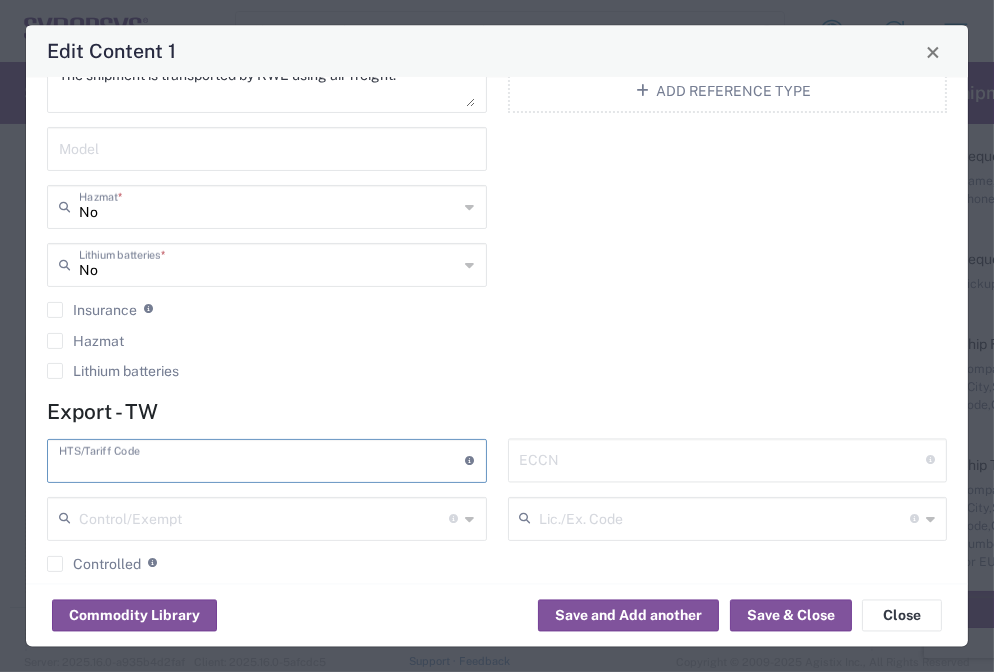 paste on "8471.80.10.00" 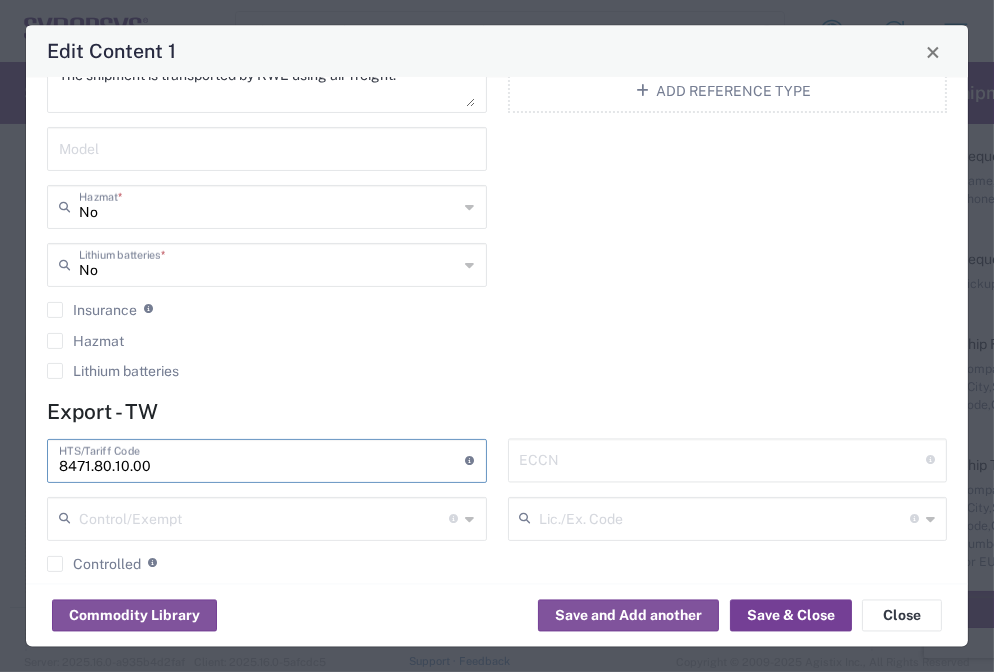 type on "8471.80.10.00" 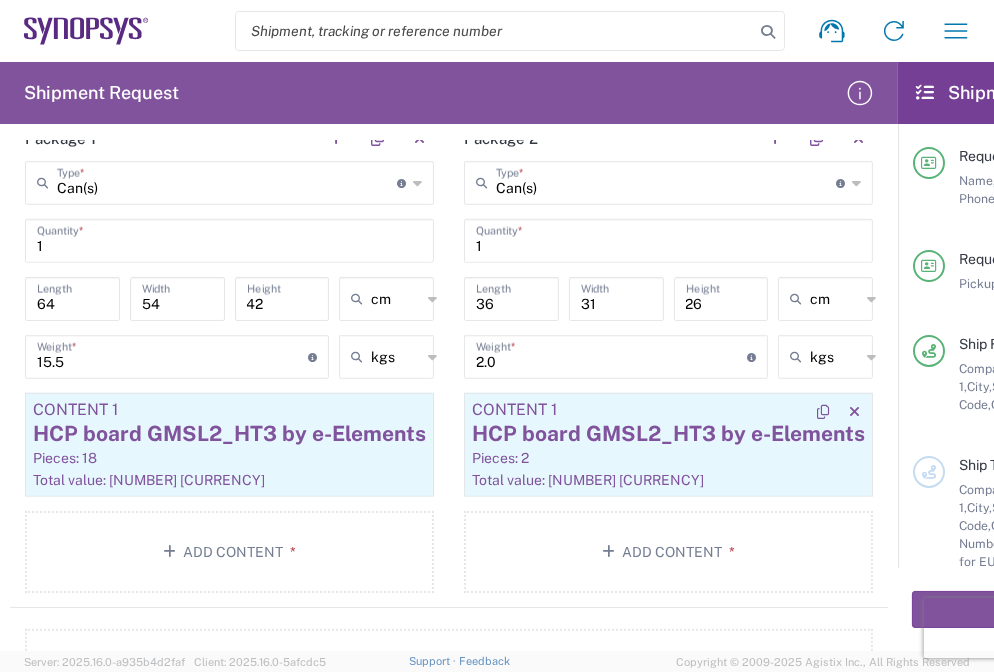 click on "HCP board GMSL2_HT3 by e-Elements" 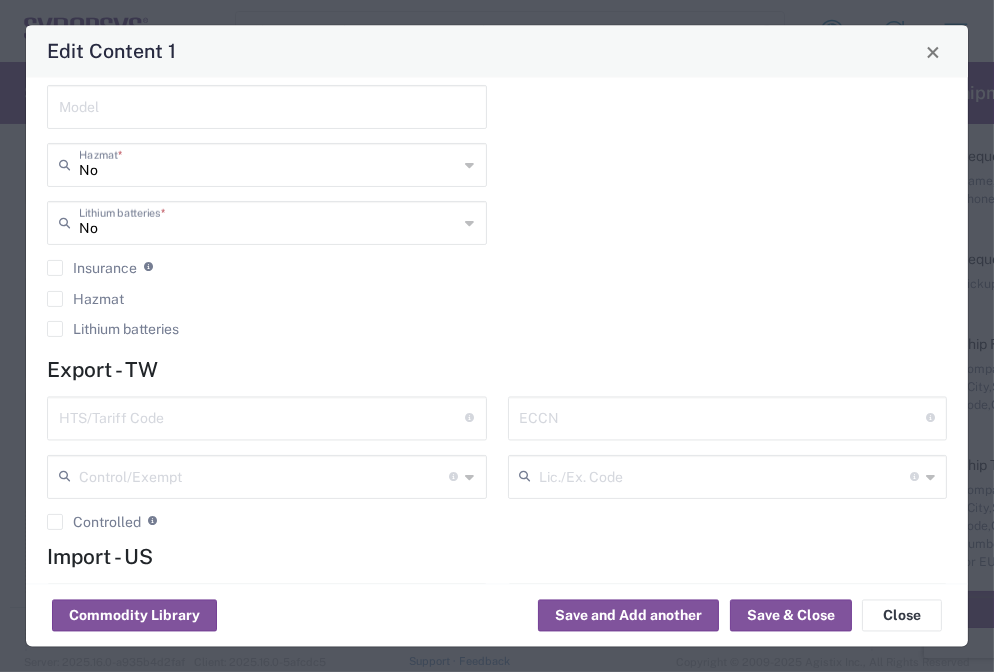scroll, scrollTop: 387, scrollLeft: 0, axis: vertical 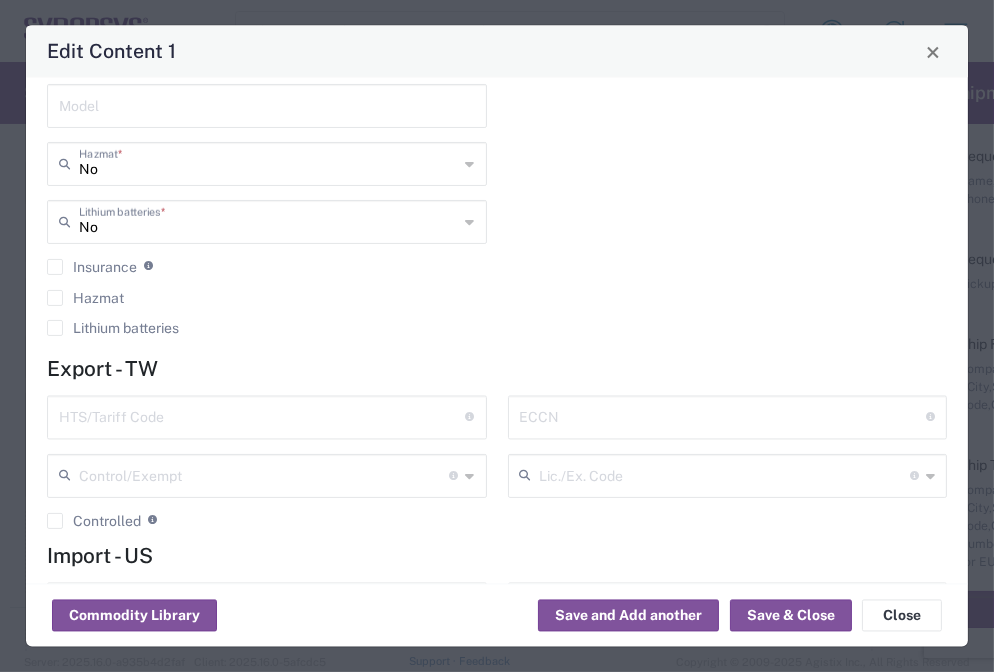 click at bounding box center [262, 415] 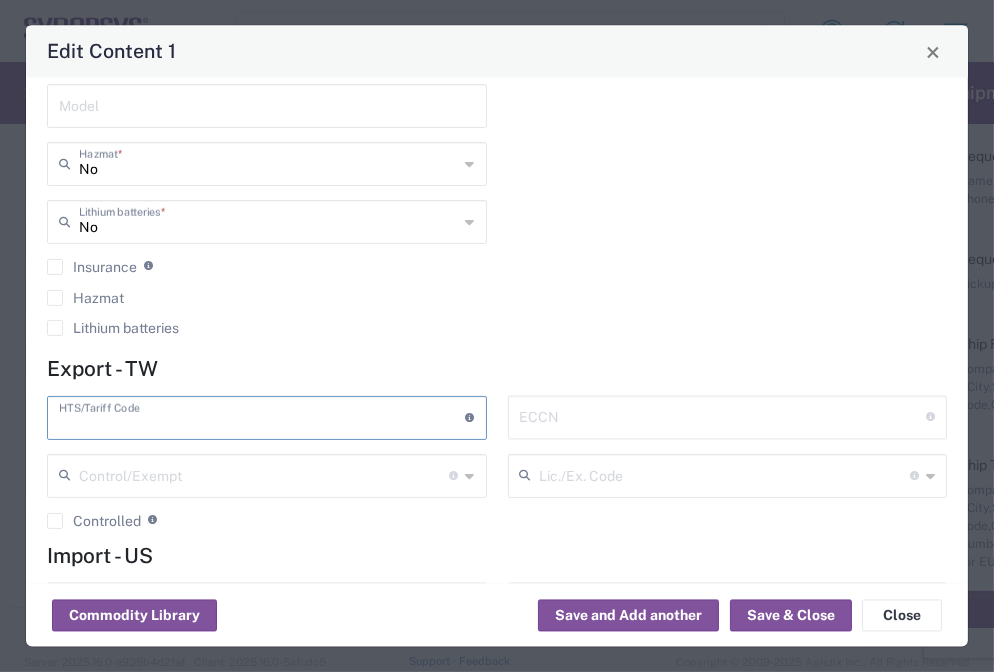 paste on "8471.80.10.00" 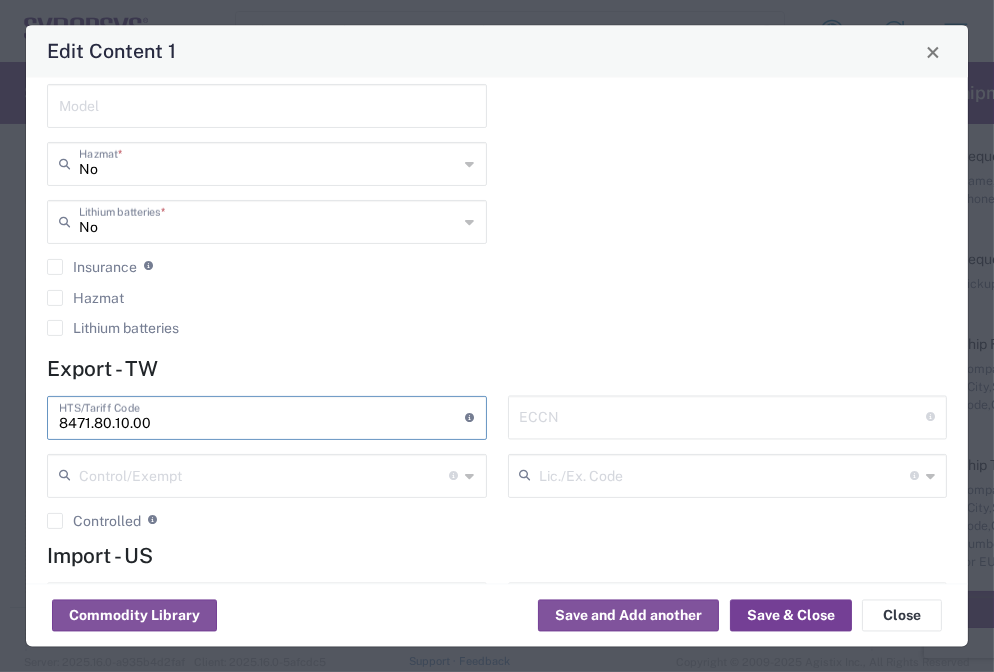 type on "8471.80.10.00" 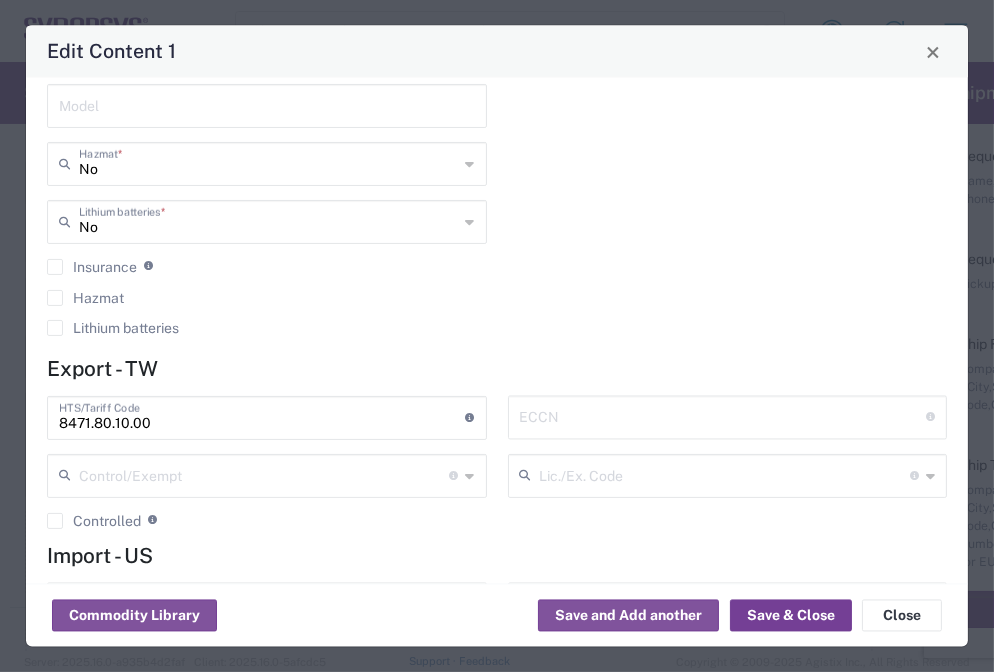 click on "Save & Close" 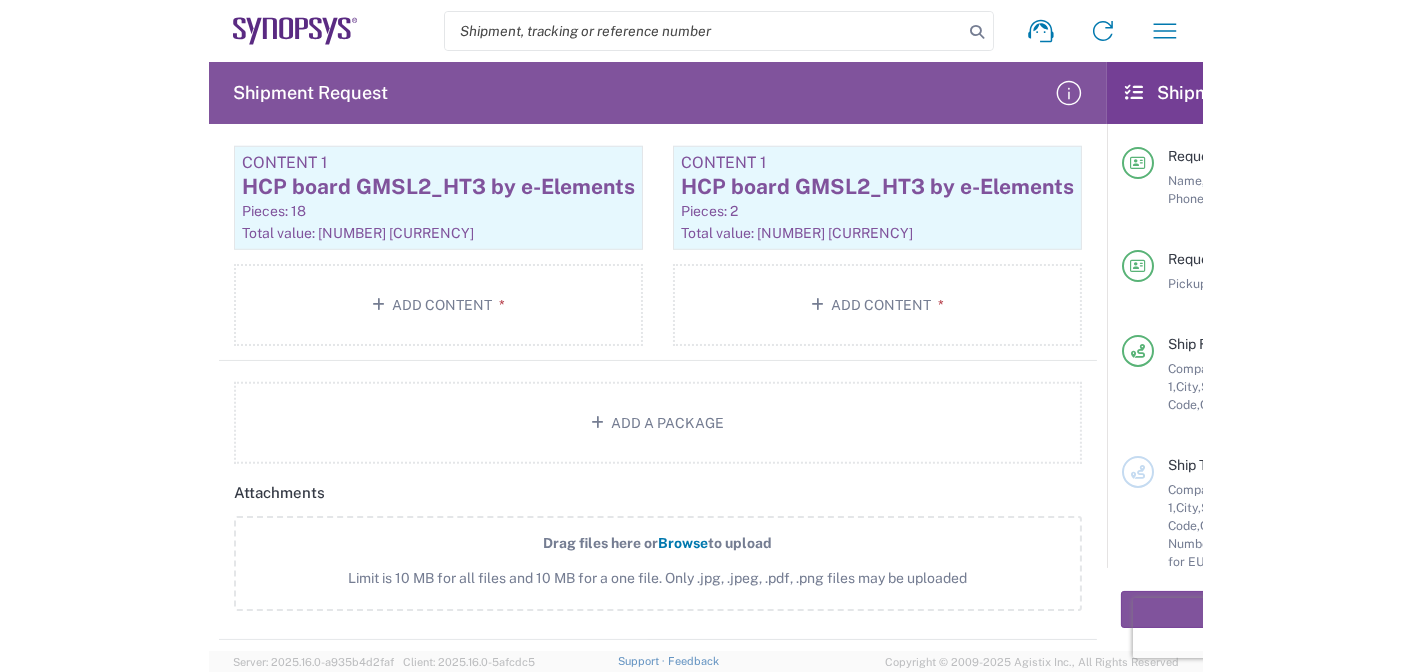 scroll, scrollTop: 2083, scrollLeft: 0, axis: vertical 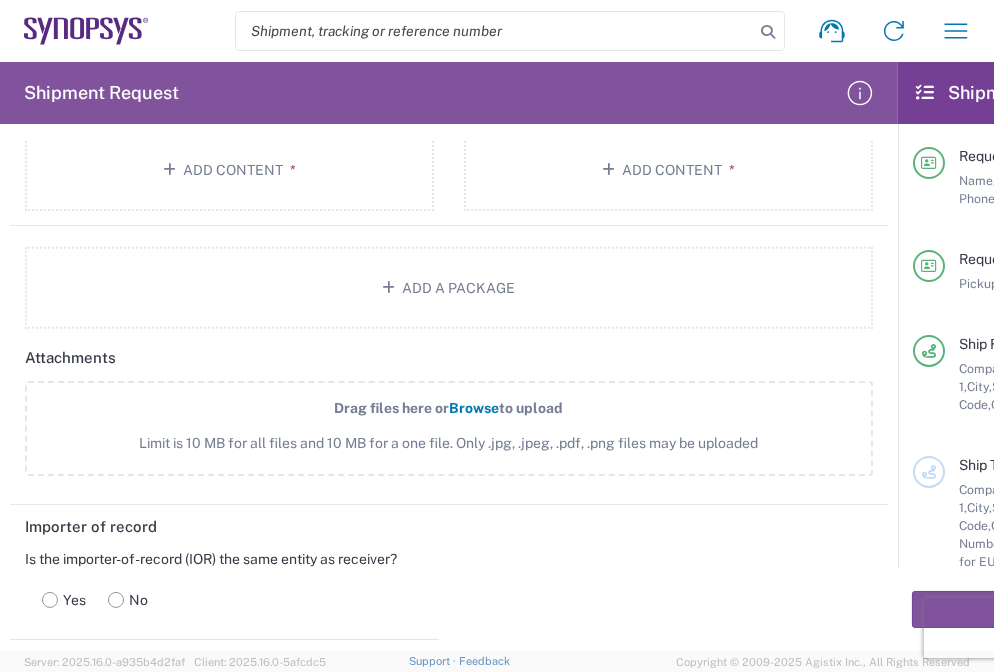 click on "to upload" 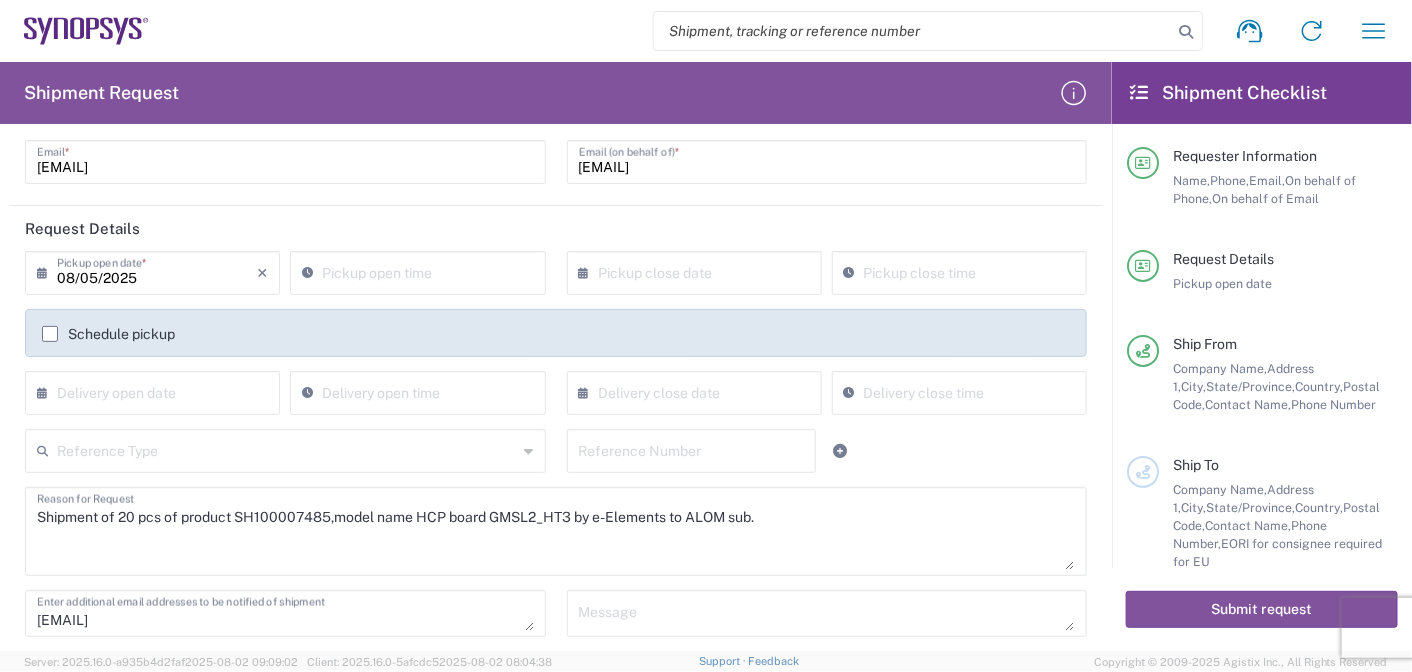 scroll, scrollTop: 0, scrollLeft: 0, axis: both 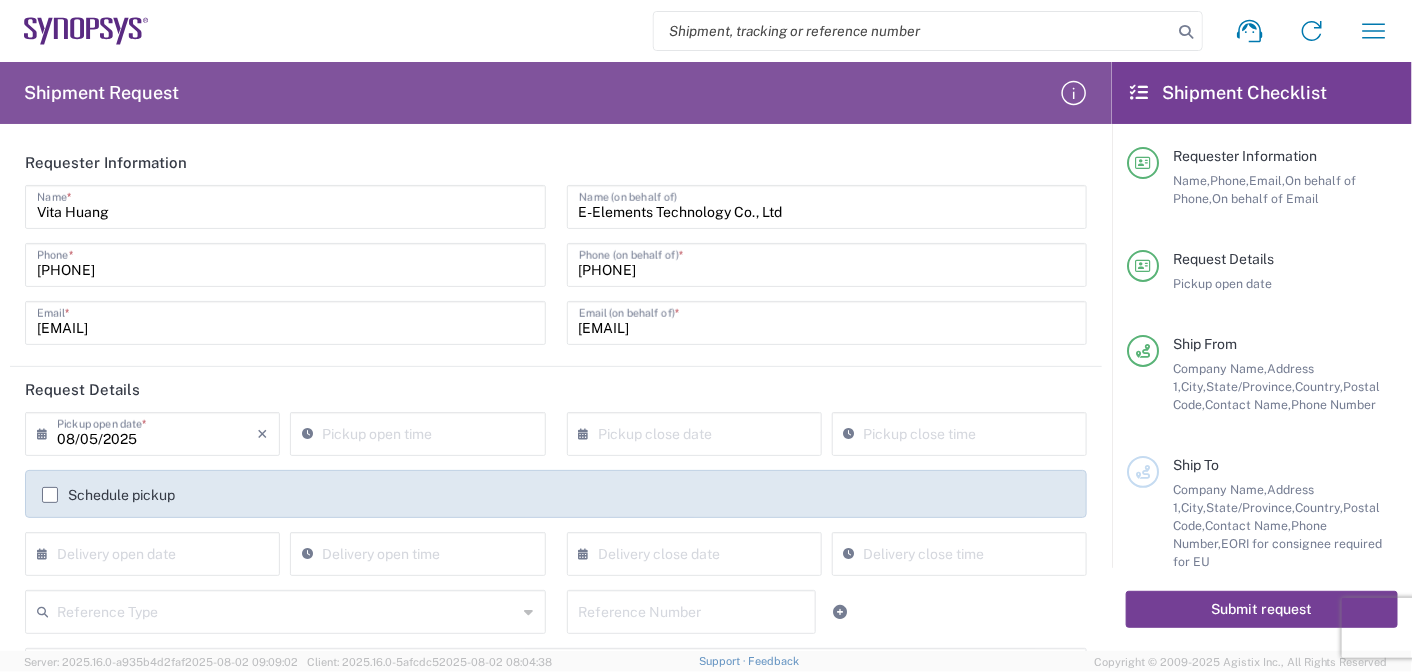click on "Submit request" 